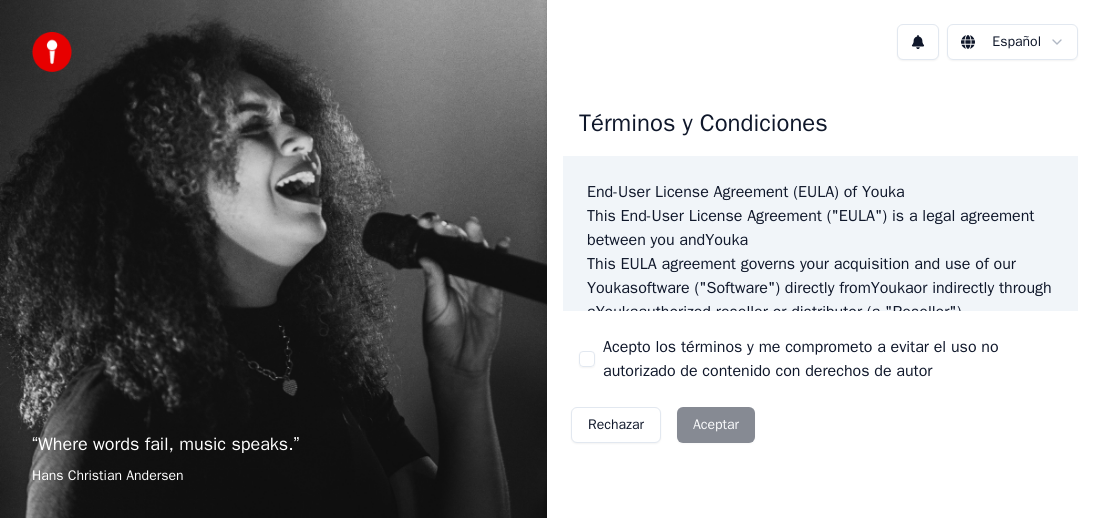 scroll, scrollTop: 0, scrollLeft: 0, axis: both 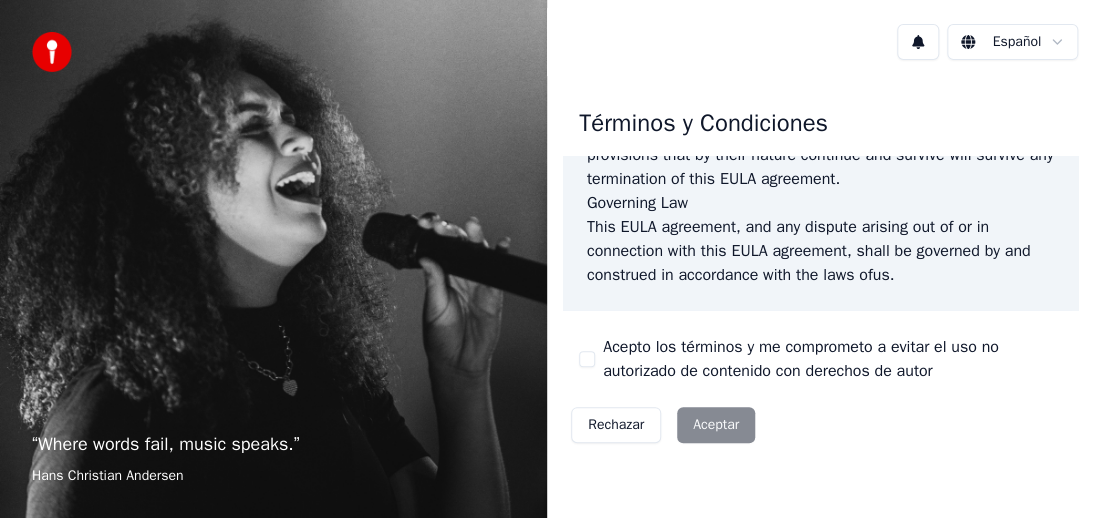 drag, startPoint x: 1088, startPoint y: 174, endPoint x: 709, endPoint y: 378, distance: 430.41492 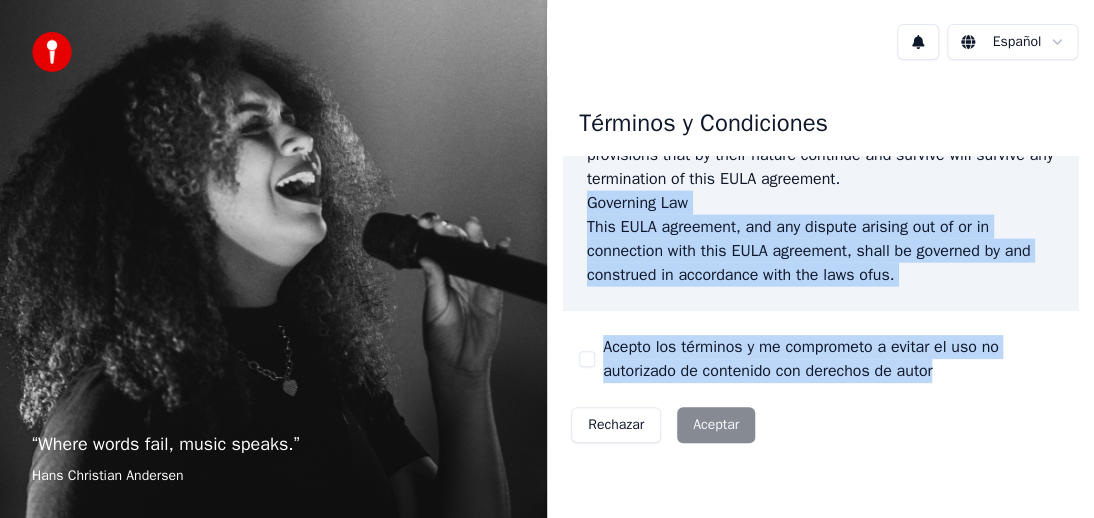 click on "Términos y Condiciones End-User License Agreement (EULA) of   Youka This End-User License Agreement ("EULA") is a legal agreement between you and  Youka This EULA agreement governs your acquisition and use of our   Youka  software ("Software") directly from  Youka  or indirectly through a  Youka  authorized reseller or distributor (a "Reseller"). Please read this EULA agreement carefully before completing the installation process and using the   Youka  software. It provides a license to use the  Youka  software and contains warranty information and liability disclaimers. If you register for a free trial of the   Youka  software, this EULA agreement will also govern that trial. By clicking "accept" or installing and/or using the  Youka   software, you are confirming your acceptance of the Software and agreeing to become bound by the terms of this EULA agreement. This EULA agreement shall apply only to the Software supplied by   Youka Youka   EULA Template  for   Youka . License Grant Youka   Youka   Youka" at bounding box center (820, 271) 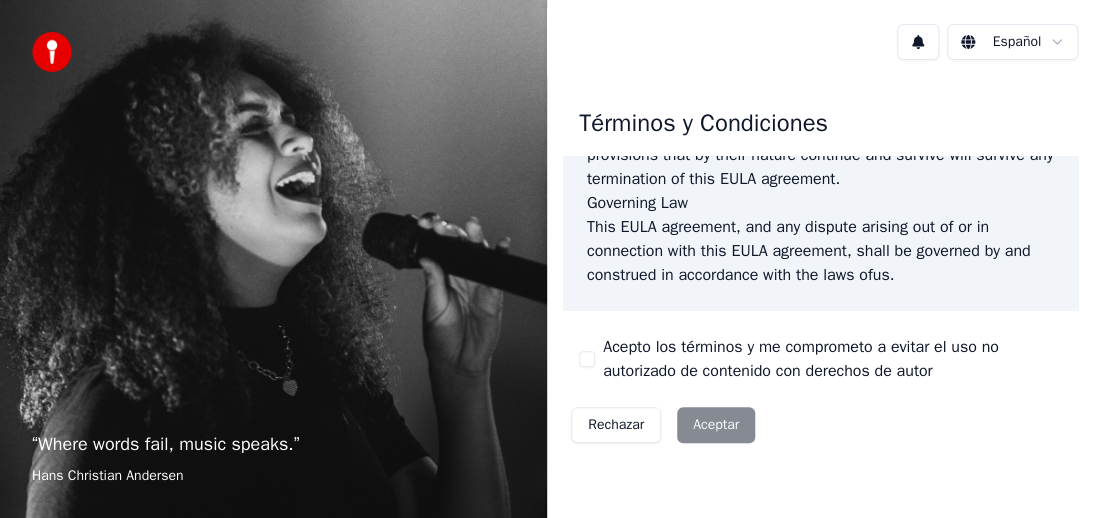 click on "Acepto los términos y me comprometo a evitar el uso no autorizado de contenido con derechos de autor" at bounding box center [832, 359] 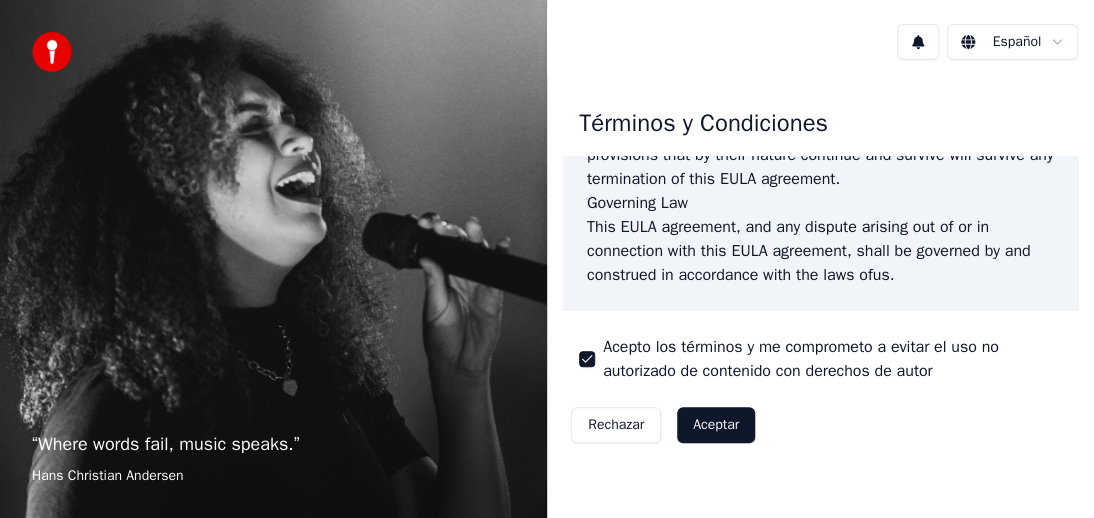 click on "Aceptar" at bounding box center (716, 425) 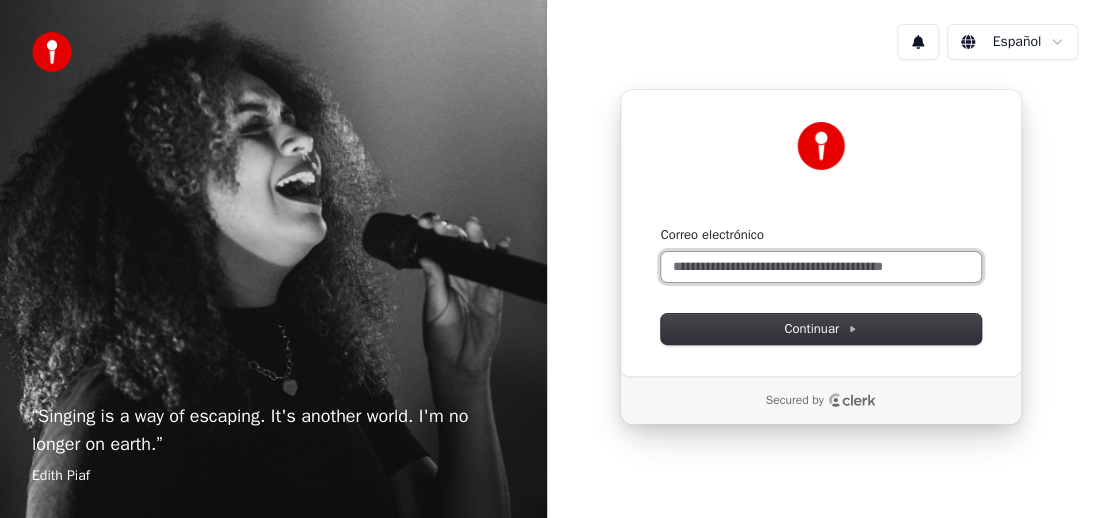 click on "Correo electrónico" at bounding box center (821, 267) 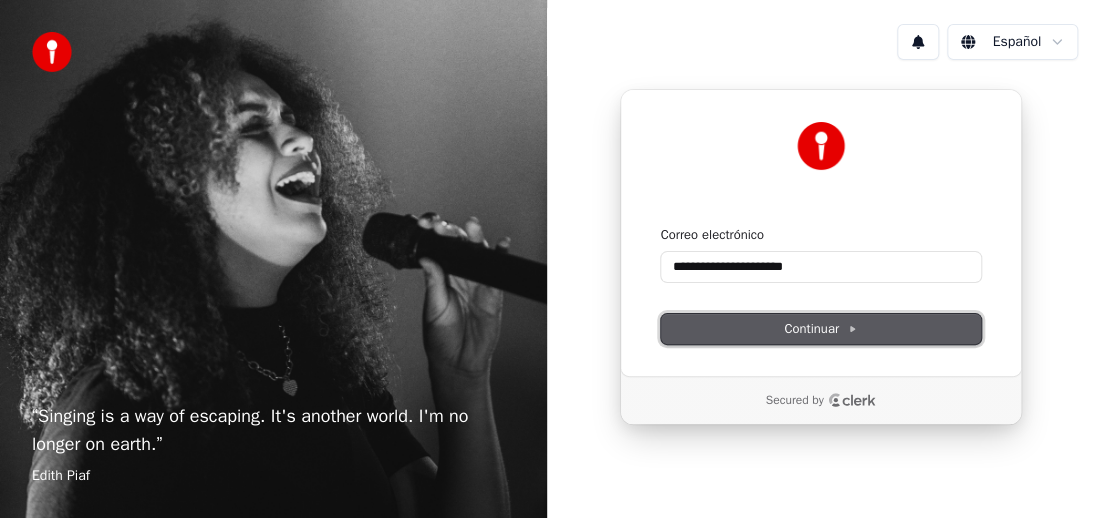 click on "Continuar" at bounding box center [821, 329] 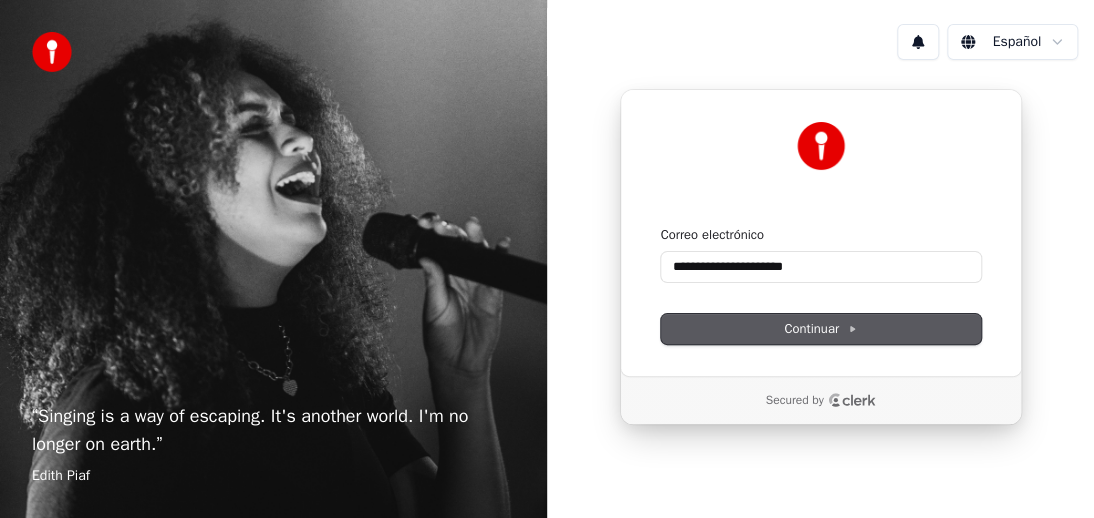 type on "**********" 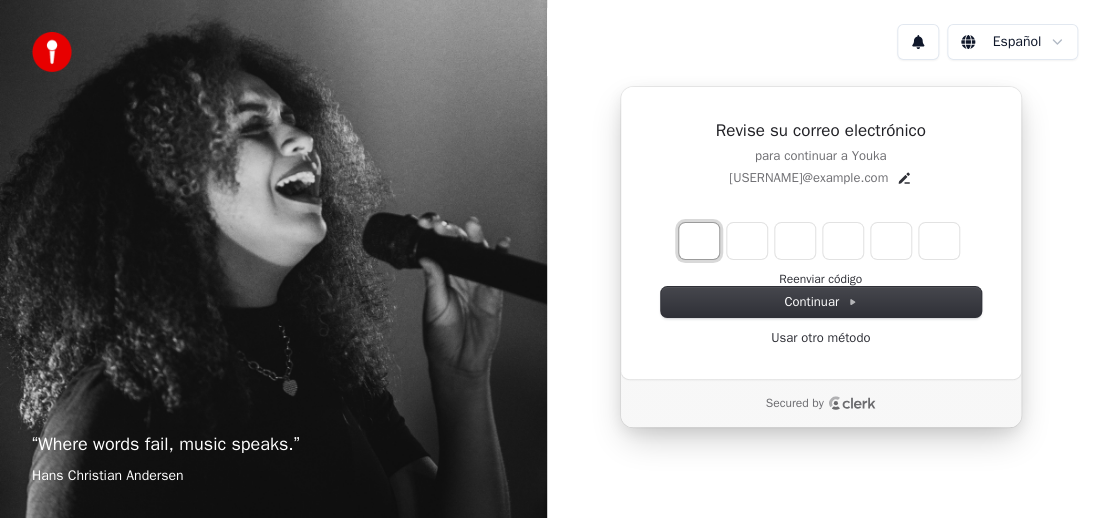 type on "*" 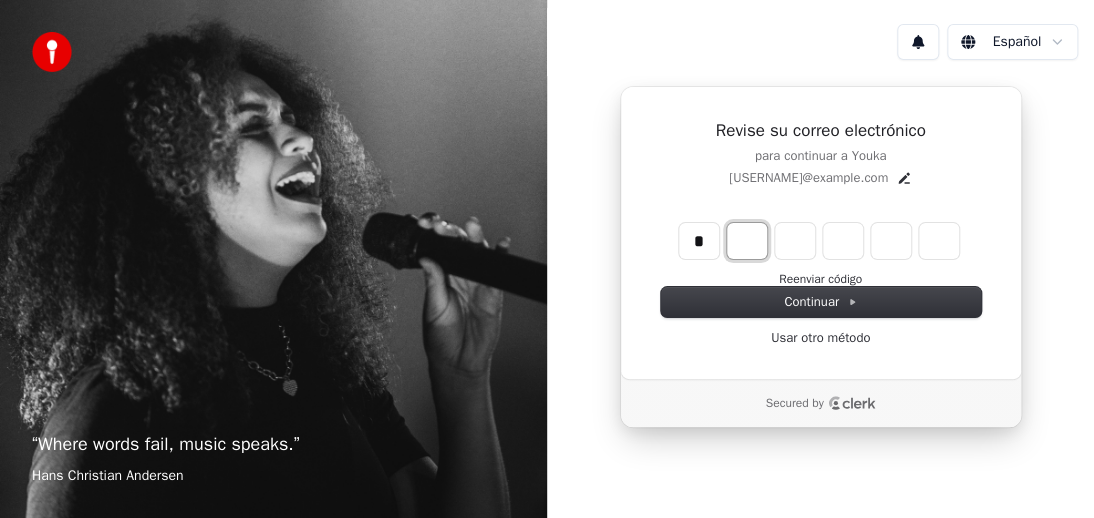 type on "*" 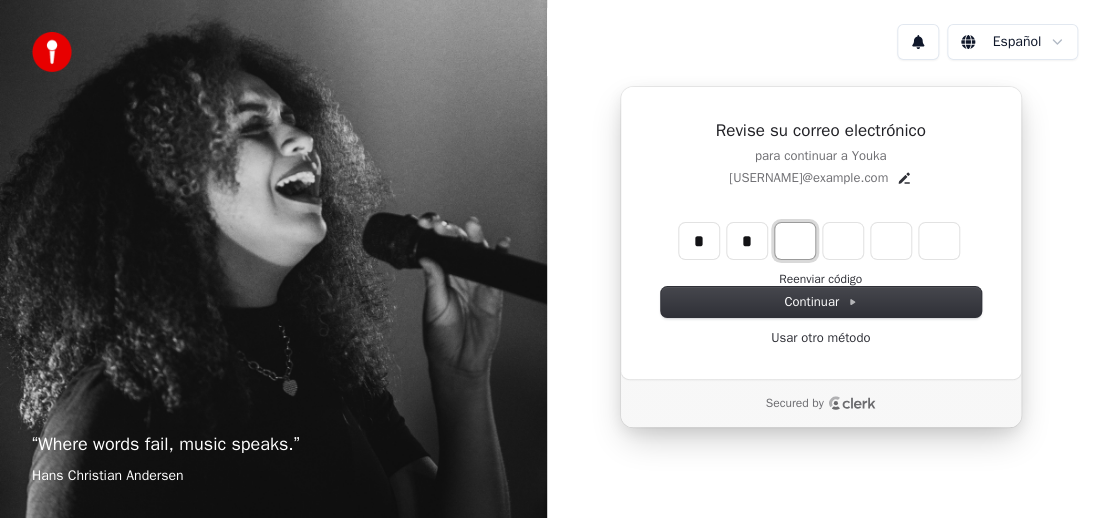 type on "**" 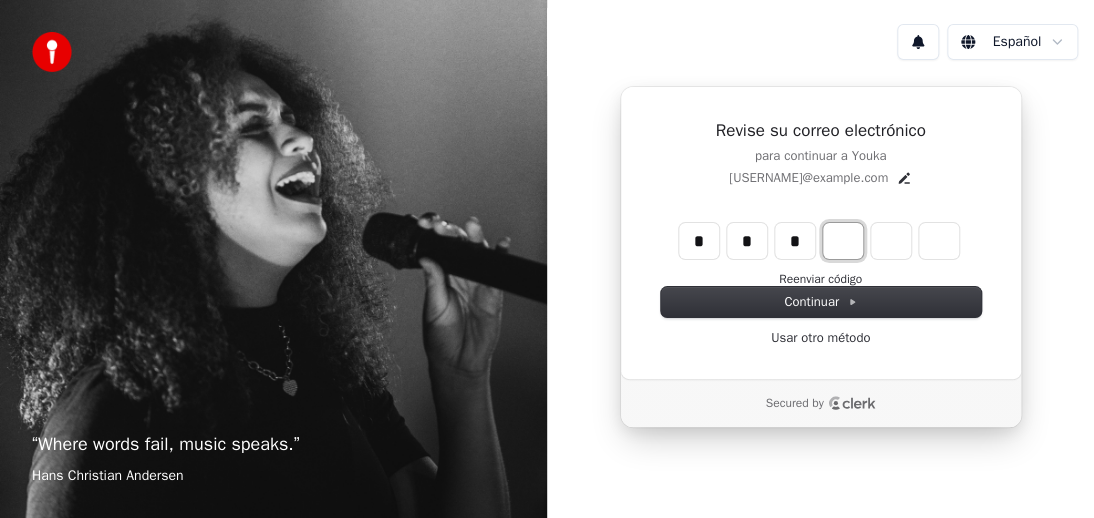 type on "***" 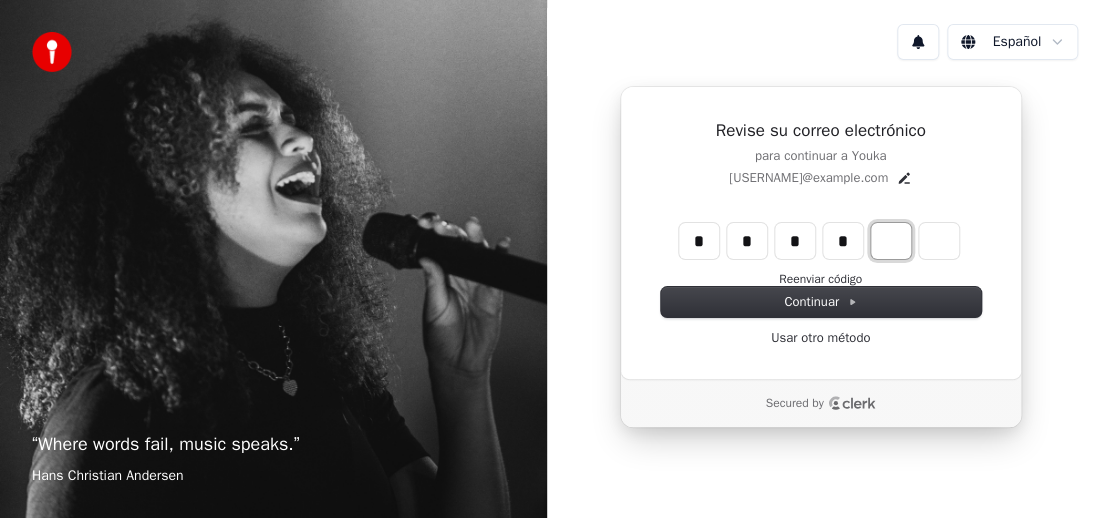 type on "****" 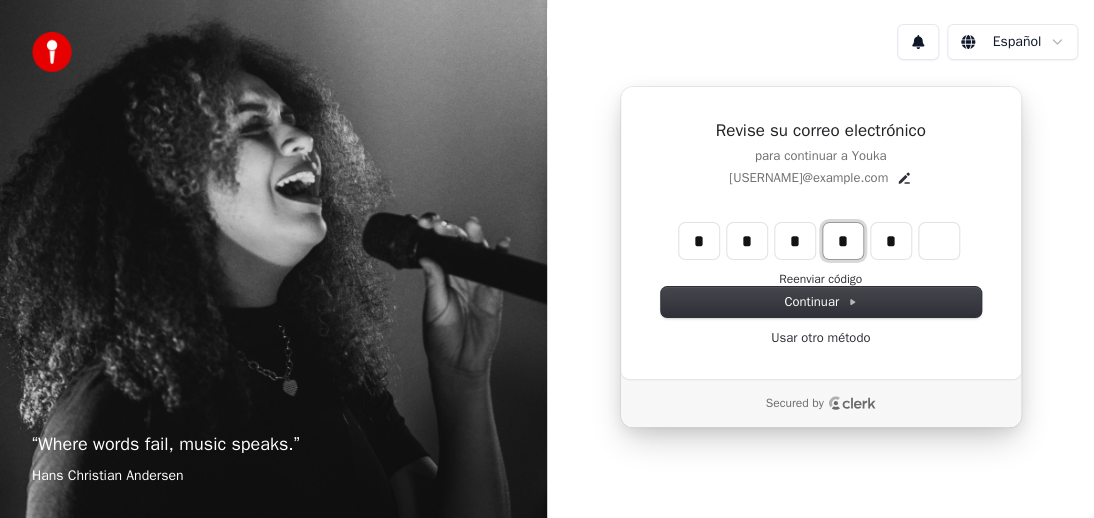 type on "****" 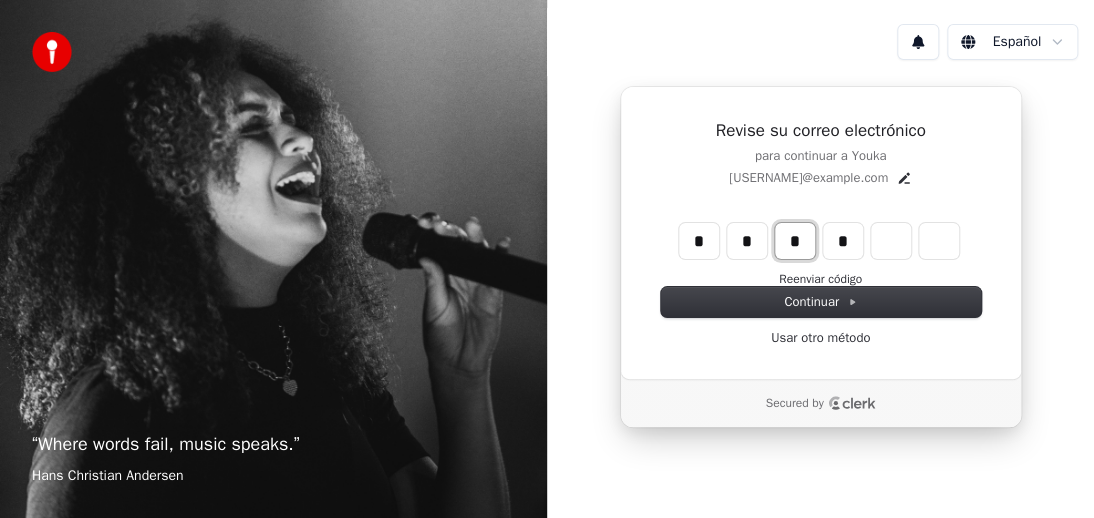 type on "***" 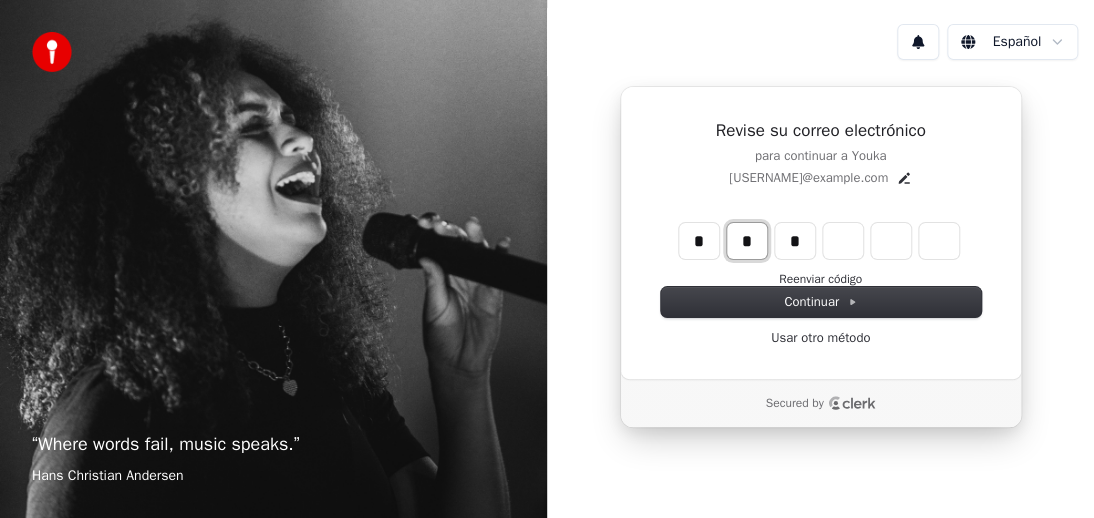 type on "**" 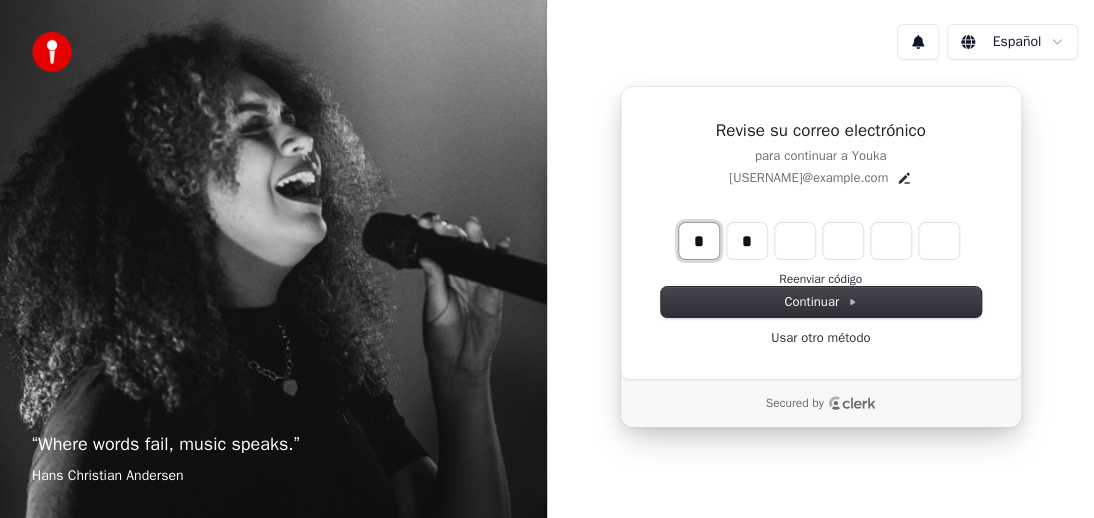 type on "*" 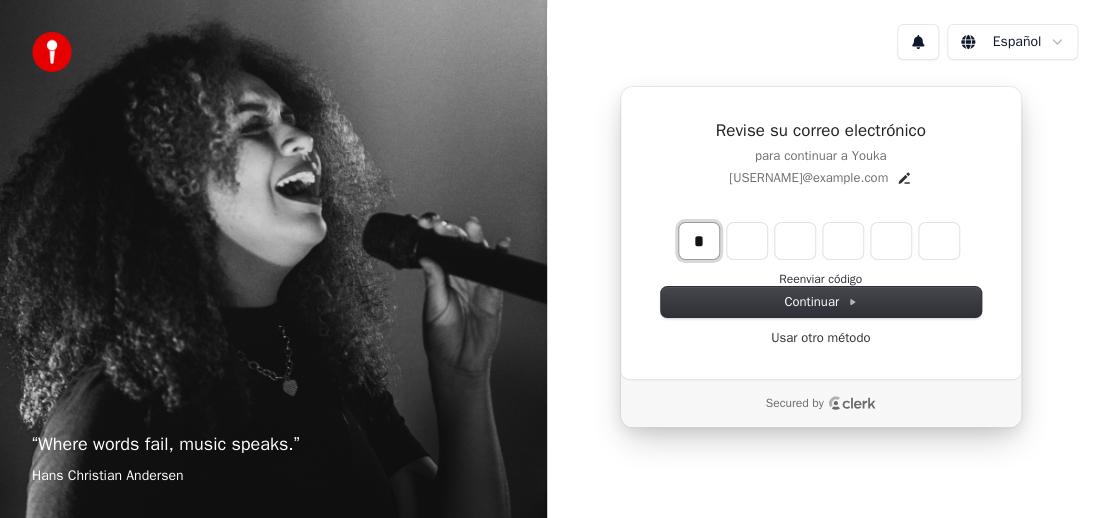 type 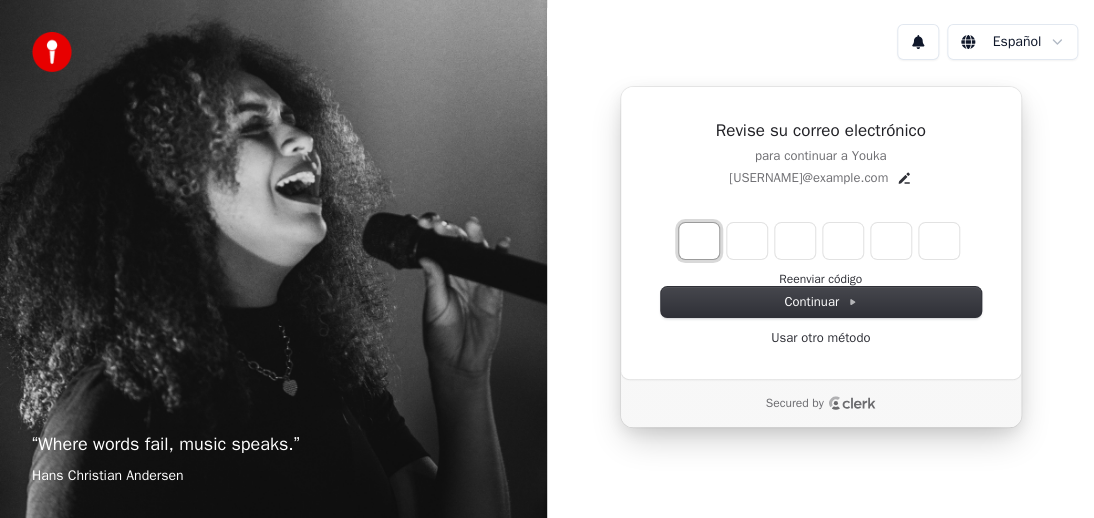 type on "*" 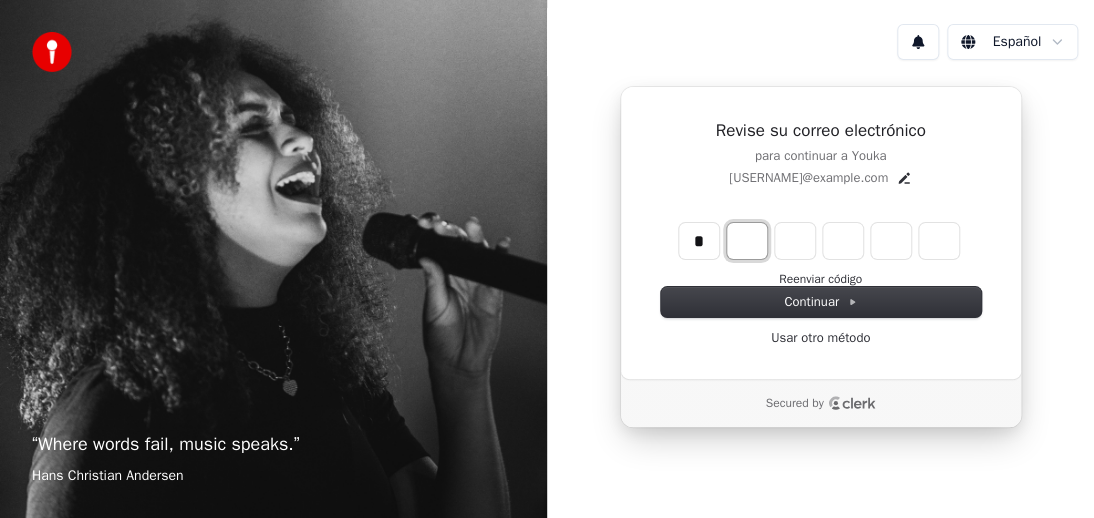 type on "*" 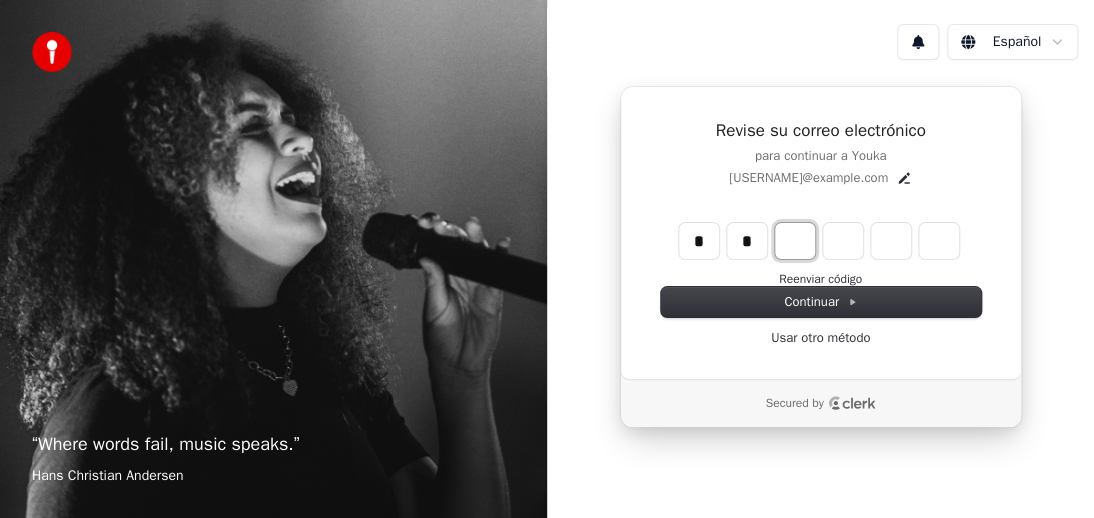 type on "**" 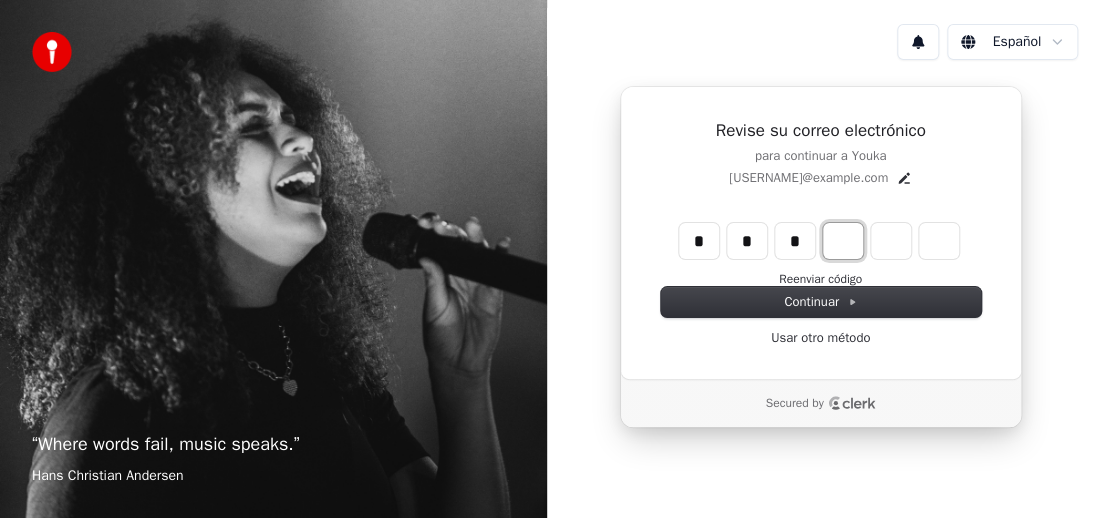 type on "***" 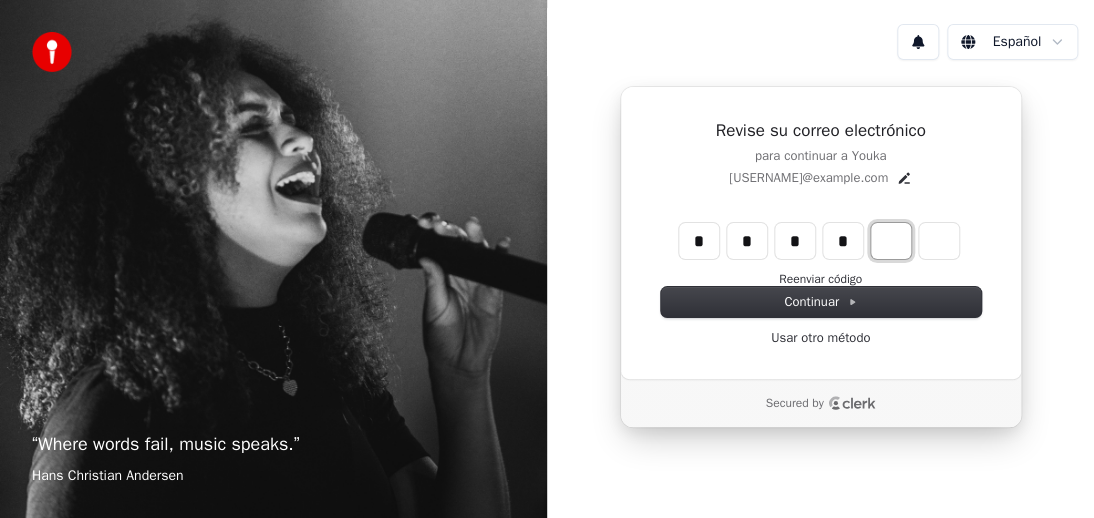 type on "****" 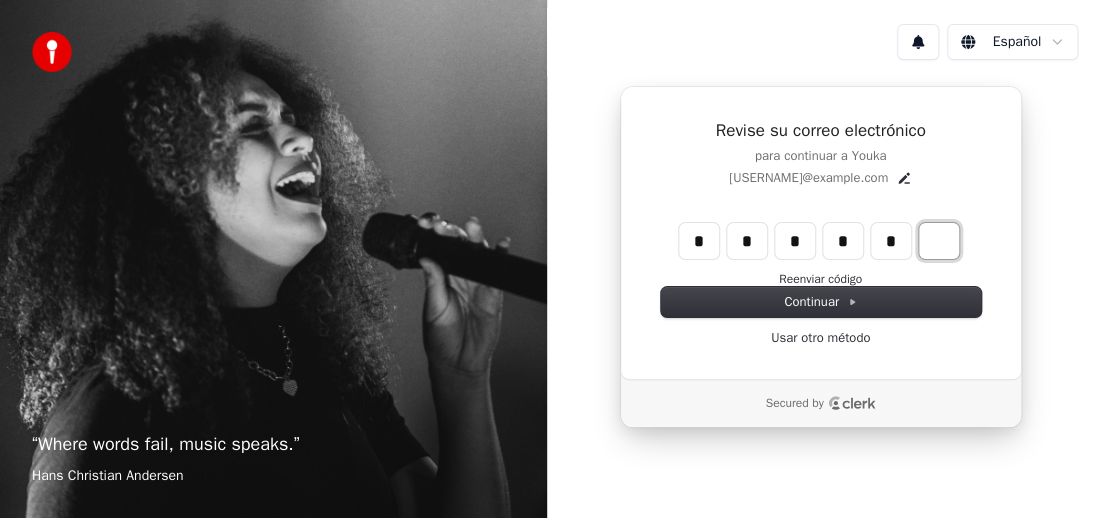 type on "******" 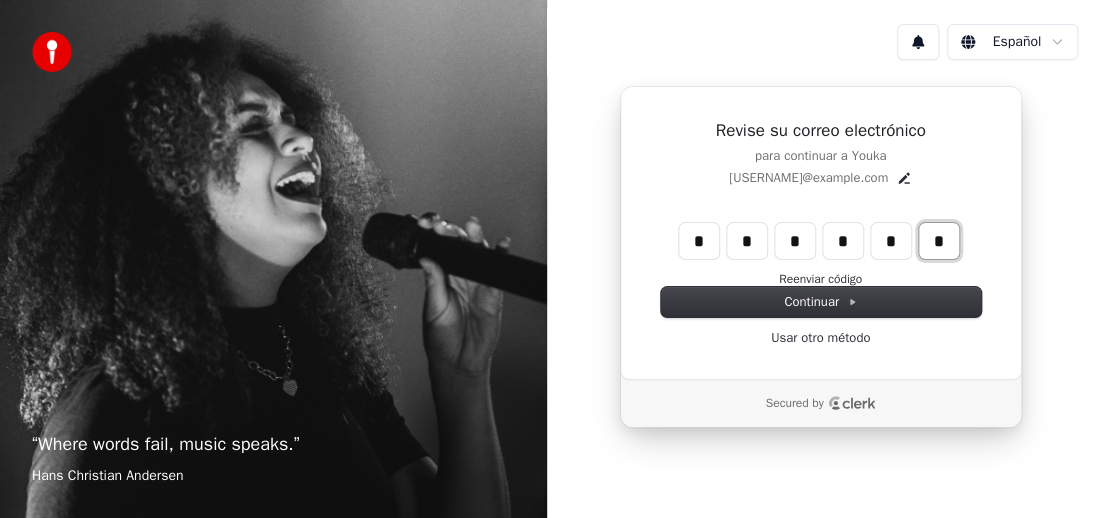 type on "*" 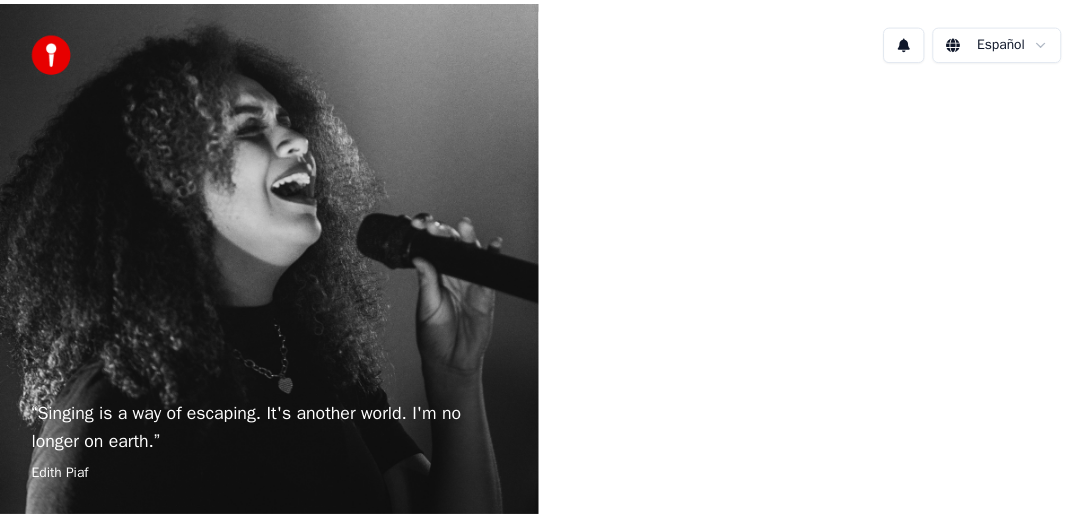 scroll, scrollTop: 0, scrollLeft: 0, axis: both 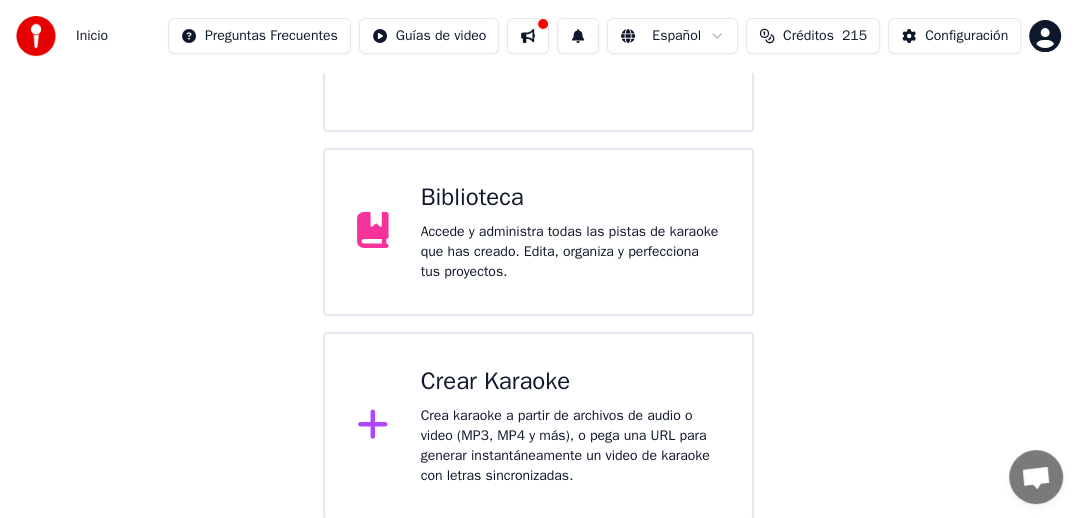 click on "Crear Karaoke" at bounding box center [570, 382] 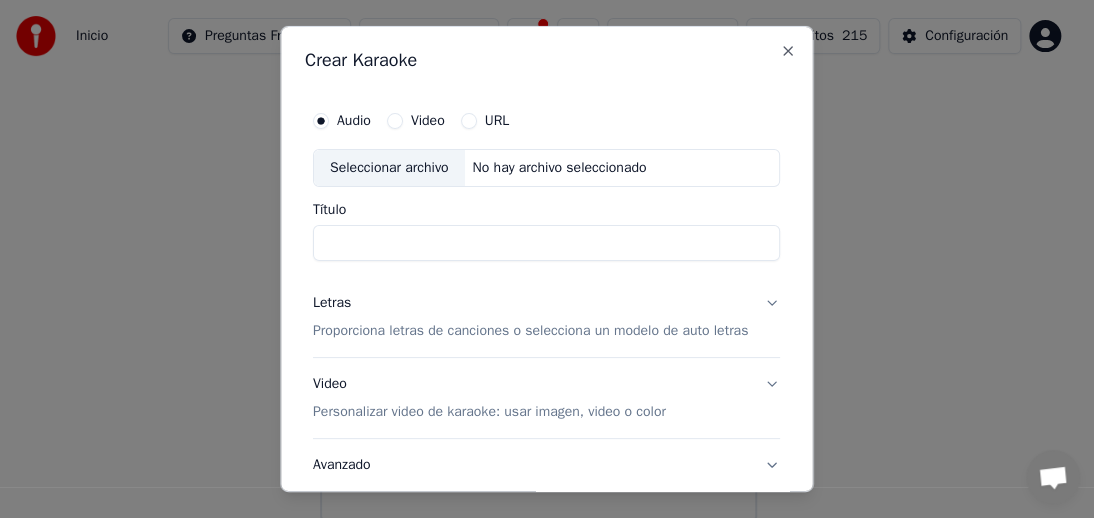 click on "Seleccionar archivo" at bounding box center (389, 168) 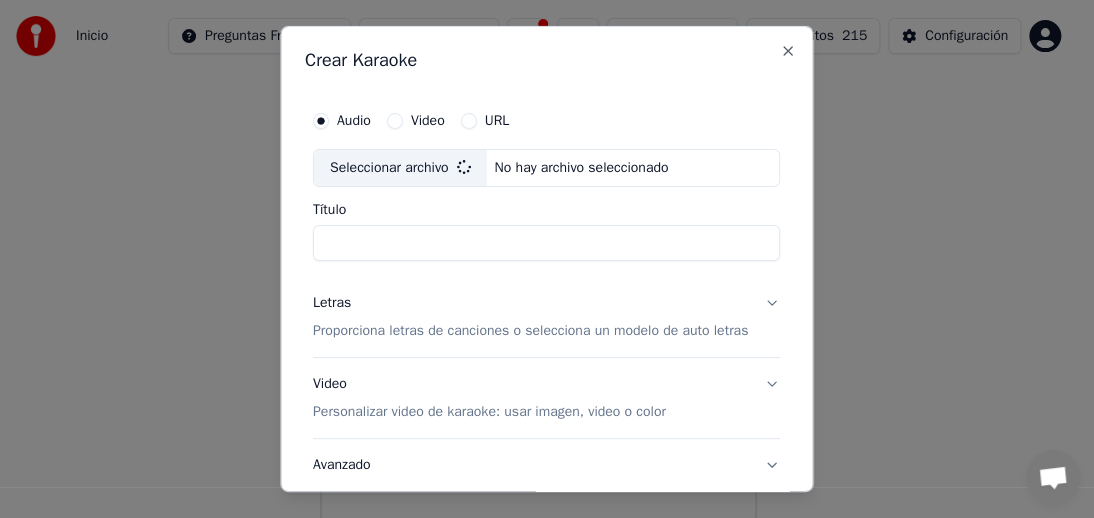 type on "**********" 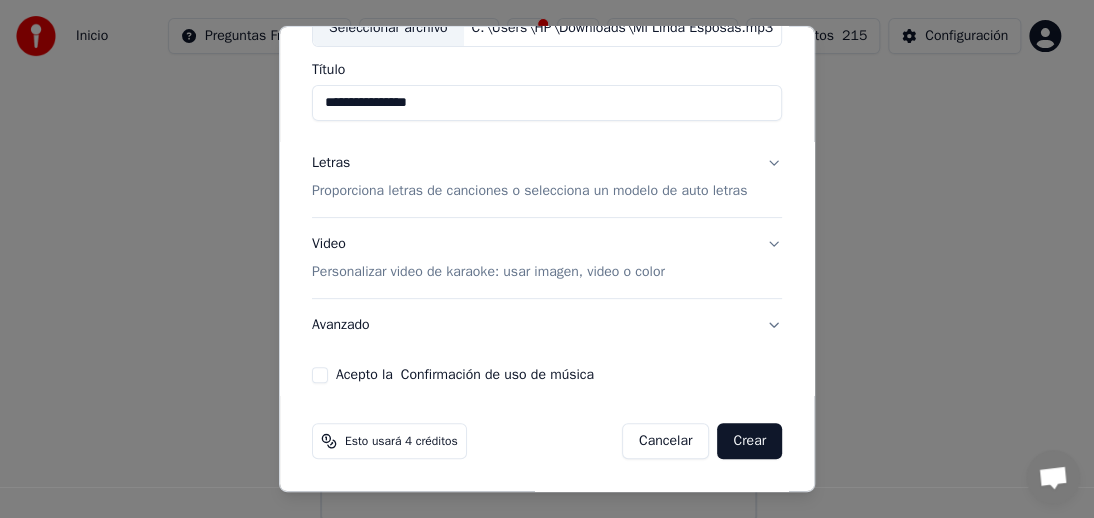 scroll, scrollTop: 158, scrollLeft: 0, axis: vertical 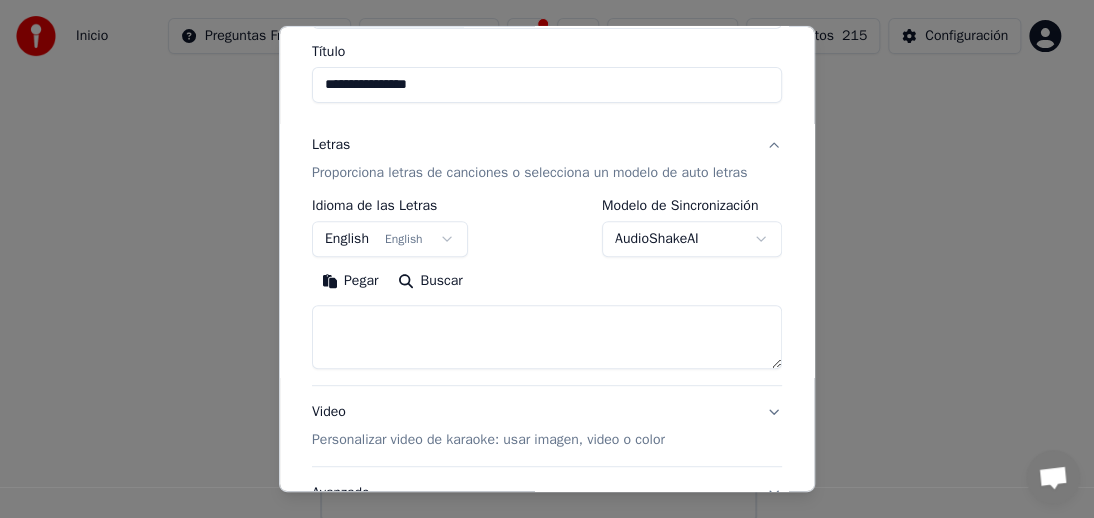click on "English English" at bounding box center (390, 239) 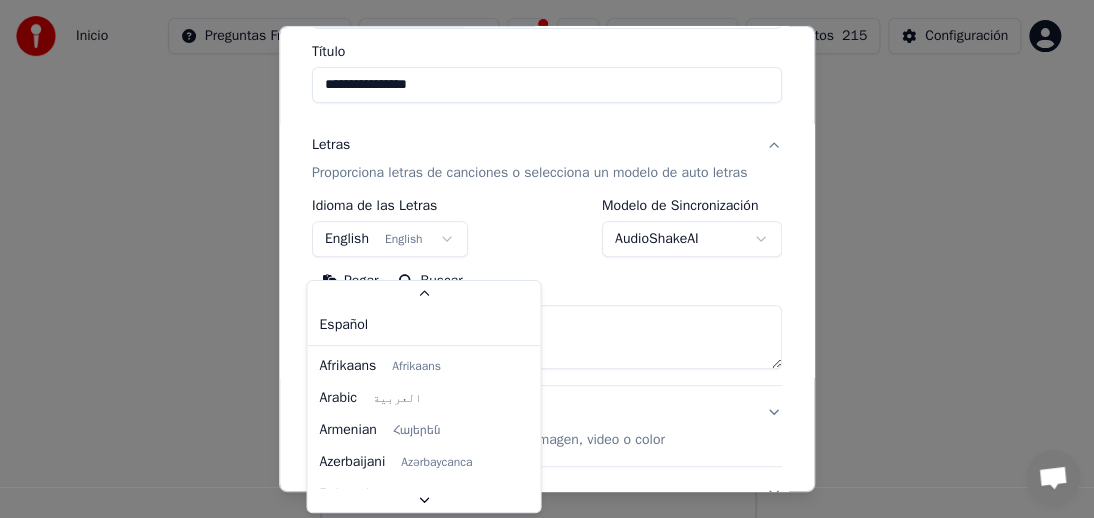 scroll, scrollTop: 149, scrollLeft: 0, axis: vertical 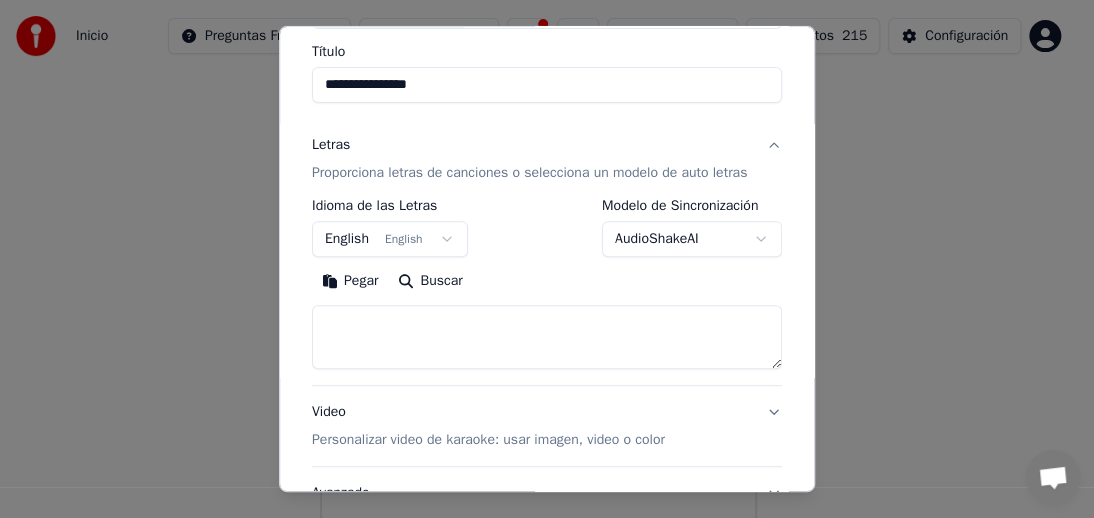drag, startPoint x: 808, startPoint y: 260, endPoint x: 812, endPoint y: 356, distance: 96.0833 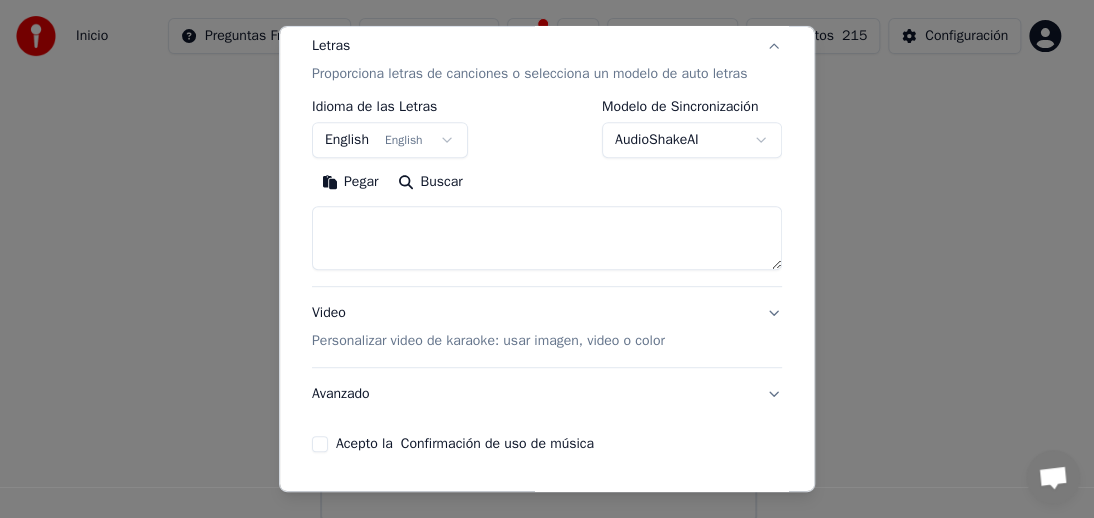 scroll, scrollTop: 259, scrollLeft: 0, axis: vertical 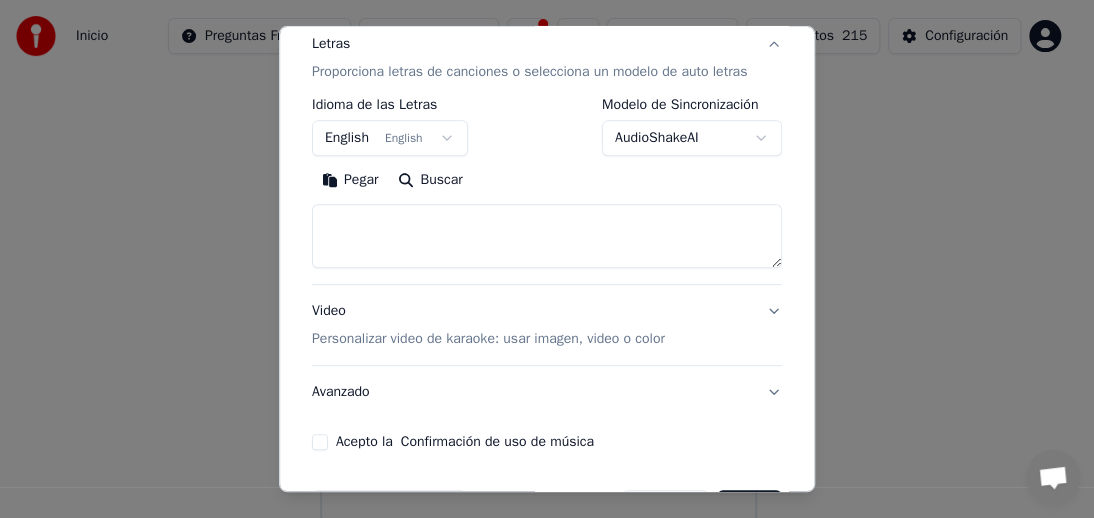 click on "English English" at bounding box center [390, 138] 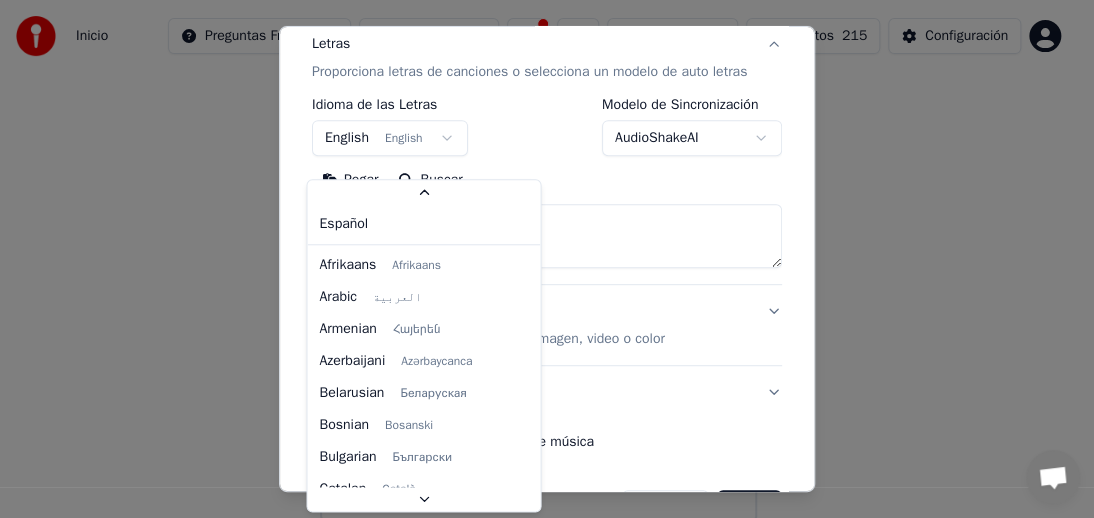 scroll, scrollTop: 48, scrollLeft: 0, axis: vertical 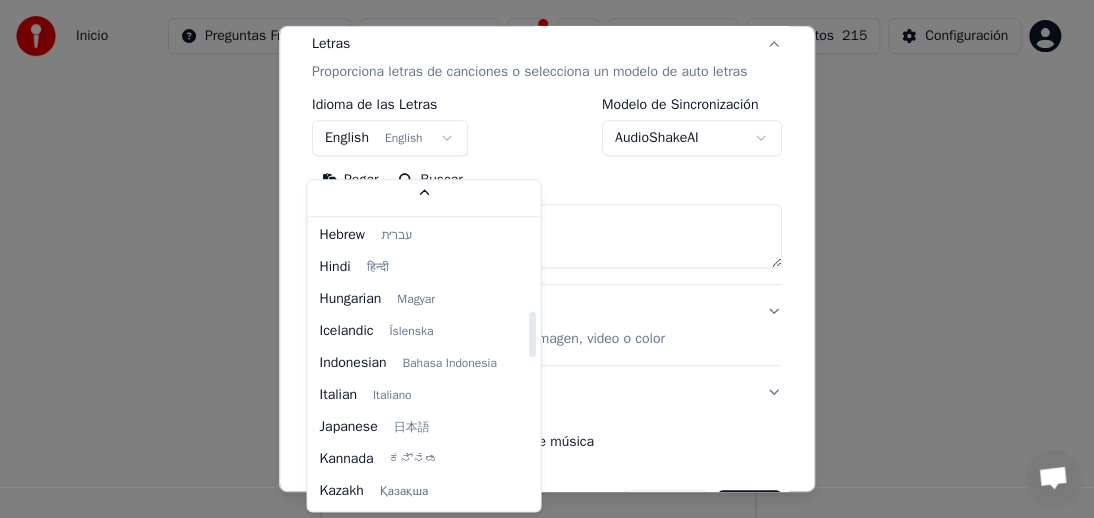 drag, startPoint x: 528, startPoint y: 271, endPoint x: 528, endPoint y: 352, distance: 81 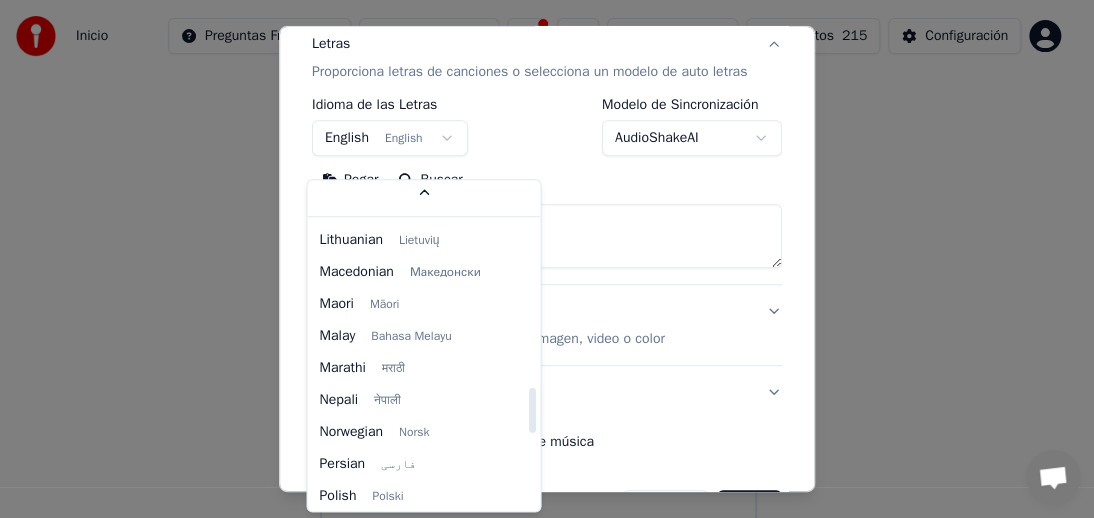 scroll, scrollTop: 1112, scrollLeft: 0, axis: vertical 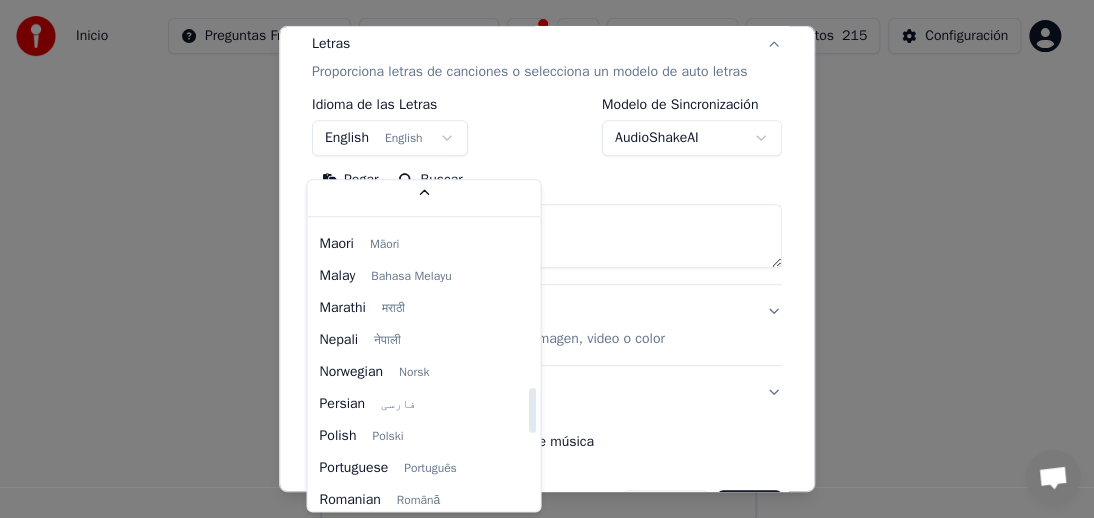 drag, startPoint x: 528, startPoint y: 352, endPoint x: 528, endPoint y: 420, distance: 68 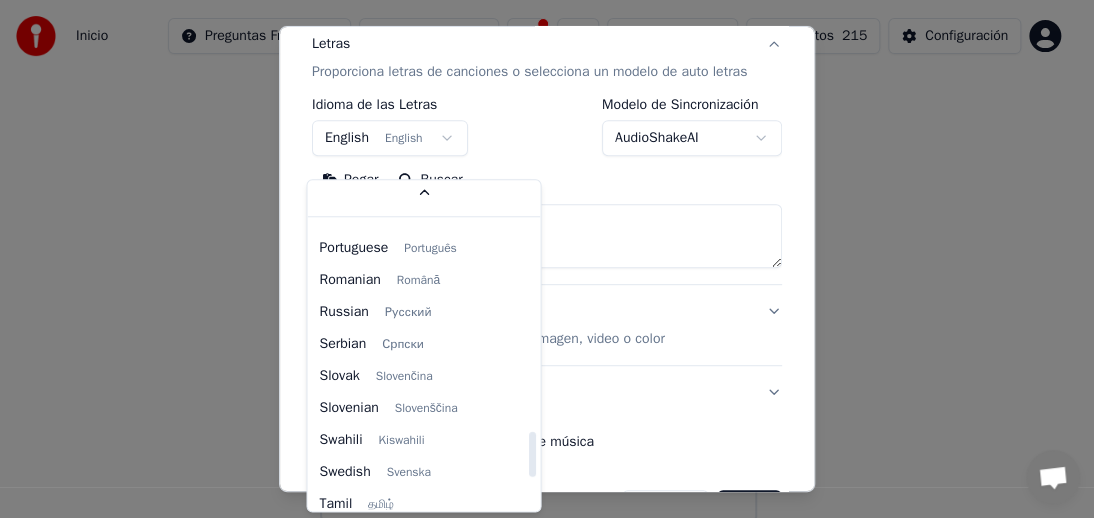 scroll, scrollTop: 1356, scrollLeft: 0, axis: vertical 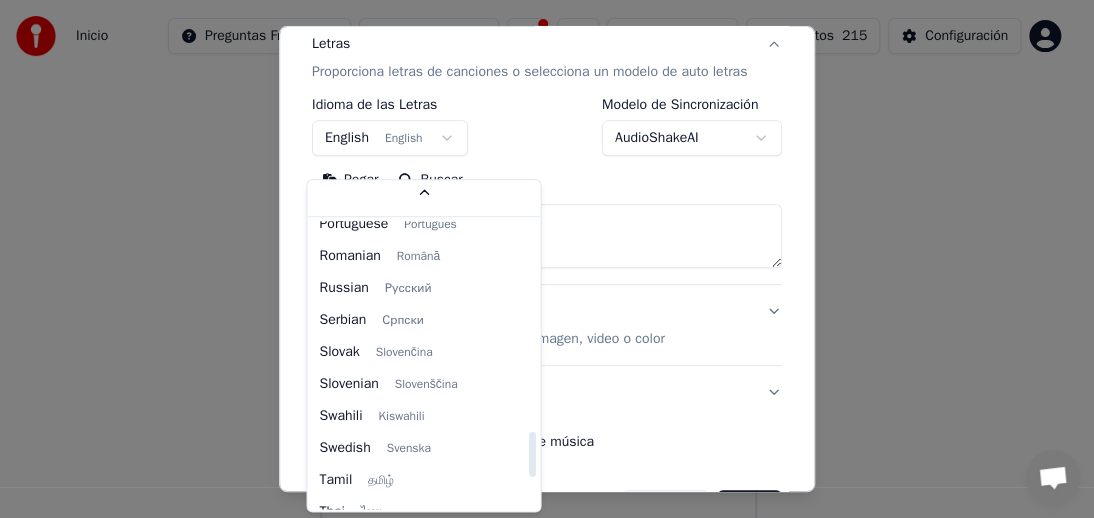 drag, startPoint x: 528, startPoint y: 421, endPoint x: 528, endPoint y: 460, distance: 39 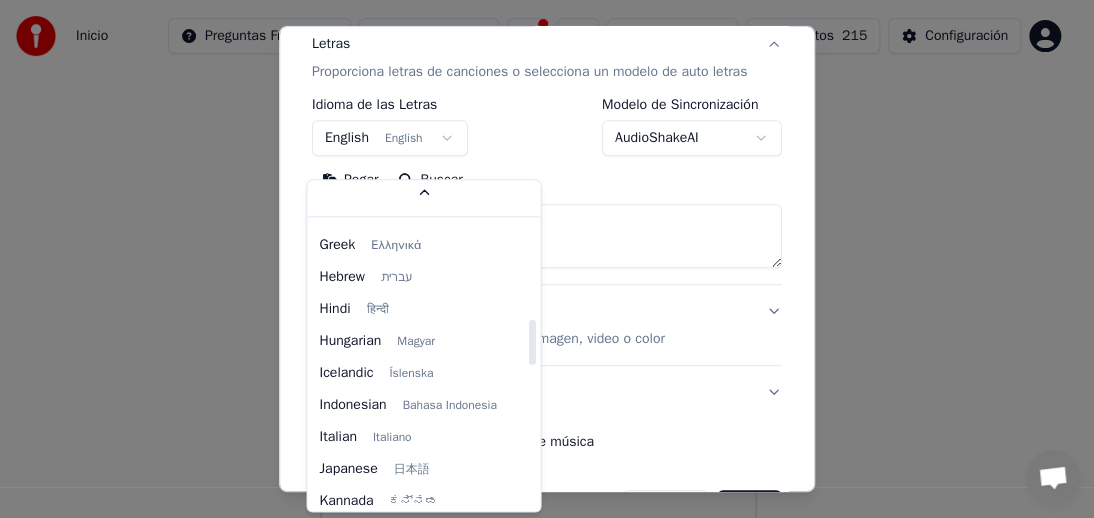 scroll, scrollTop: 622, scrollLeft: 0, axis: vertical 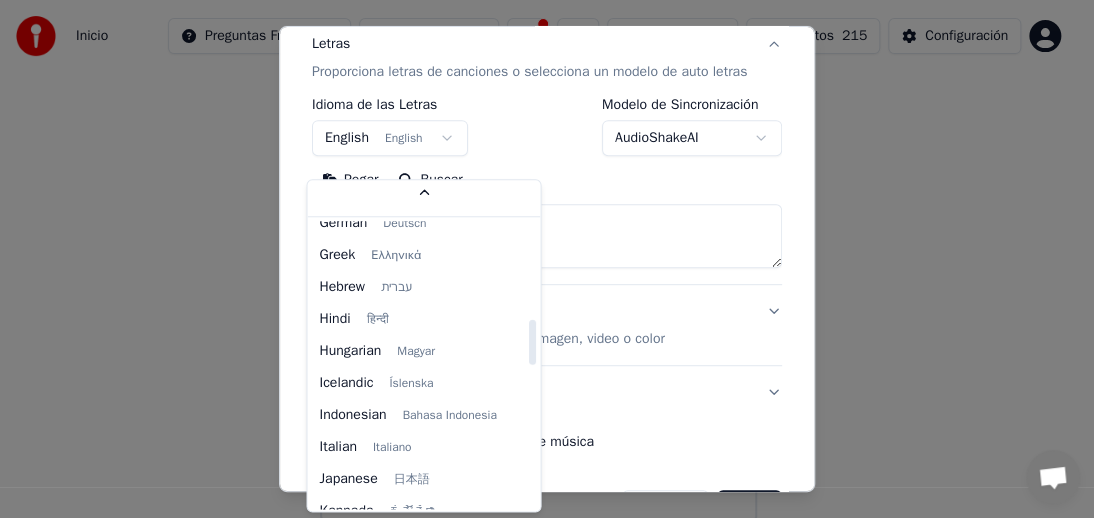 drag, startPoint x: 528, startPoint y: 450, endPoint x: 520, endPoint y: 335, distance: 115.27792 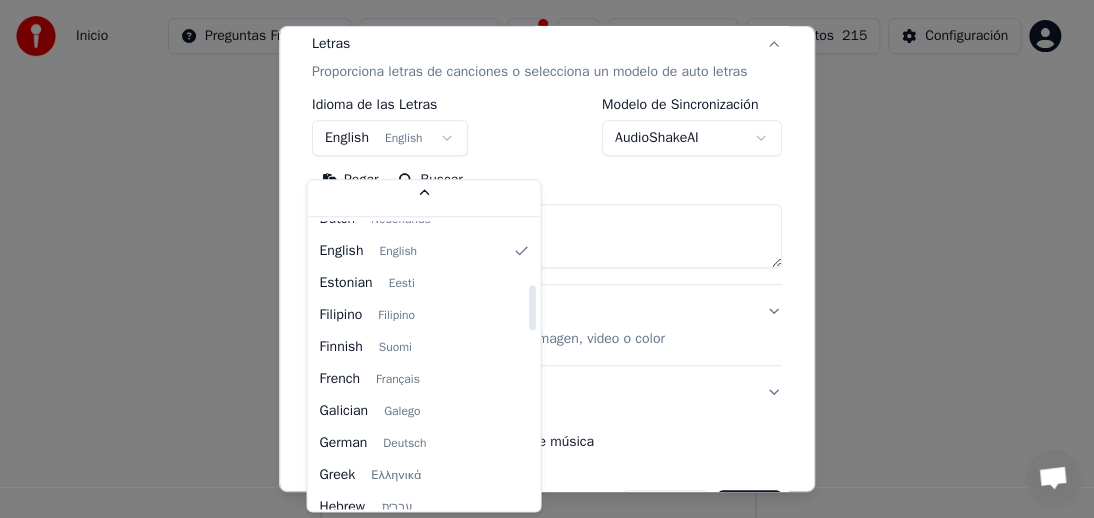 scroll, scrollTop: 346, scrollLeft: 0, axis: vertical 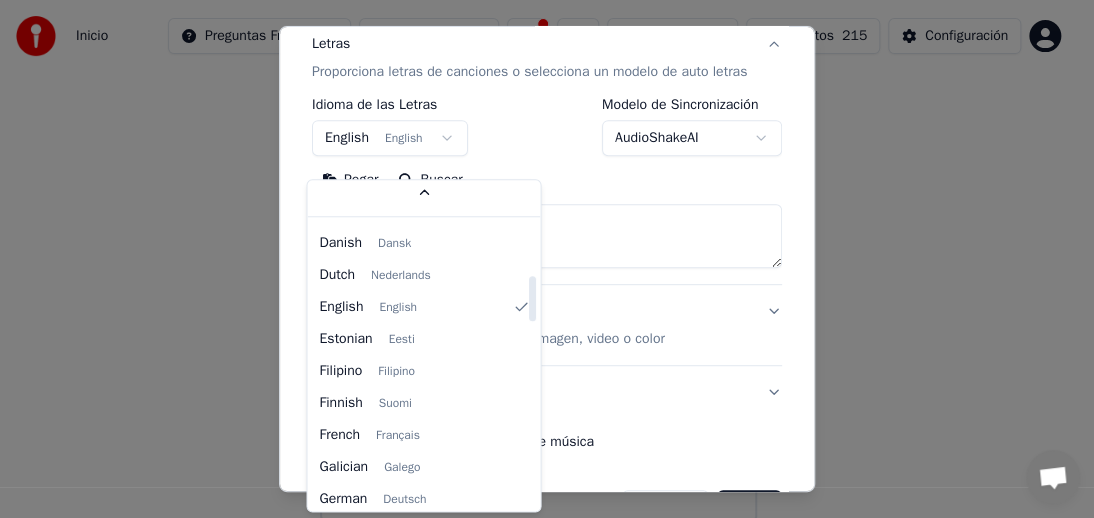 drag, startPoint x: 528, startPoint y: 340, endPoint x: 535, endPoint y: 296, distance: 44.553337 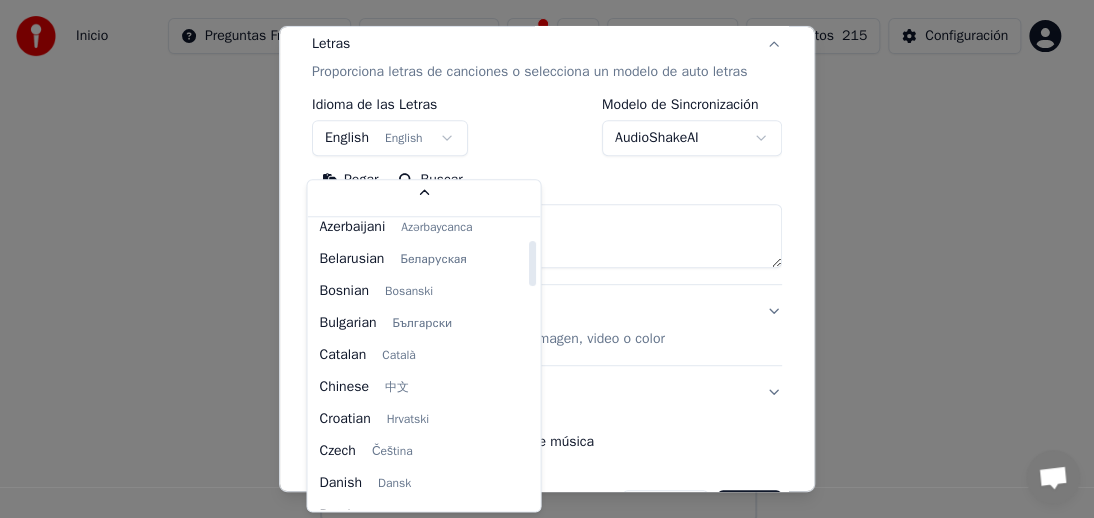 scroll, scrollTop: 101, scrollLeft: 0, axis: vertical 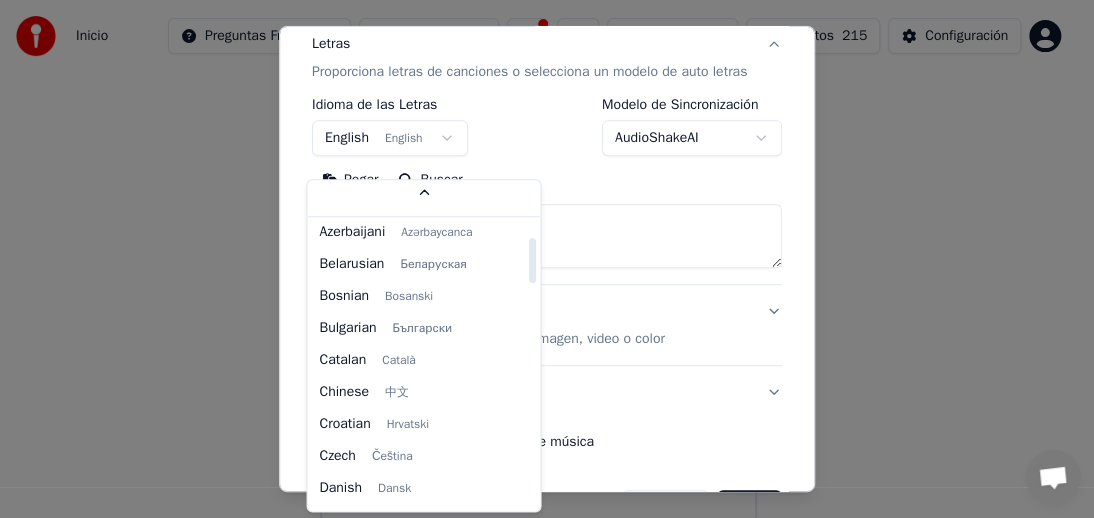 drag, startPoint x: 532, startPoint y: 300, endPoint x: 531, endPoint y: 262, distance: 38.013157 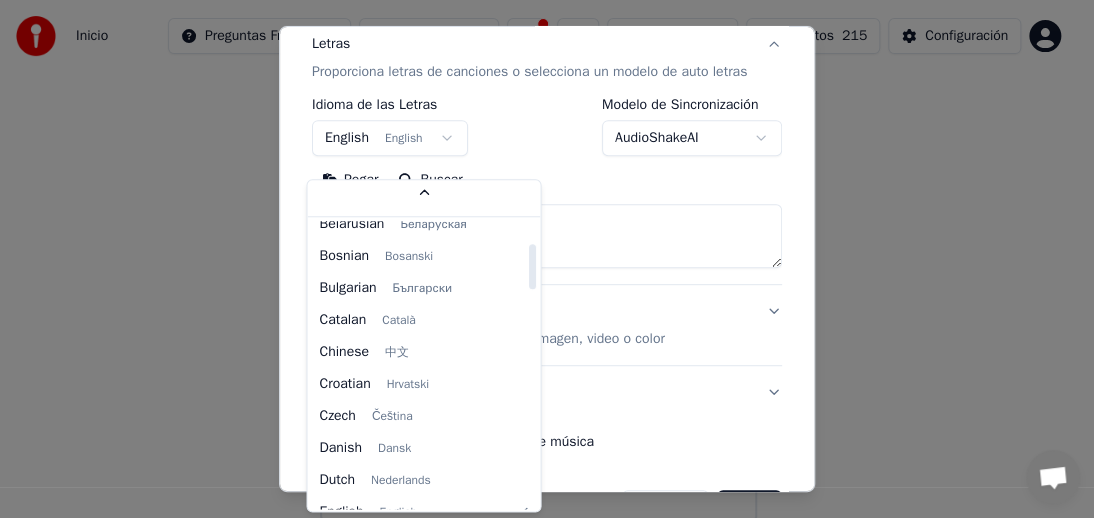 scroll, scrollTop: 147, scrollLeft: 0, axis: vertical 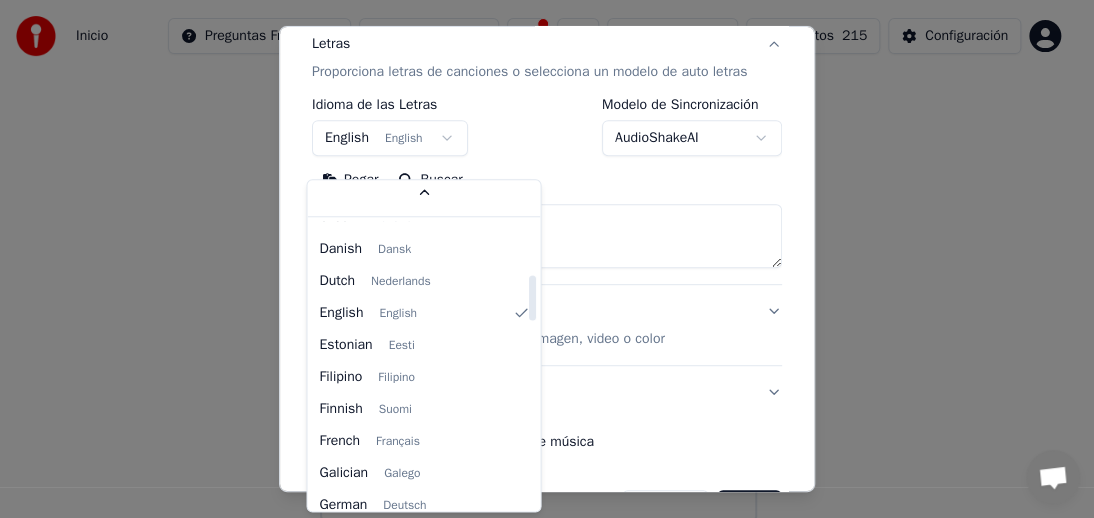 drag, startPoint x: 529, startPoint y: 260, endPoint x: 530, endPoint y: 298, distance: 38.013157 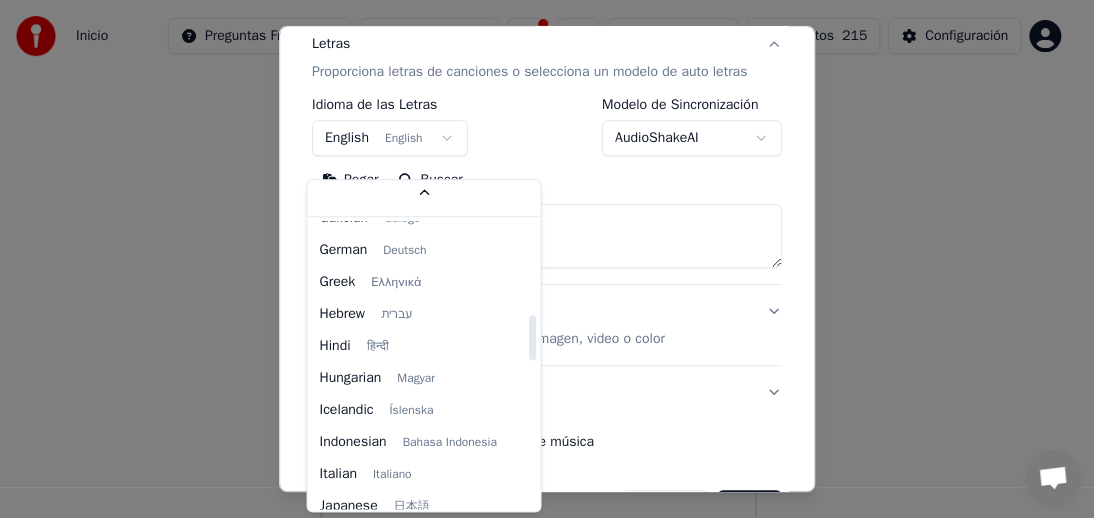 scroll, scrollTop: 615, scrollLeft: 0, axis: vertical 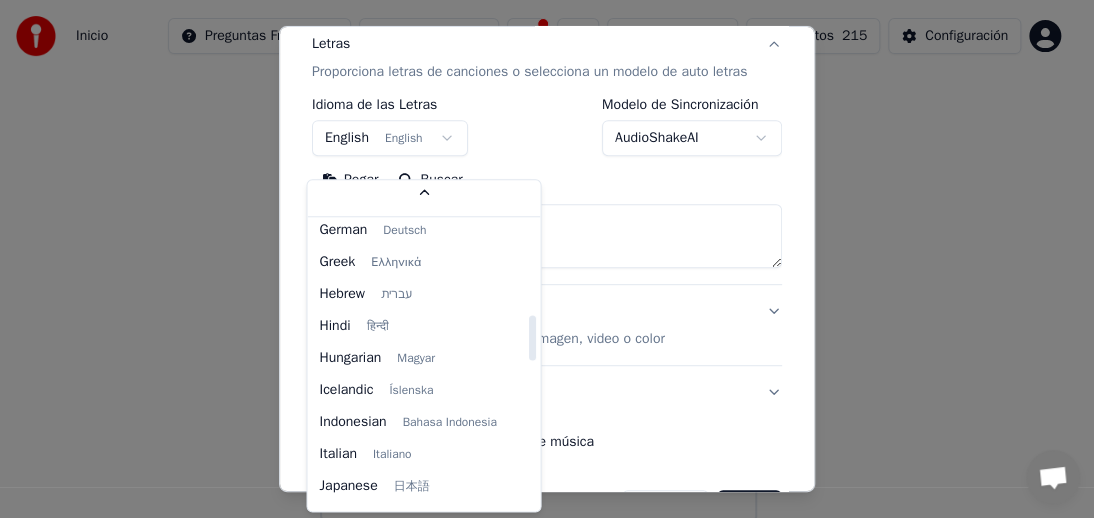 drag, startPoint x: 530, startPoint y: 298, endPoint x: 534, endPoint y: 340, distance: 42.190044 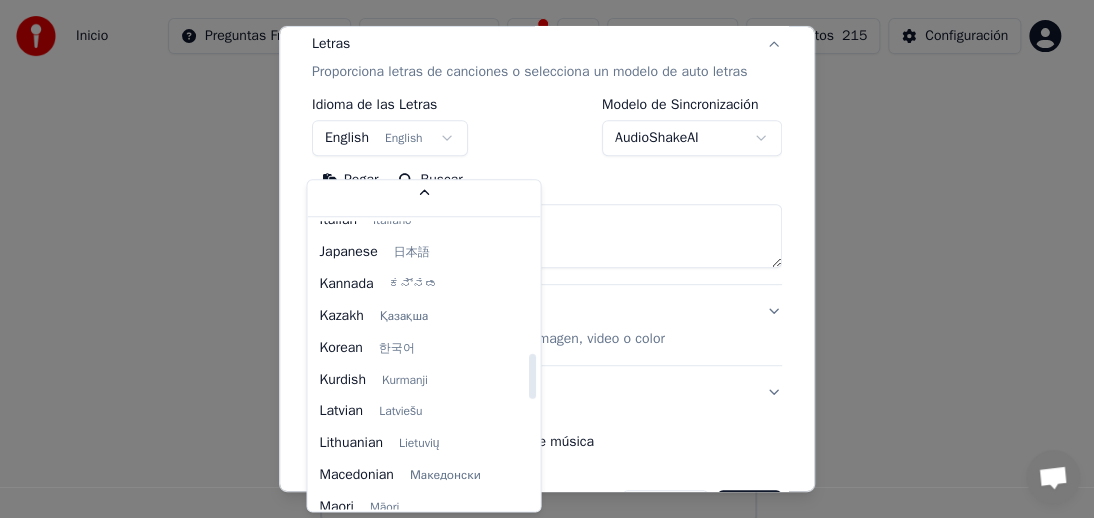 drag, startPoint x: 528, startPoint y: 339, endPoint x: 530, endPoint y: 376, distance: 37.054016 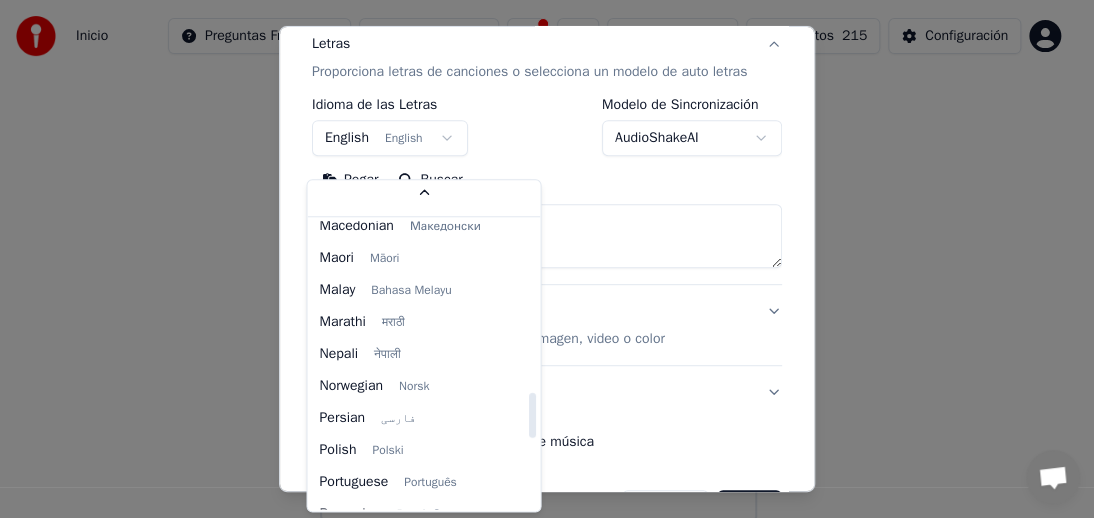 drag, startPoint x: 531, startPoint y: 376, endPoint x: 531, endPoint y: 416, distance: 40 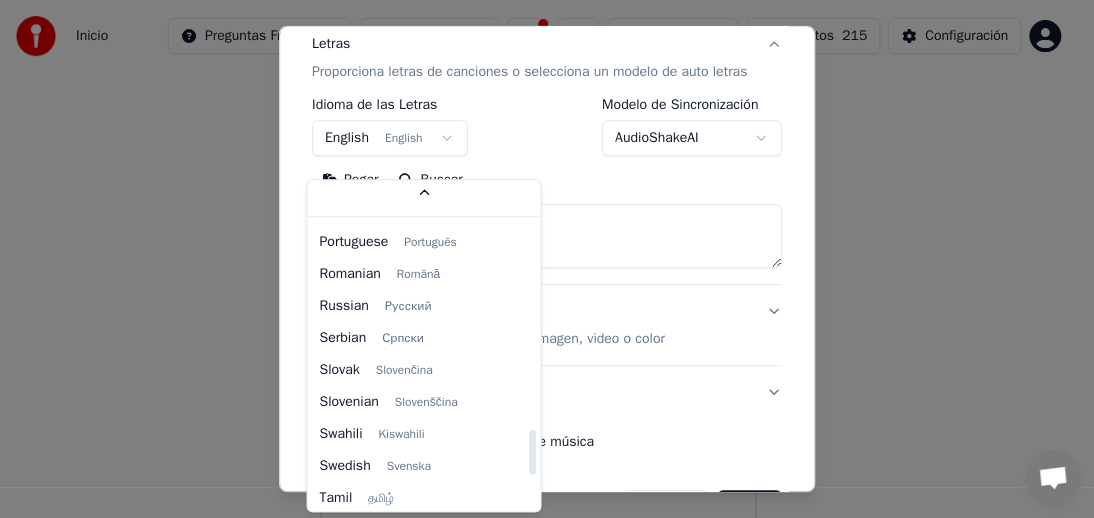 drag, startPoint x: 531, startPoint y: 414, endPoint x: 531, endPoint y: 452, distance: 38 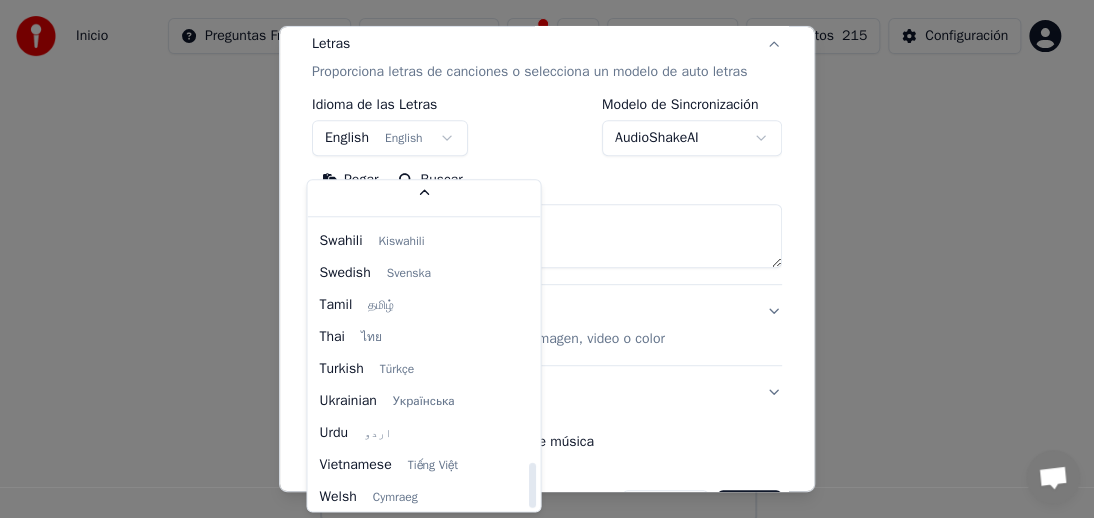 scroll, scrollTop: 1535, scrollLeft: 0, axis: vertical 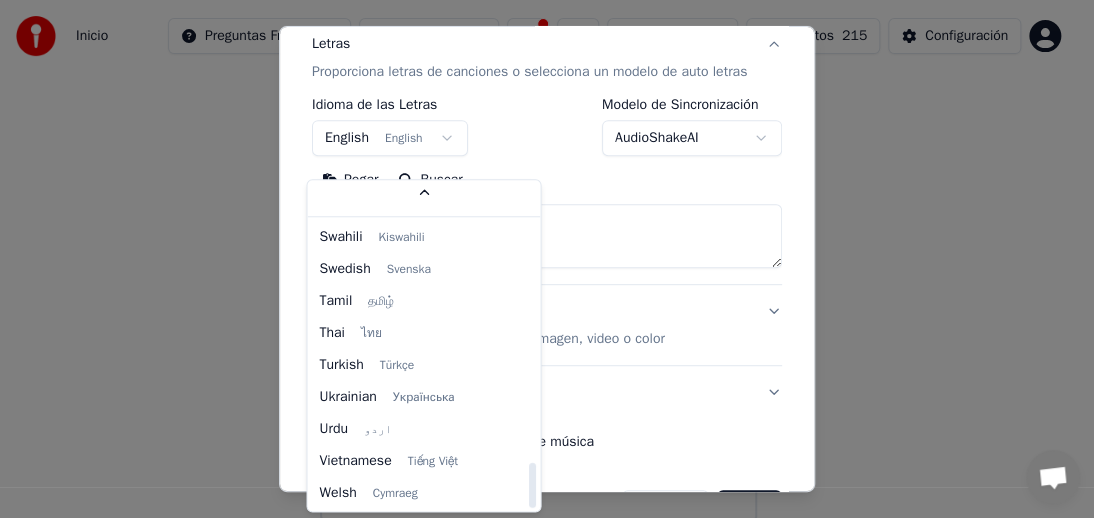 drag, startPoint x: 530, startPoint y: 448, endPoint x: 531, endPoint y: 489, distance: 41.01219 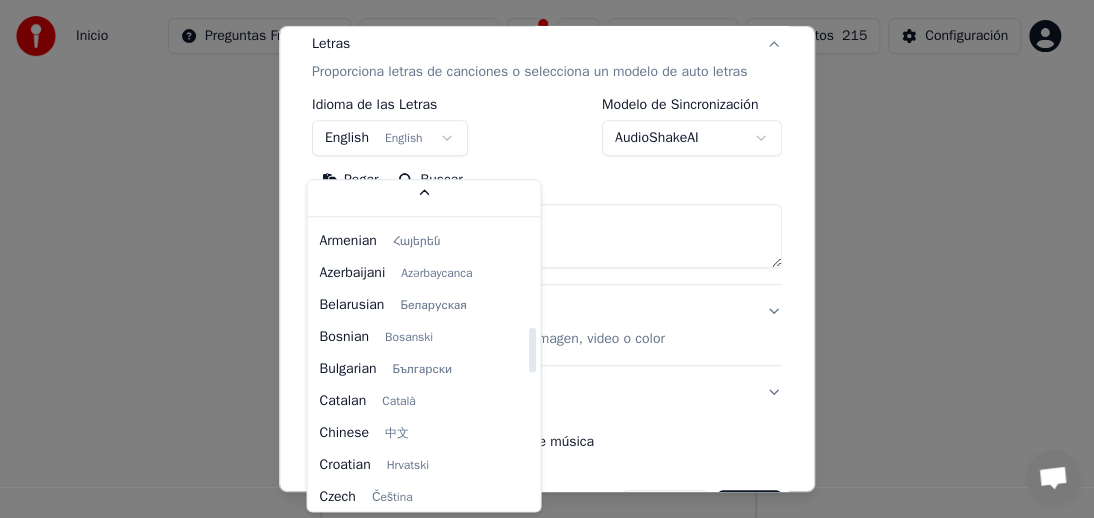 drag, startPoint x: 527, startPoint y: 484, endPoint x: 524, endPoint y: 252, distance: 232.0194 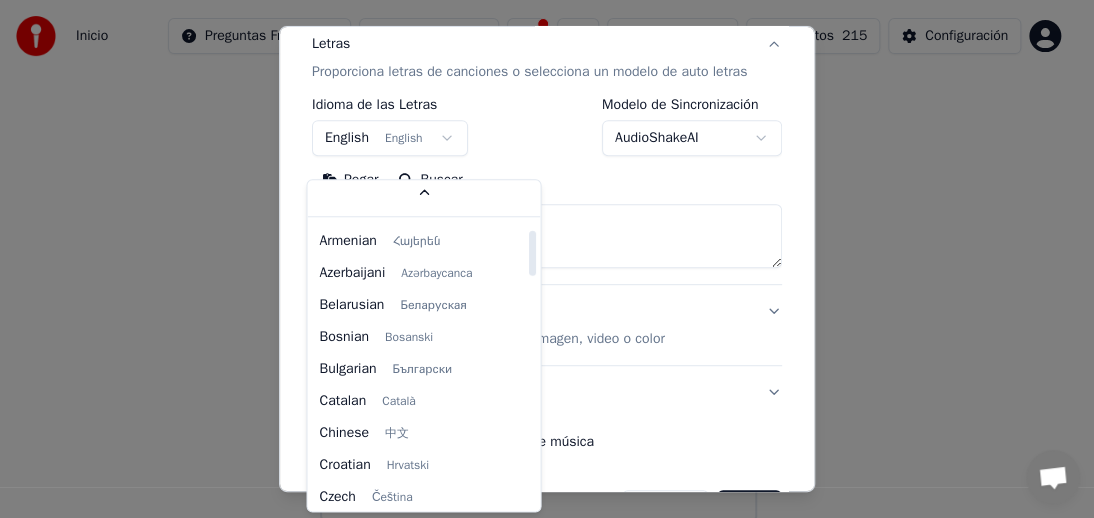 scroll, scrollTop: 56, scrollLeft: 0, axis: vertical 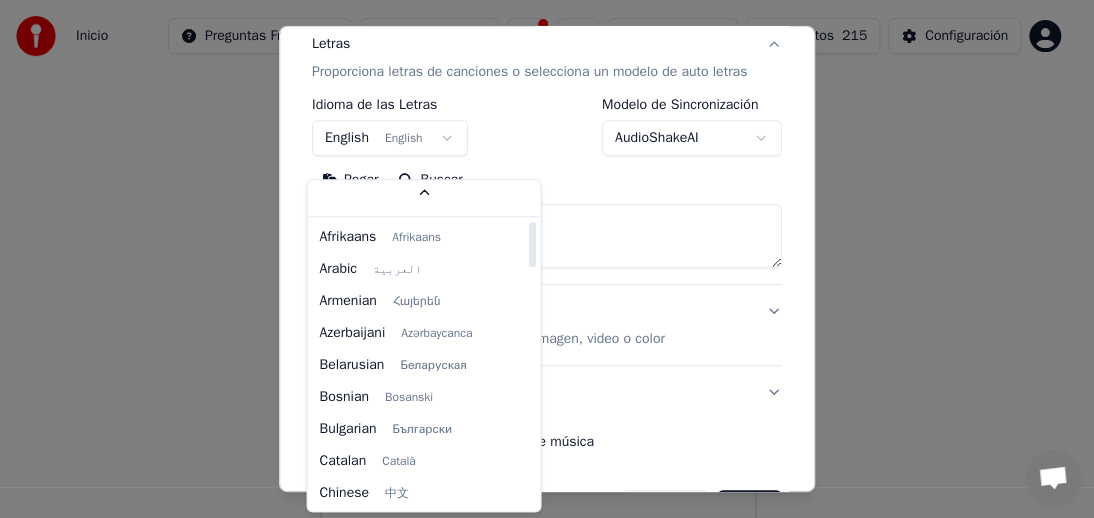drag, startPoint x: 527, startPoint y: 252, endPoint x: 527, endPoint y: 221, distance: 31 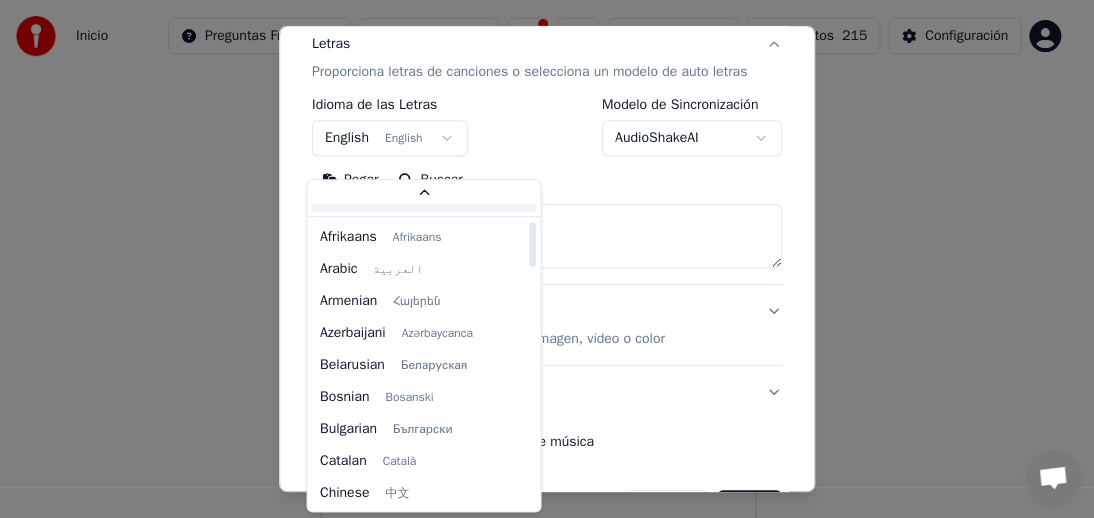 scroll, scrollTop: 0, scrollLeft: 0, axis: both 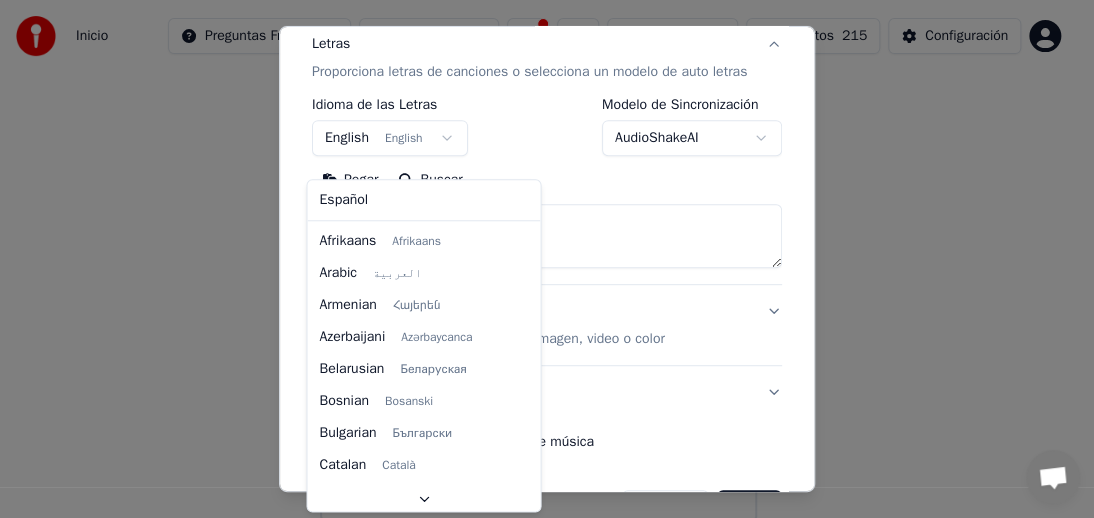 select on "**" 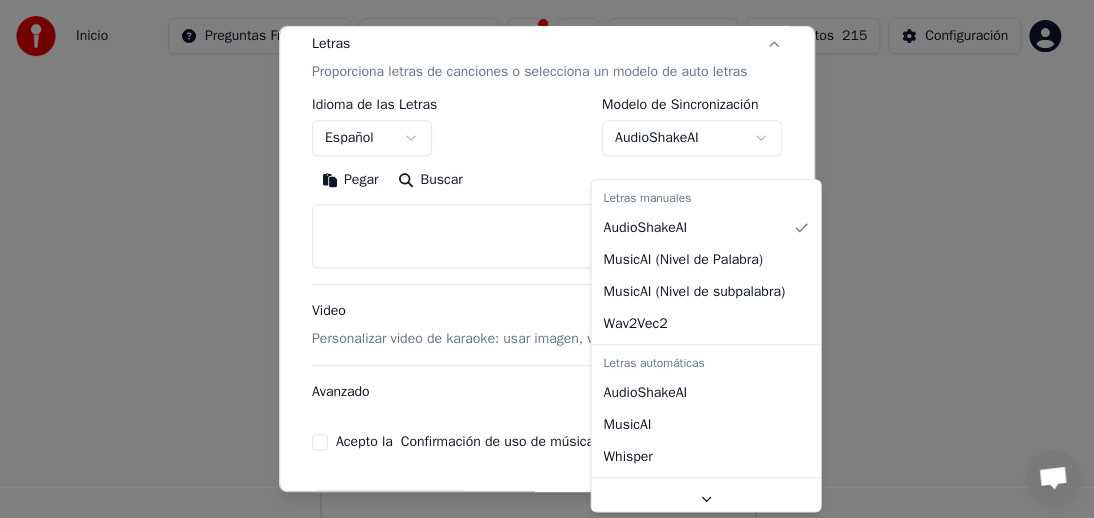 click on "**********" at bounding box center (538, 118) 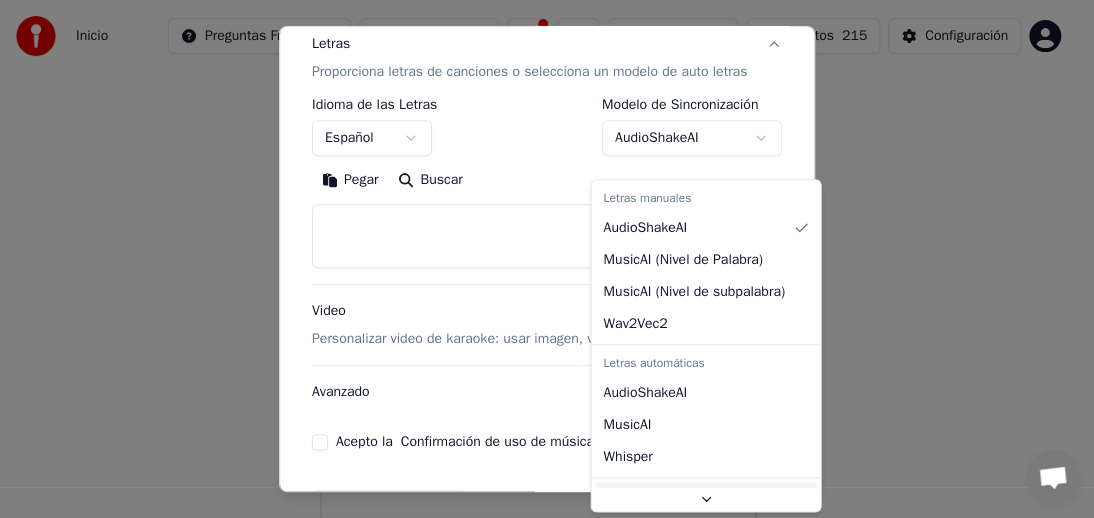 scroll, scrollTop: 29, scrollLeft: 0, axis: vertical 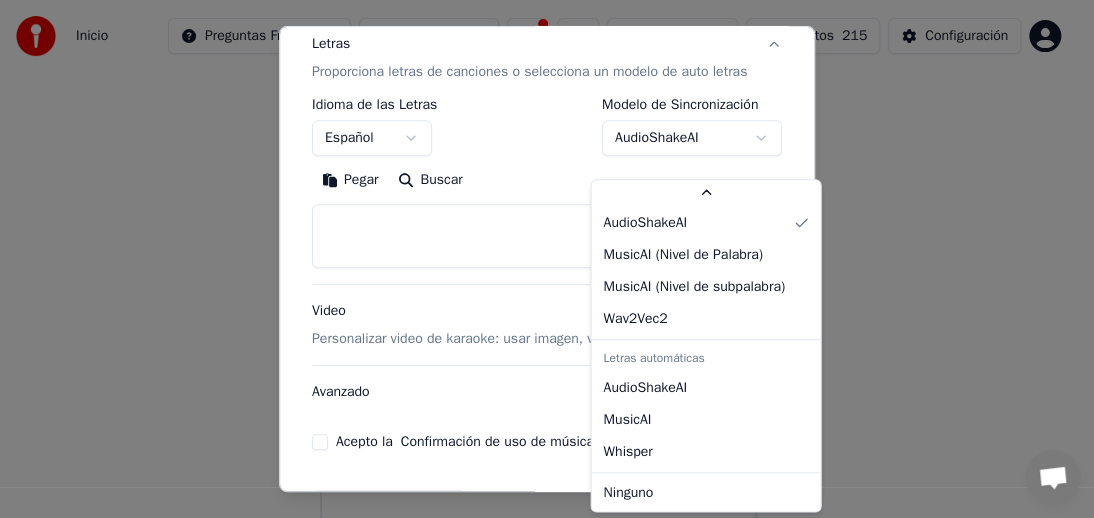 select on "****" 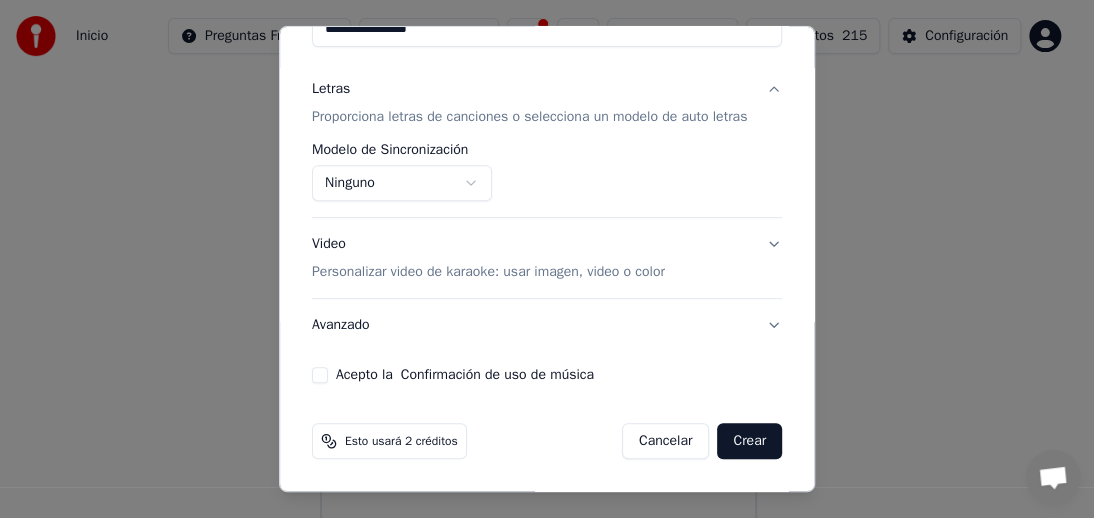 click on "Video Personalizar video de karaoke: usar imagen, video o color" at bounding box center (547, 258) 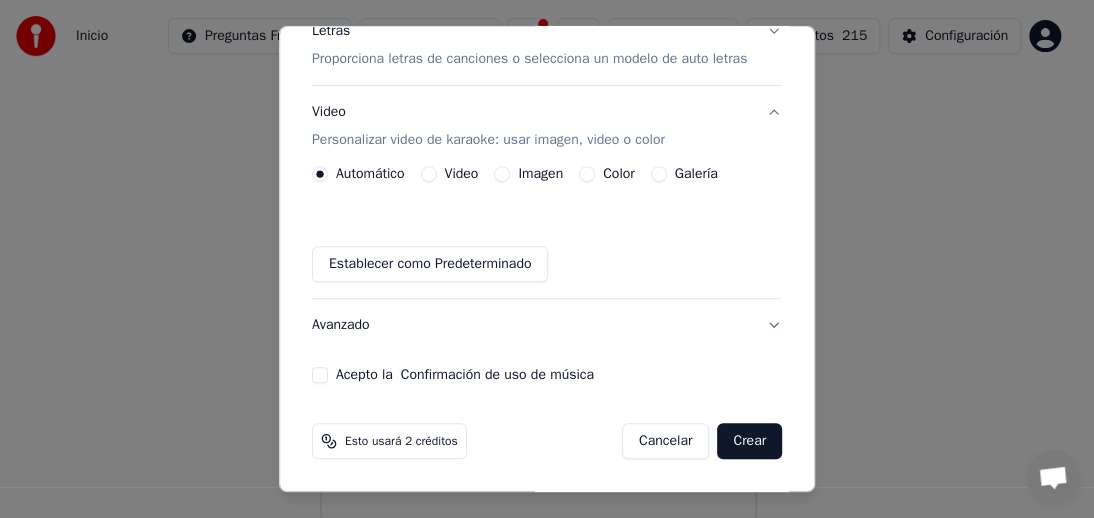 scroll, scrollTop: 290, scrollLeft: 0, axis: vertical 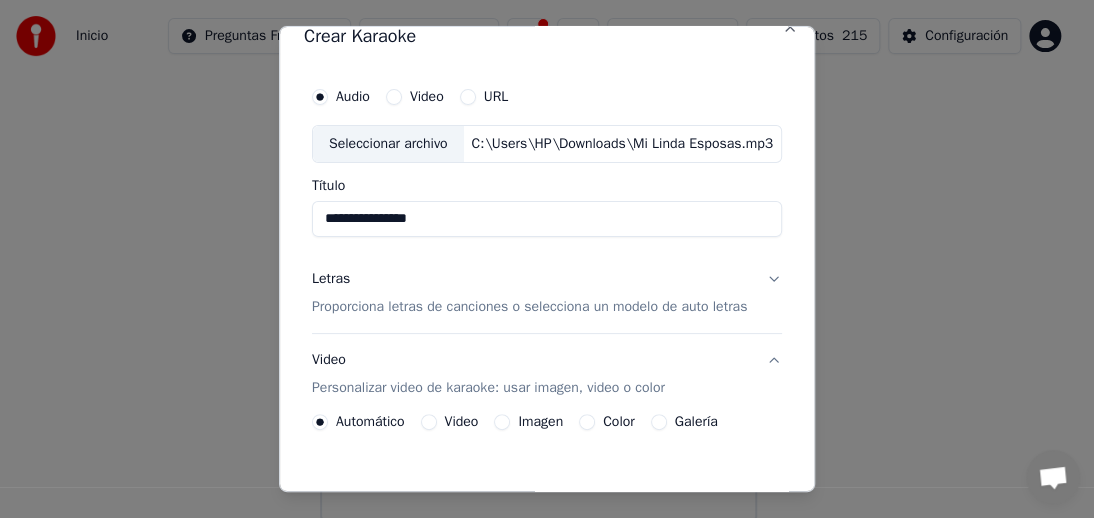 click on "Proporciona letras de canciones o selecciona un modelo de auto letras" at bounding box center [529, 307] 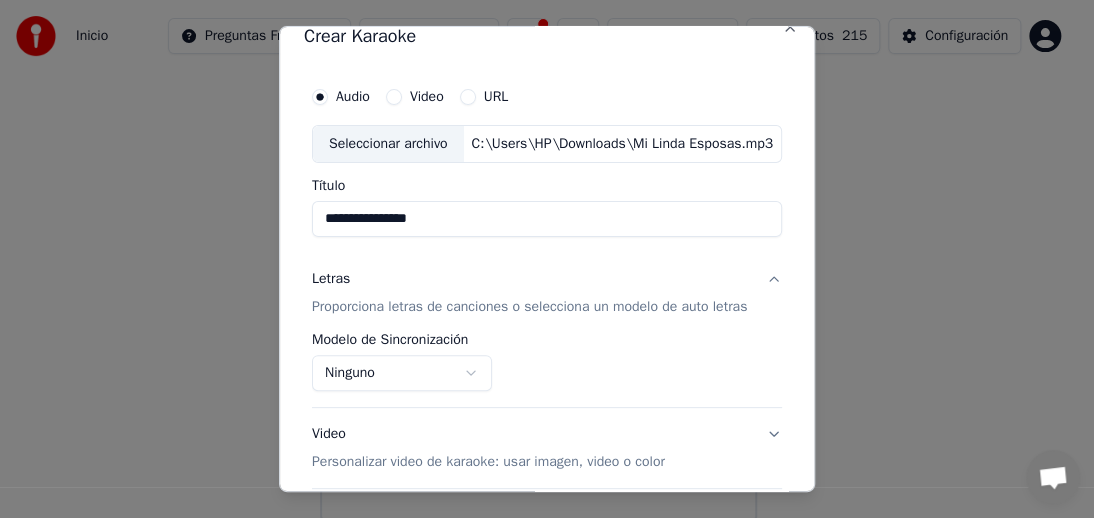 click on "**********" at bounding box center (538, 118) 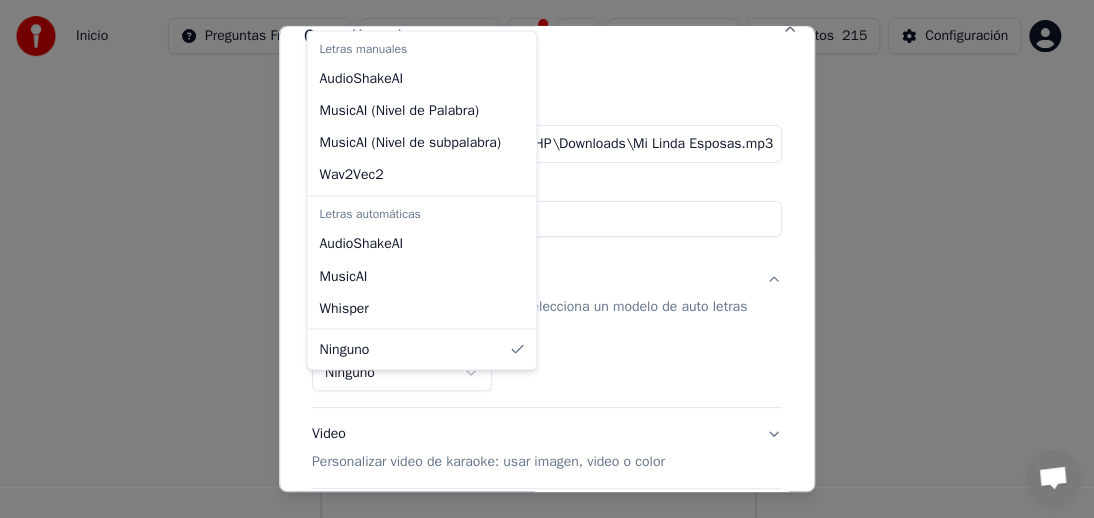 select on "**********" 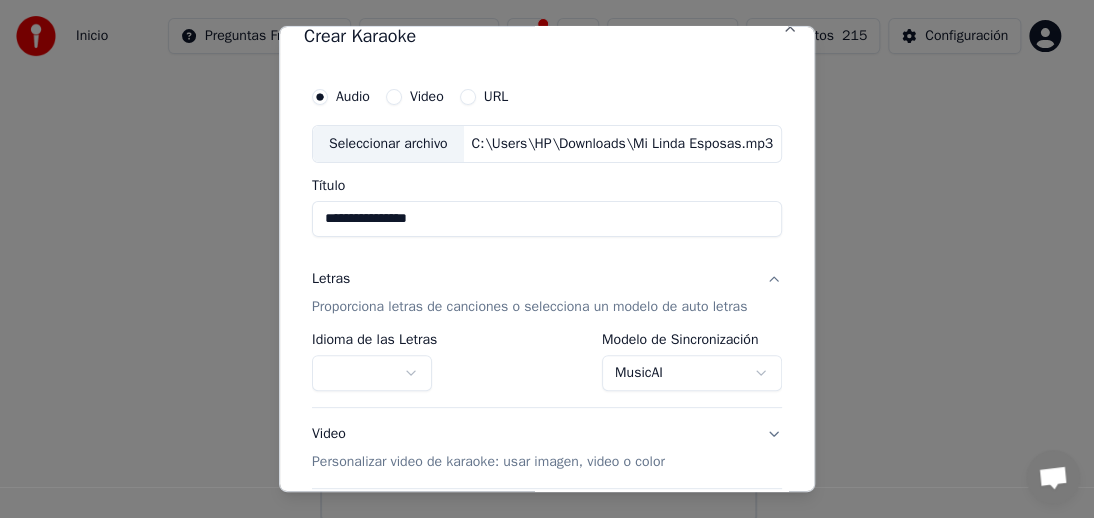 click on "Proporciona letras de canciones o selecciona un modelo de auto letras" at bounding box center [529, 307] 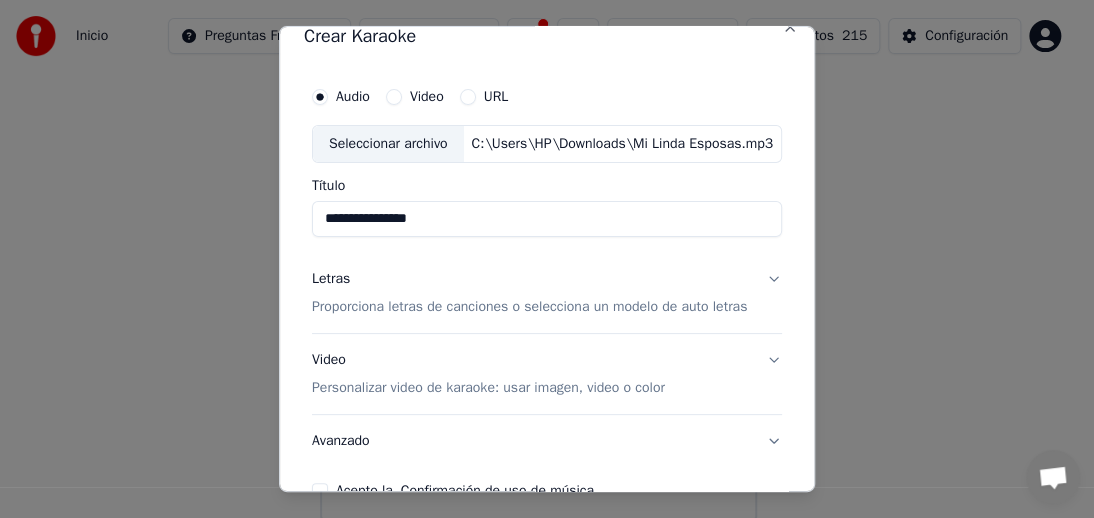 click on "Proporciona letras de canciones o selecciona un modelo de auto letras" at bounding box center (529, 307) 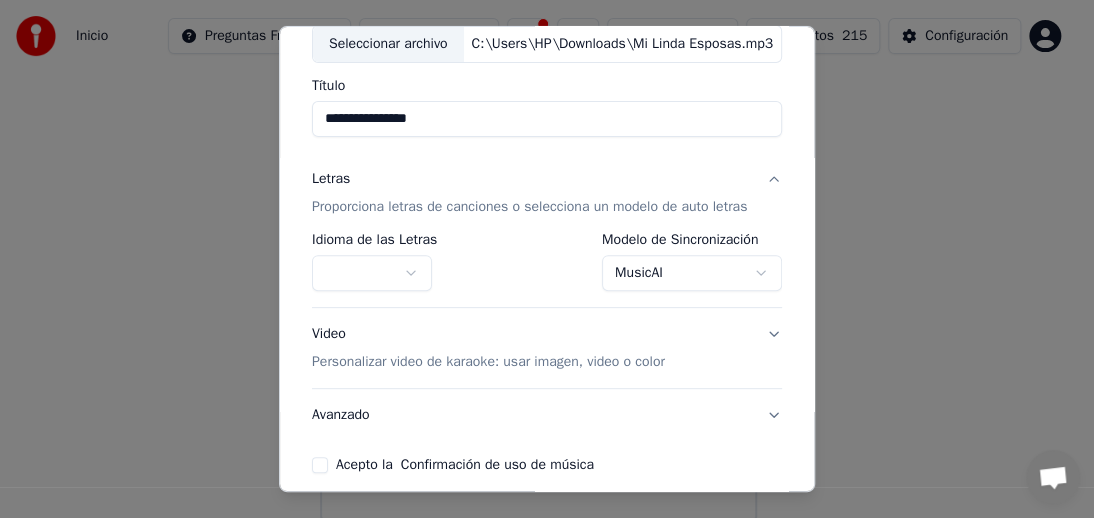 scroll, scrollTop: 114, scrollLeft: 0, axis: vertical 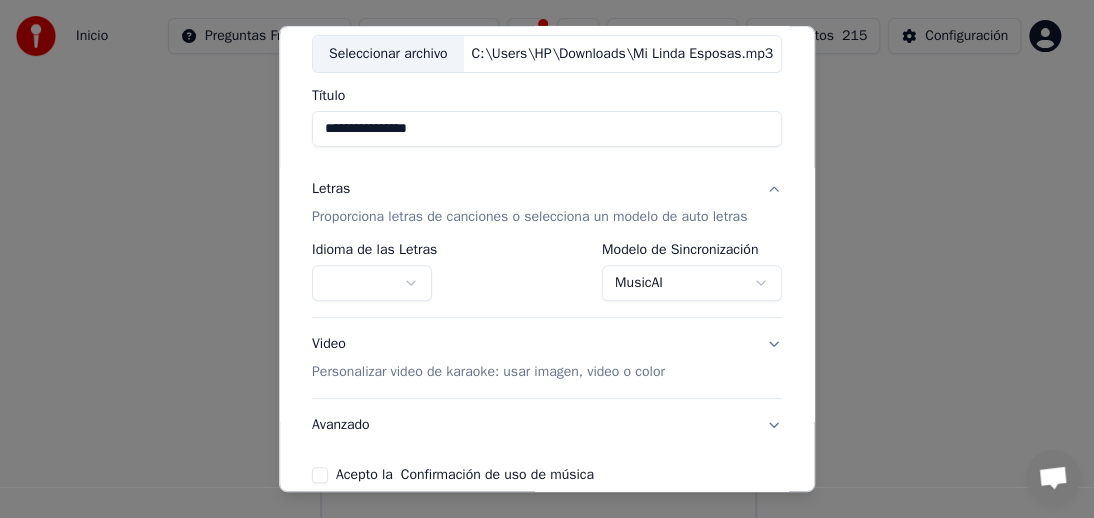 click on "**********" at bounding box center (538, 118) 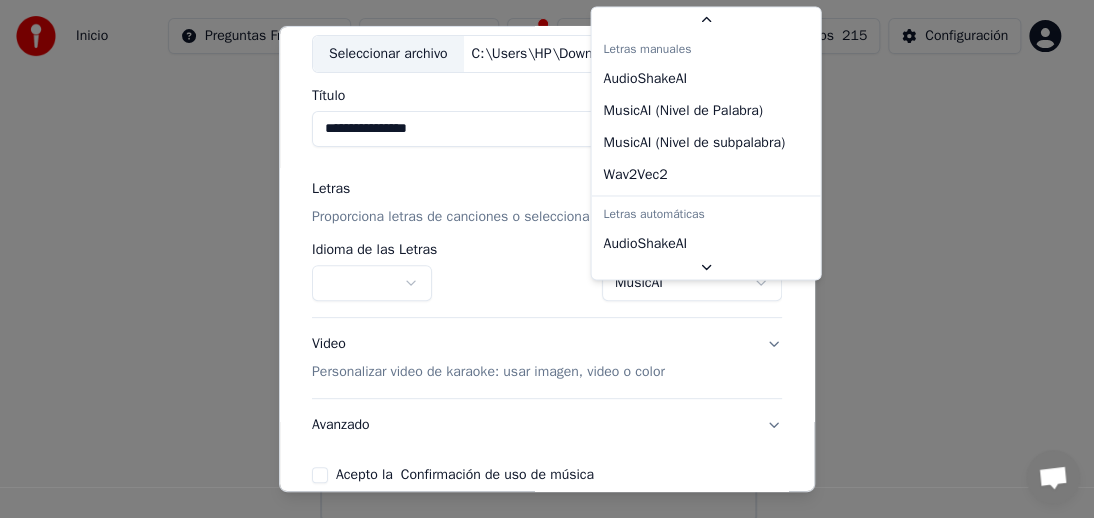 scroll, scrollTop: 36, scrollLeft: 0, axis: vertical 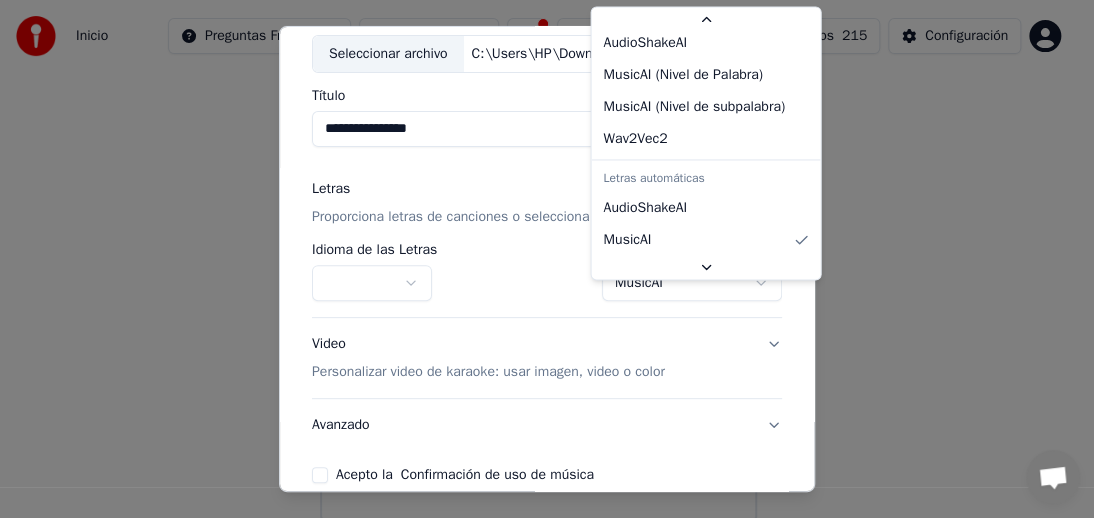select on "**********" 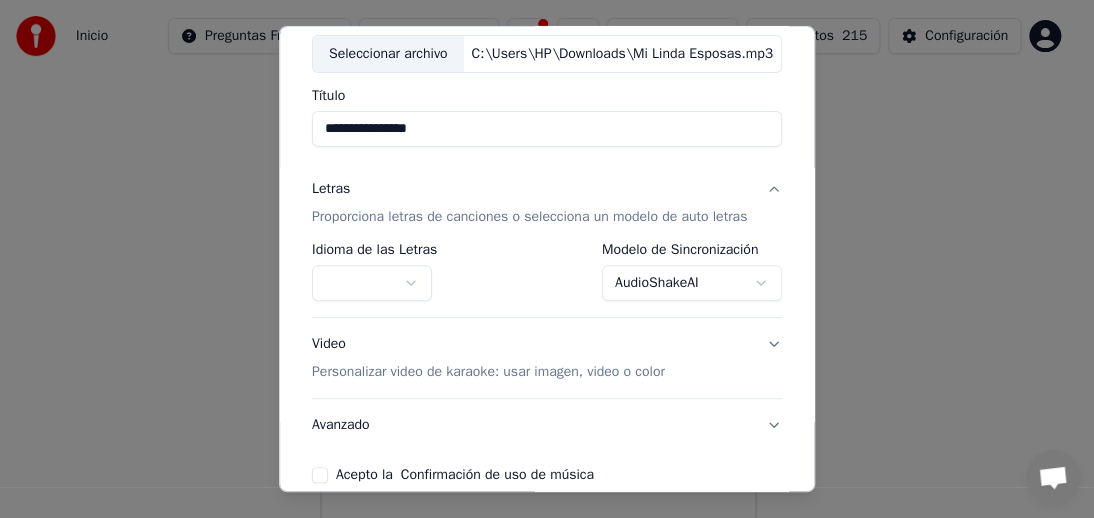 click on "Proporciona letras de canciones o selecciona un modelo de auto letras" at bounding box center [529, 217] 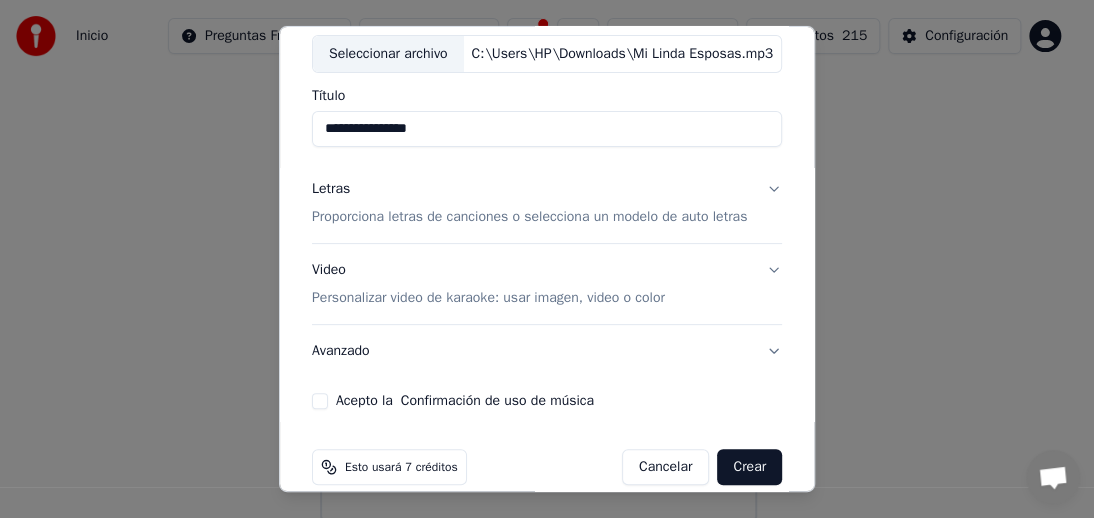 click on "Proporciona letras de canciones o selecciona un modelo de auto letras" at bounding box center [529, 217] 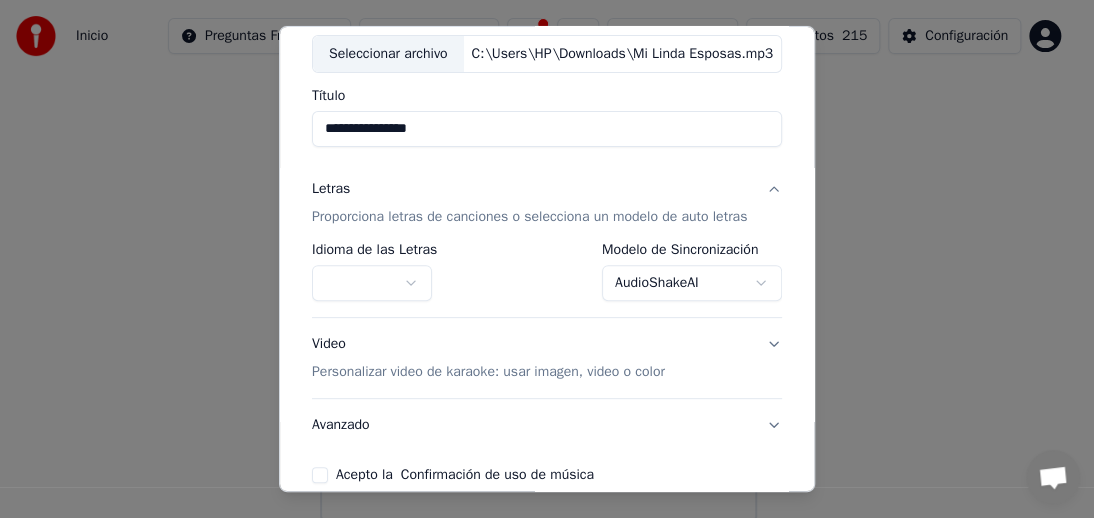 click on "**********" at bounding box center (538, 118) 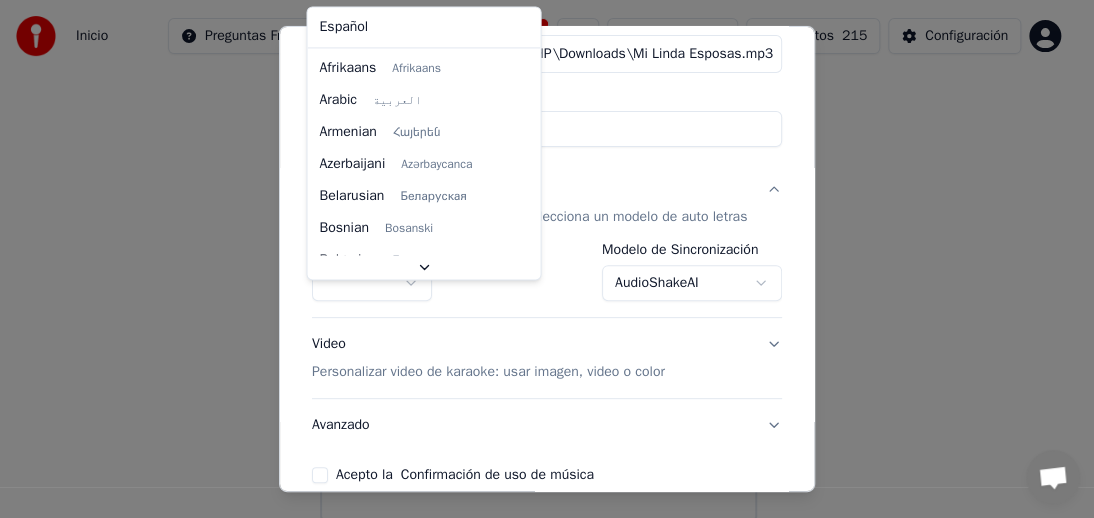 select on "**" 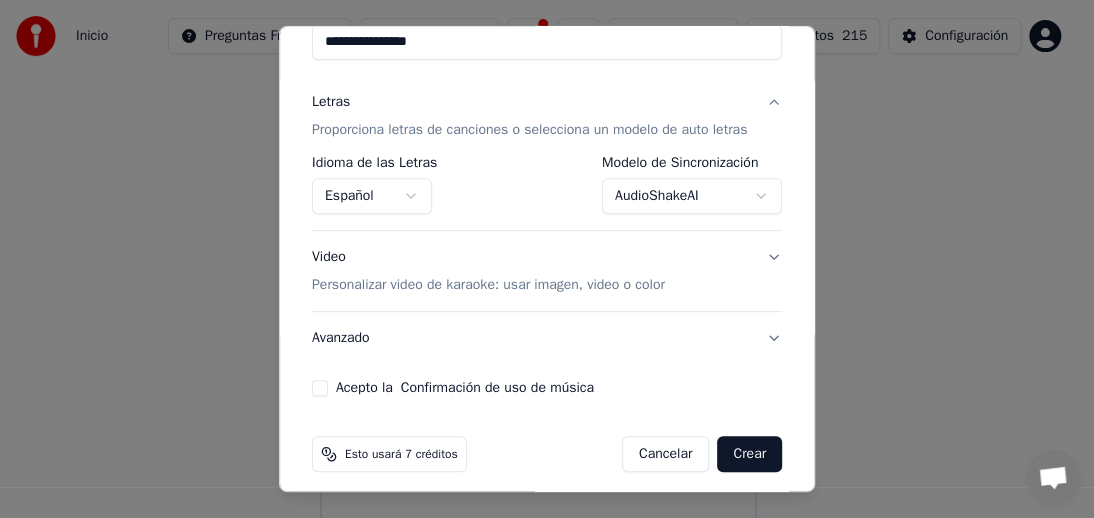 scroll, scrollTop: 232, scrollLeft: 0, axis: vertical 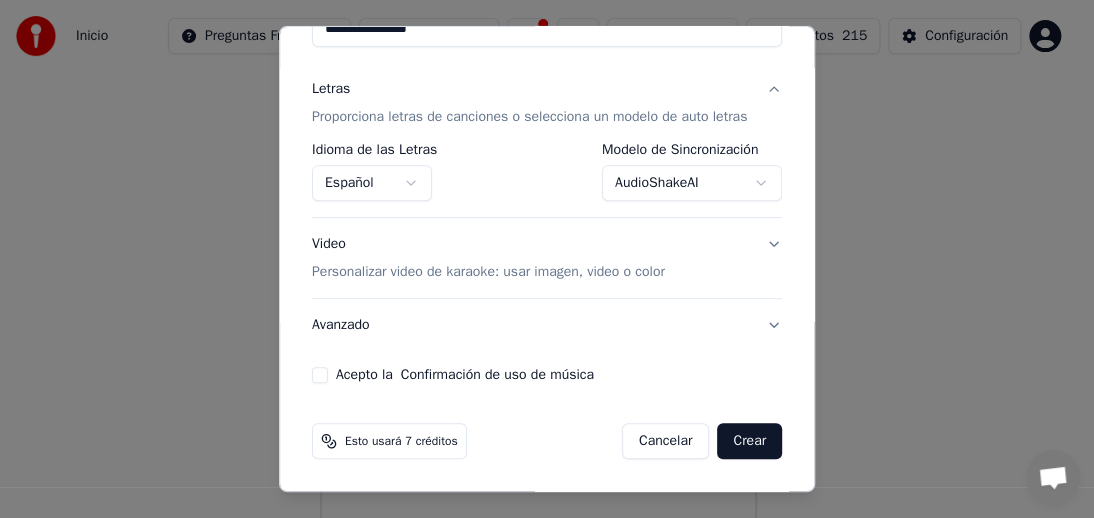 click on "Video Personalizar video de karaoke: usar imagen, video o color" at bounding box center (547, 258) 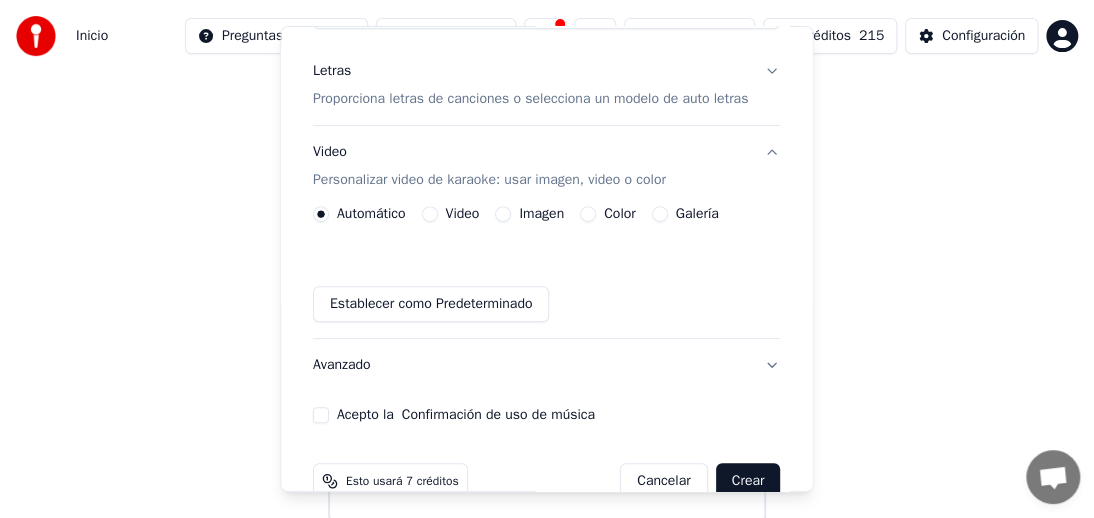 type 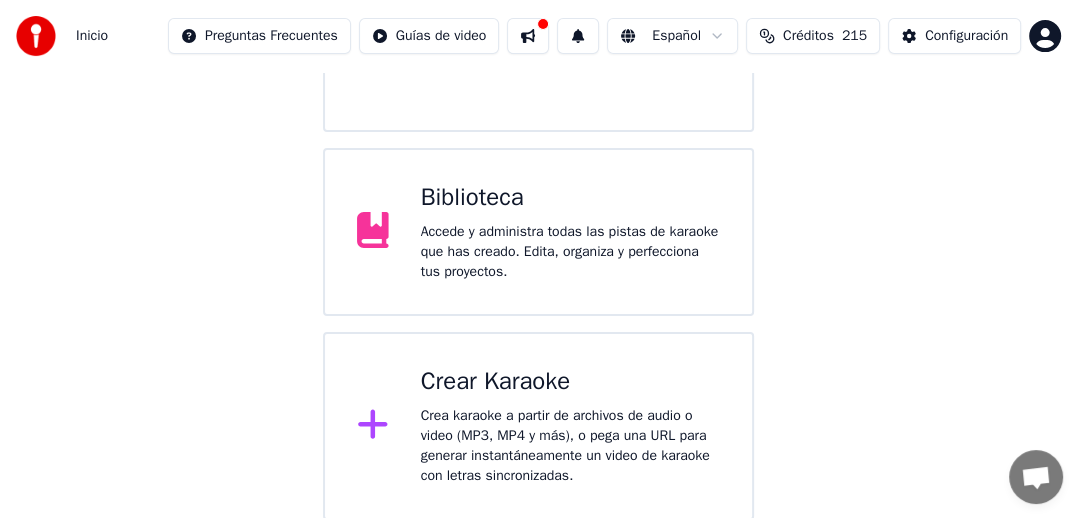 click on "Crea karaoke a partir de archivos de audio o video (MP3, MP4 y más), o pega una URL para generar instantáneamente un video de karaoke con letras sincronizadas." at bounding box center (570, 446) 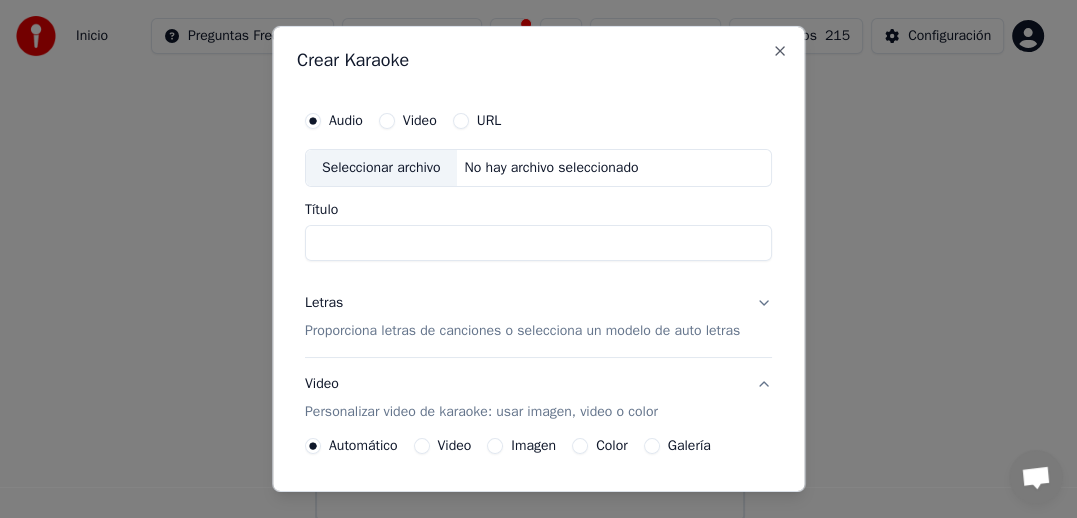 click on "Inicio Preguntas Frecuentes Guías de video Español Créditos 215 Configuración Bienvenido a Youka Ver video de inicio rápido Biblioteca Accede y administra todas las pistas de karaoke que has creado. Edita, organiza y perfecciona tus proyectos. Crear Karaoke Crea karaoke a partir de archivos de audio o video (MP3, MP4 y más), o pega una URL para generar instantáneamente un video de karaoke con letras sincronizadas. Crear Karaoke Audio Video URL Seleccionar archivo No hay archivo seleccionado Título Letras Proporciona letras de canciones o selecciona un modelo de auto letras Video Personalizar video de karaoke: usar imagen, video o color Automático Video Imagen Color Galería Establecer como Predeterminado Avanzado Acepto la   Confirmación de uso de música Esto usará 5 créditos Cancelar Crear Close" at bounding box center [530, 118] 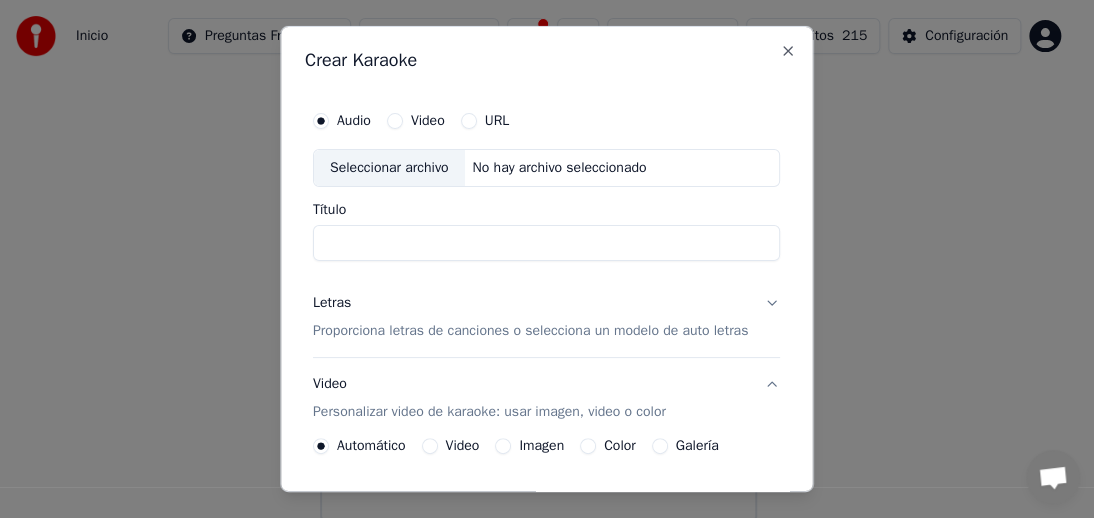 click on "Seleccionar archivo" at bounding box center (389, 168) 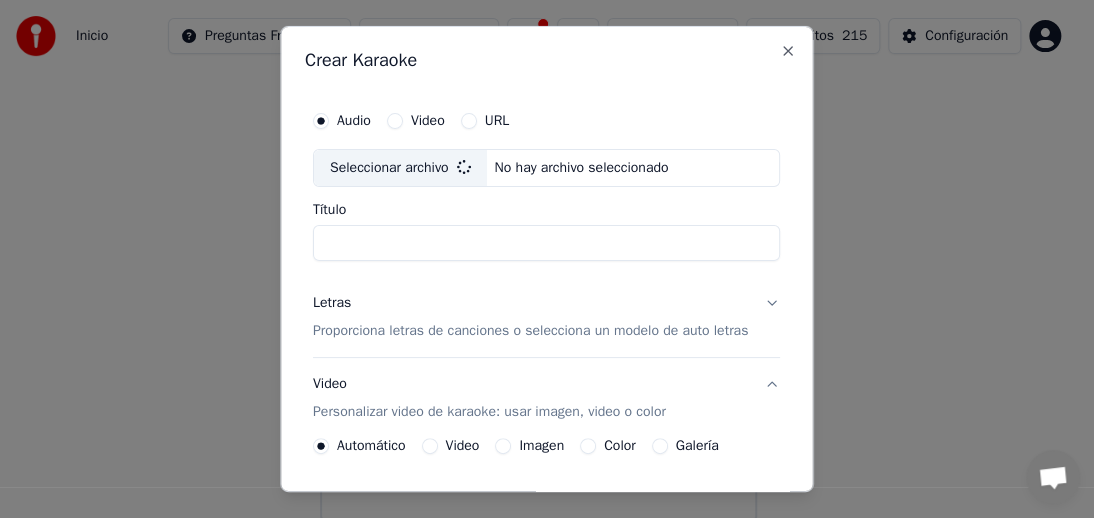 type on "**********" 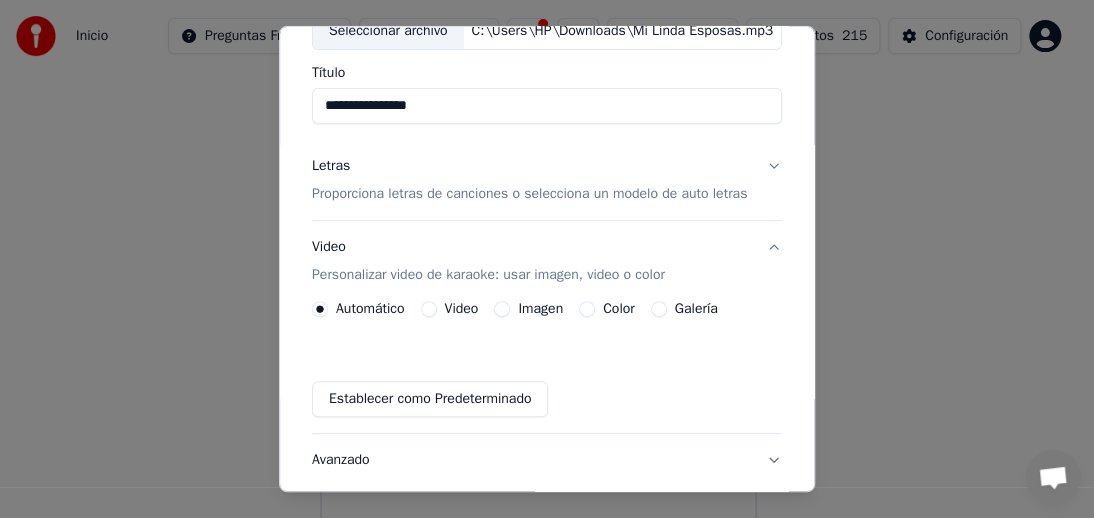 scroll, scrollTop: 141, scrollLeft: 0, axis: vertical 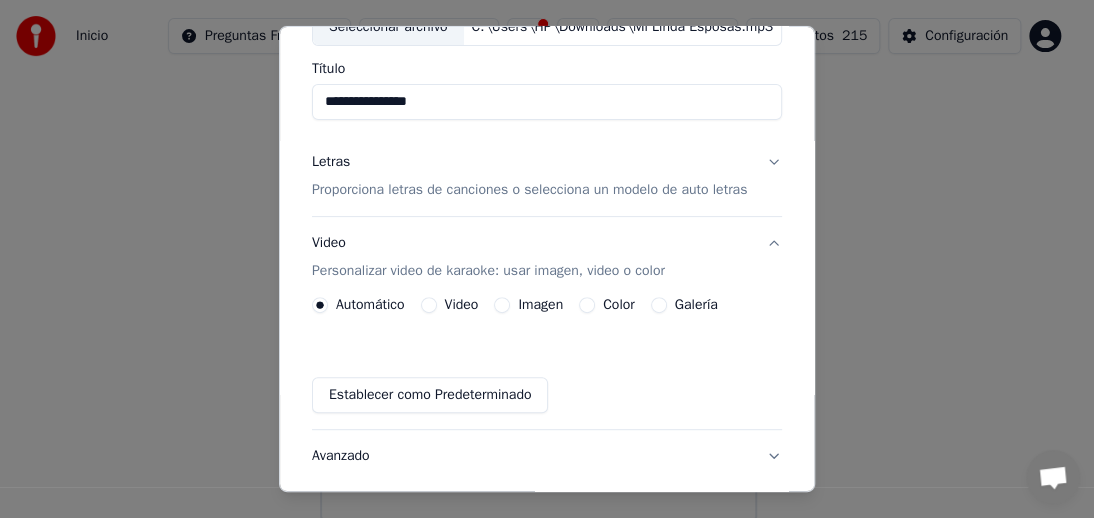 click on "Proporciona letras de canciones o selecciona un modelo de auto letras" at bounding box center (529, 190) 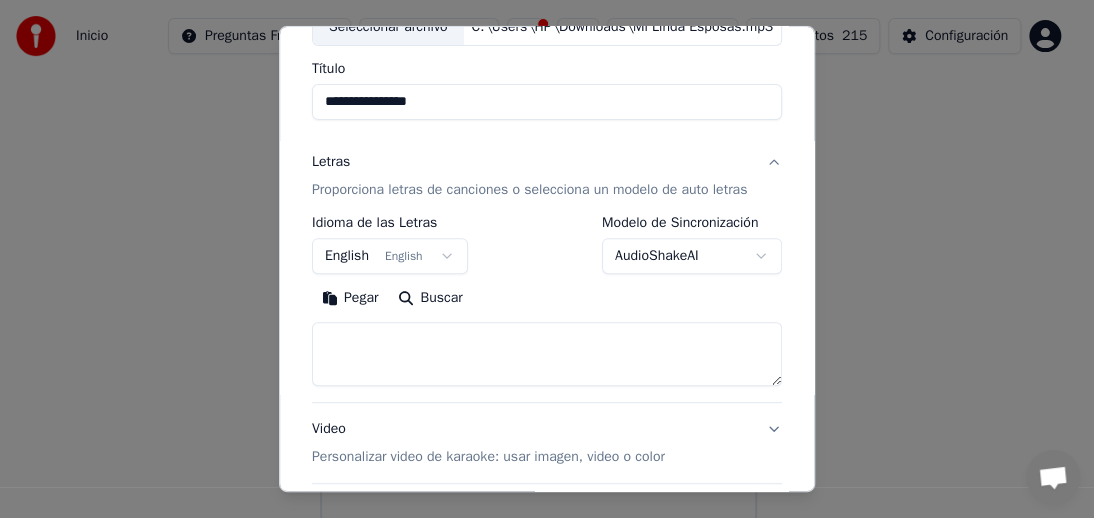 click on "**********" at bounding box center (538, 118) 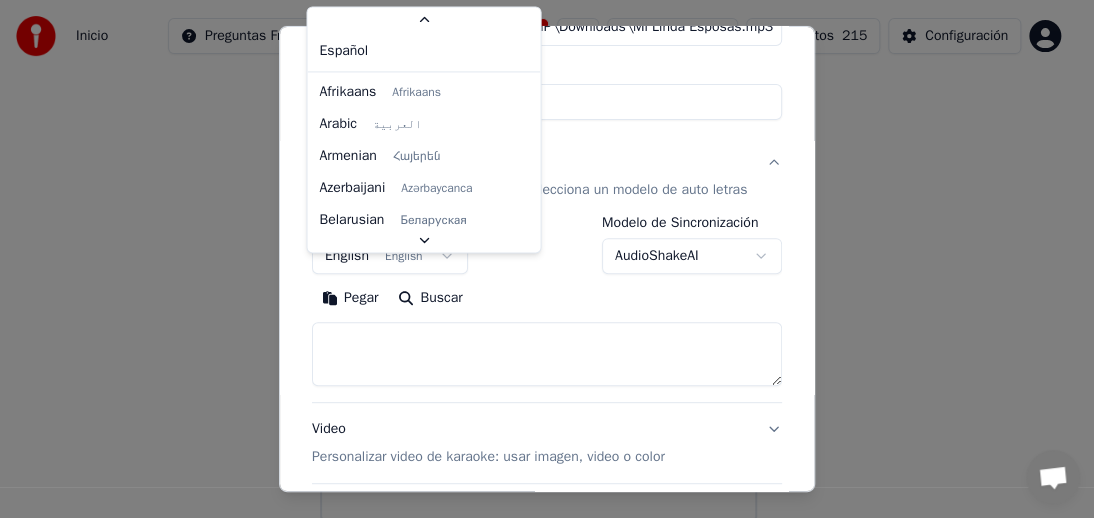 scroll, scrollTop: 136, scrollLeft: 0, axis: vertical 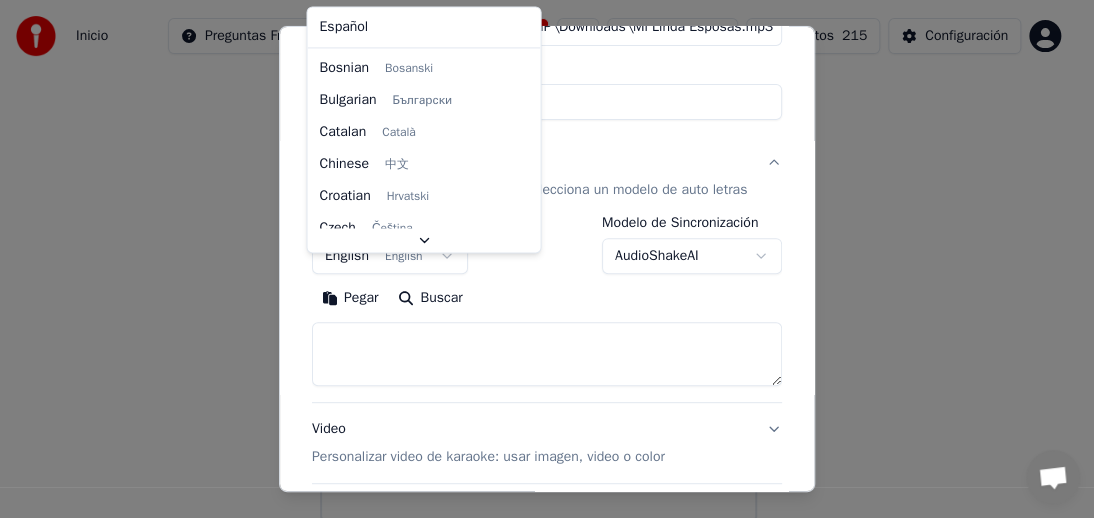 select on "**" 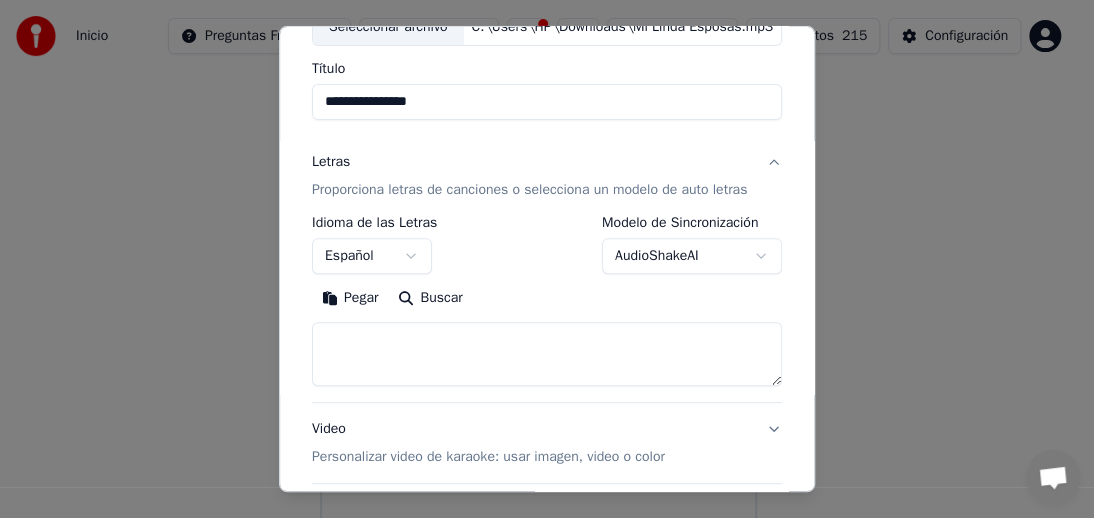 click on "Buscar" at bounding box center [430, 298] 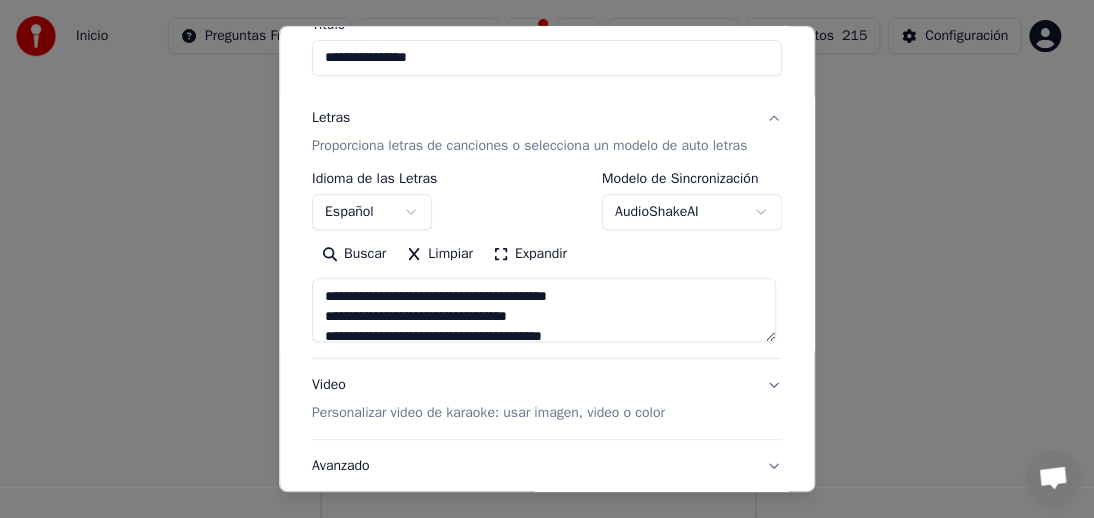 scroll, scrollTop: 189, scrollLeft: 0, axis: vertical 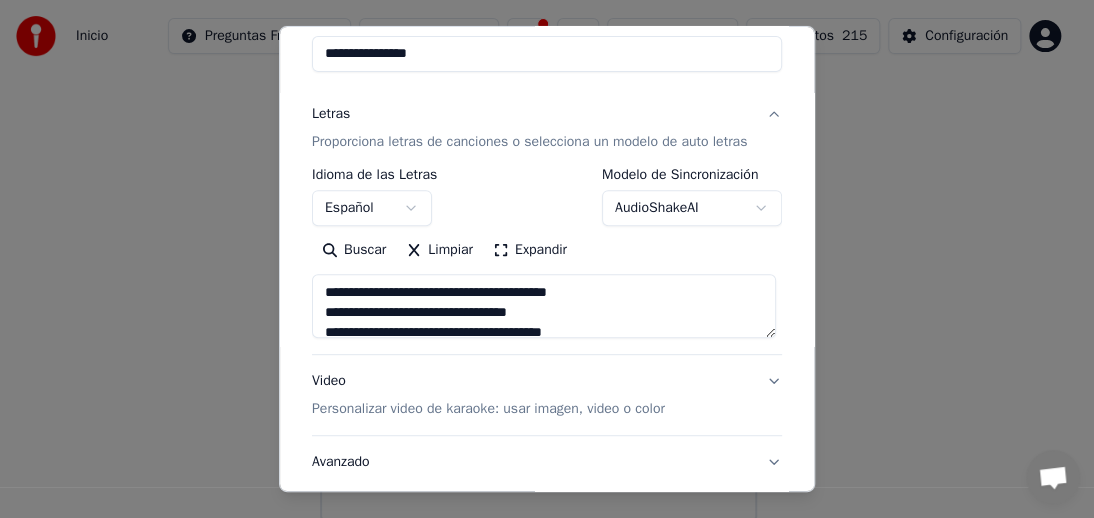 click on "**********" at bounding box center [544, 306] 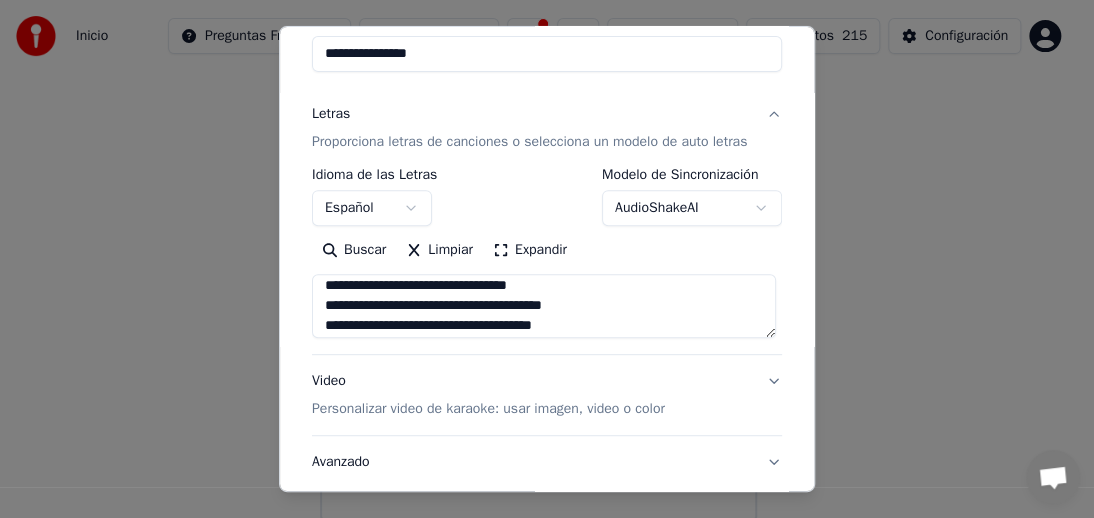 scroll, scrollTop: 7, scrollLeft: 0, axis: vertical 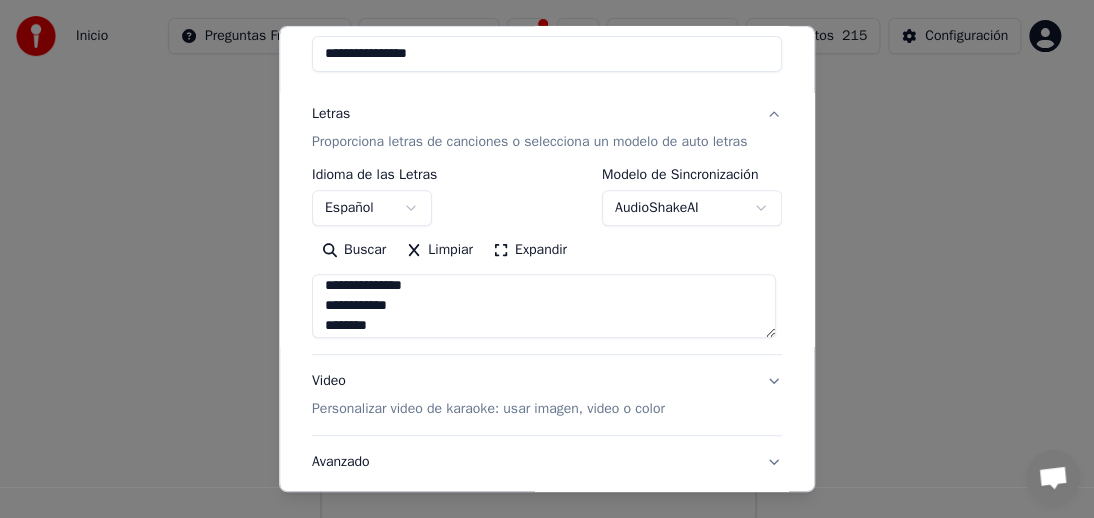 click on "**********" at bounding box center [544, 306] 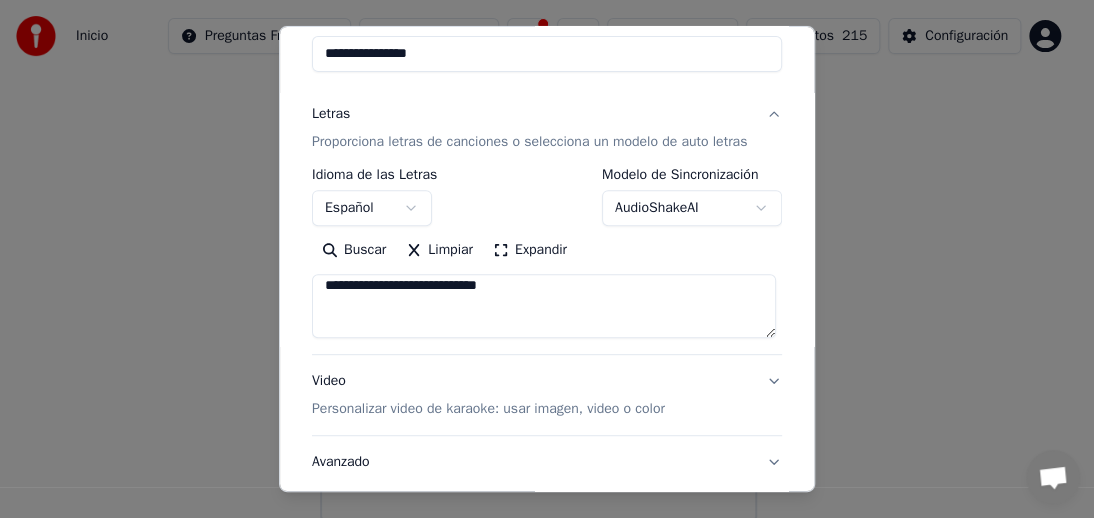 scroll, scrollTop: 87, scrollLeft: 0, axis: vertical 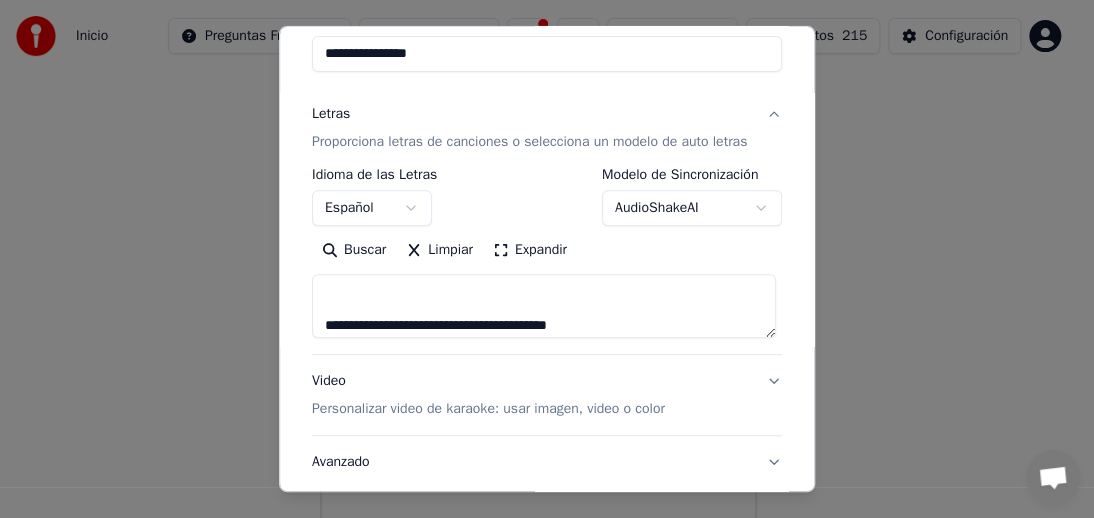 click on "**********" at bounding box center [544, 306] 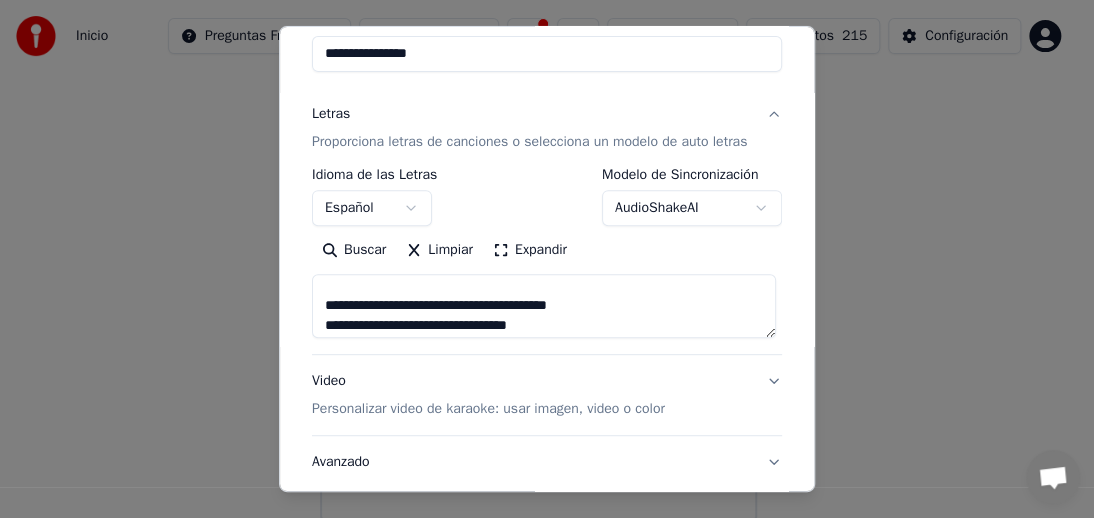 scroll, scrollTop: 47, scrollLeft: 0, axis: vertical 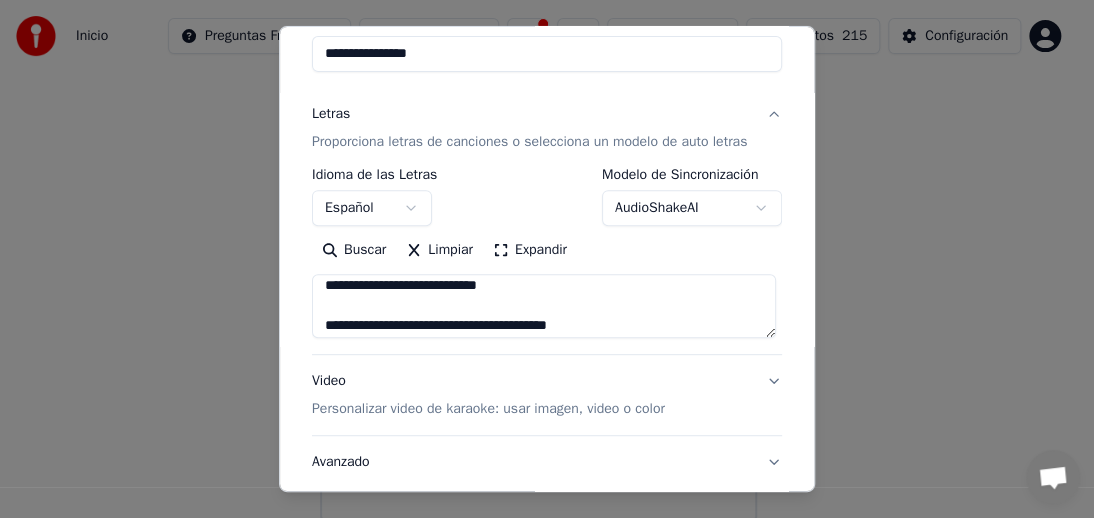 click on "**********" at bounding box center [544, 306] 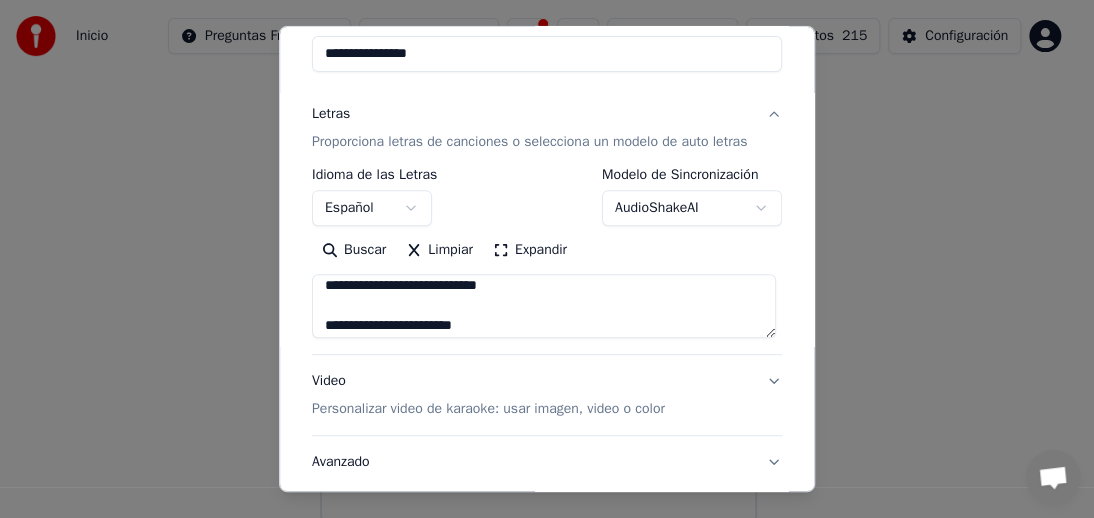 scroll, scrollTop: 67, scrollLeft: 0, axis: vertical 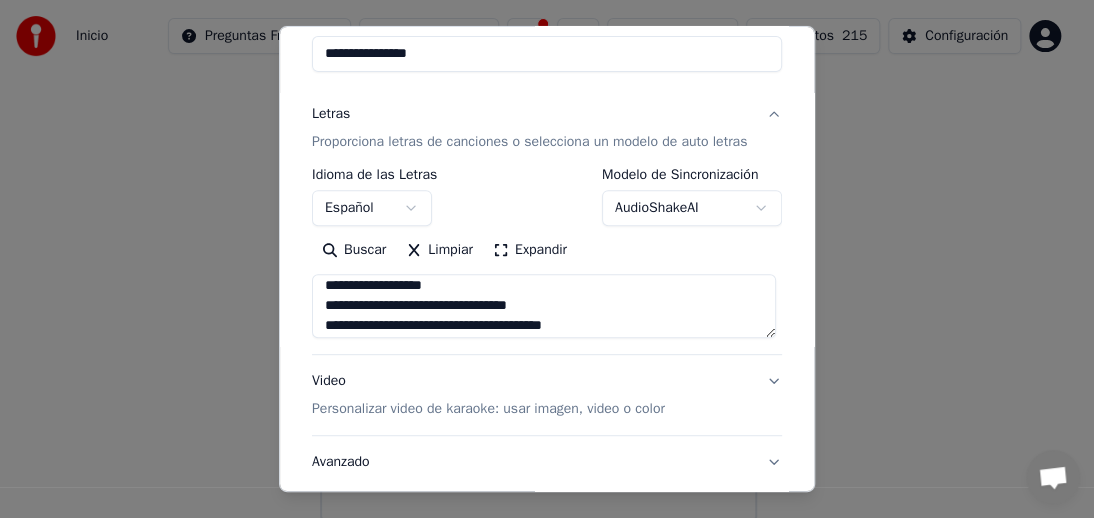 click on "**********" at bounding box center [544, 306] 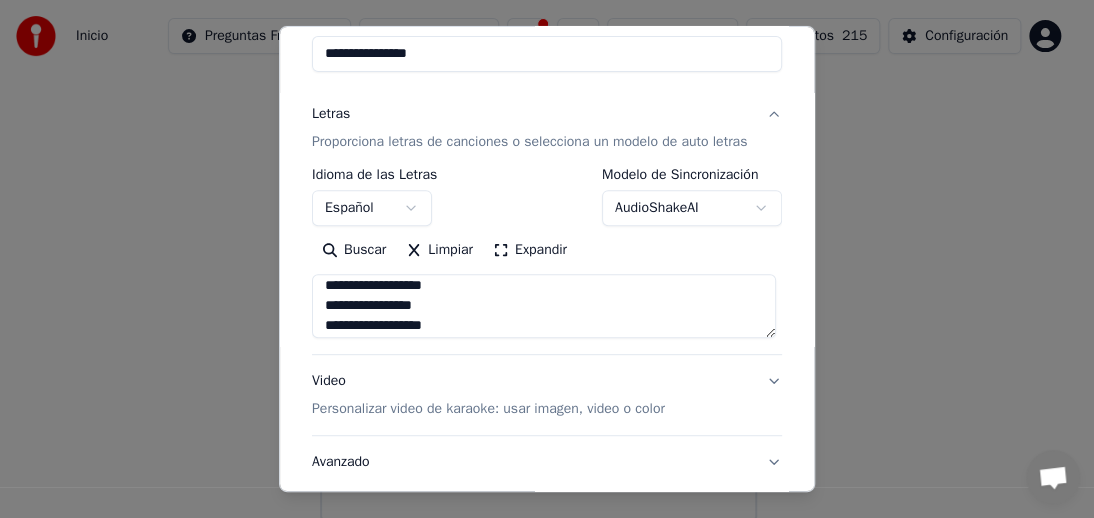 scroll, scrollTop: 147, scrollLeft: 0, axis: vertical 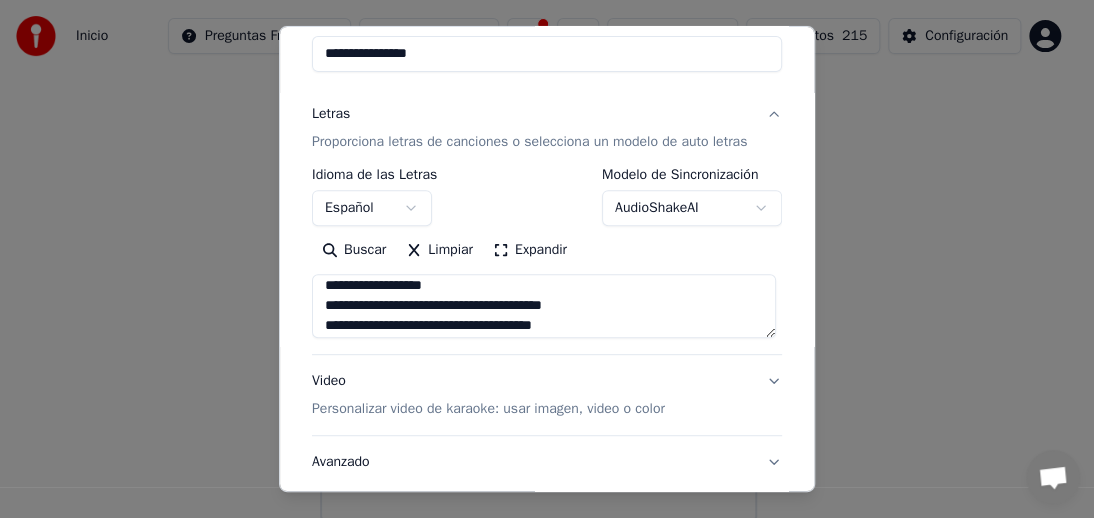 click on "**********" at bounding box center [544, 306] 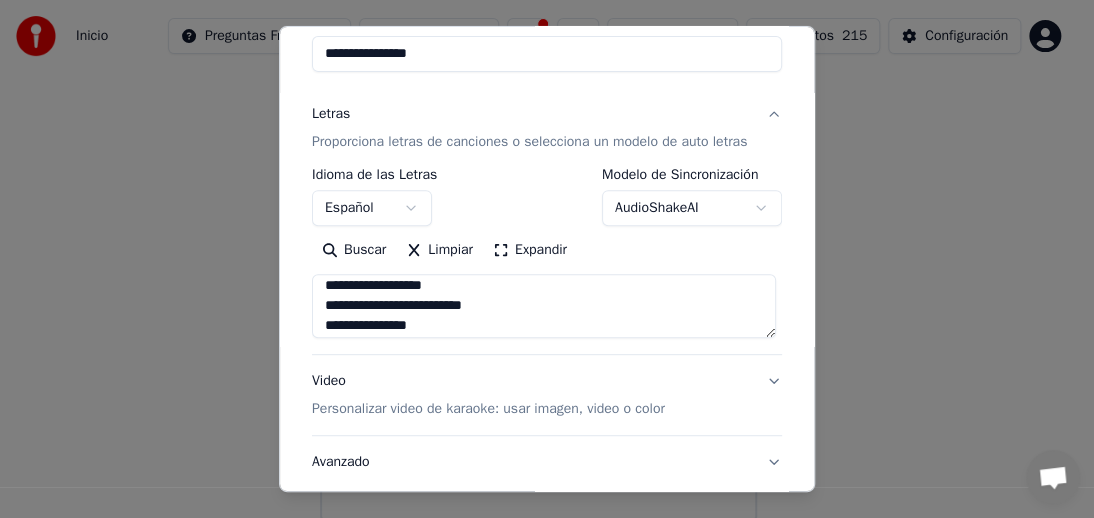 scroll, scrollTop: 187, scrollLeft: 0, axis: vertical 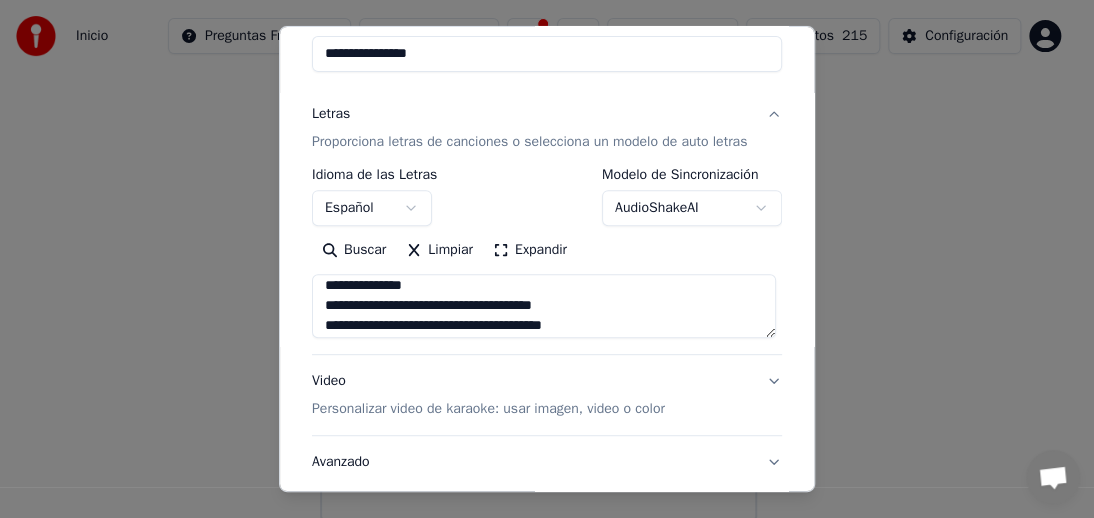 click on "**********" at bounding box center (544, 306) 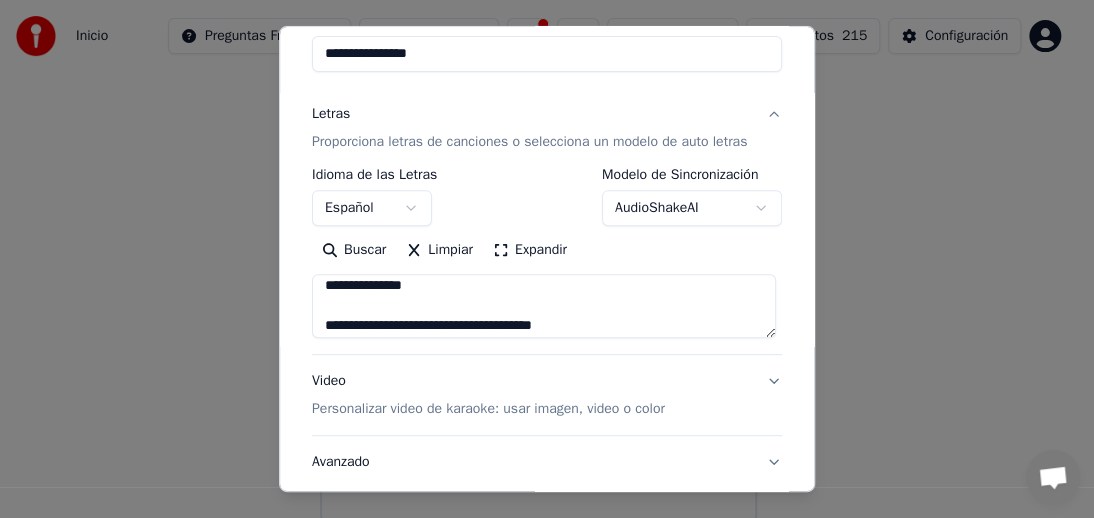 scroll, scrollTop: 227, scrollLeft: 0, axis: vertical 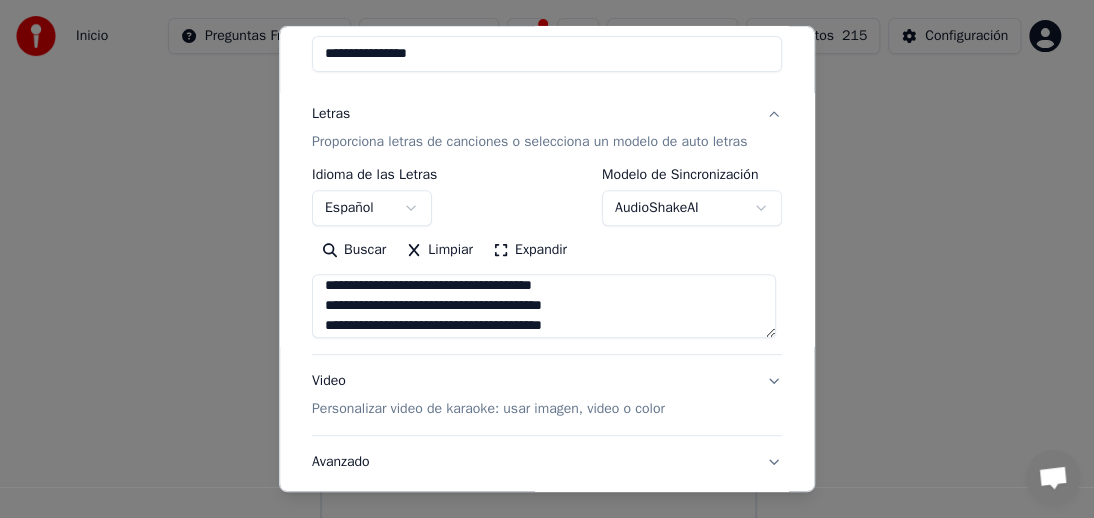 click on "**********" at bounding box center [544, 306] 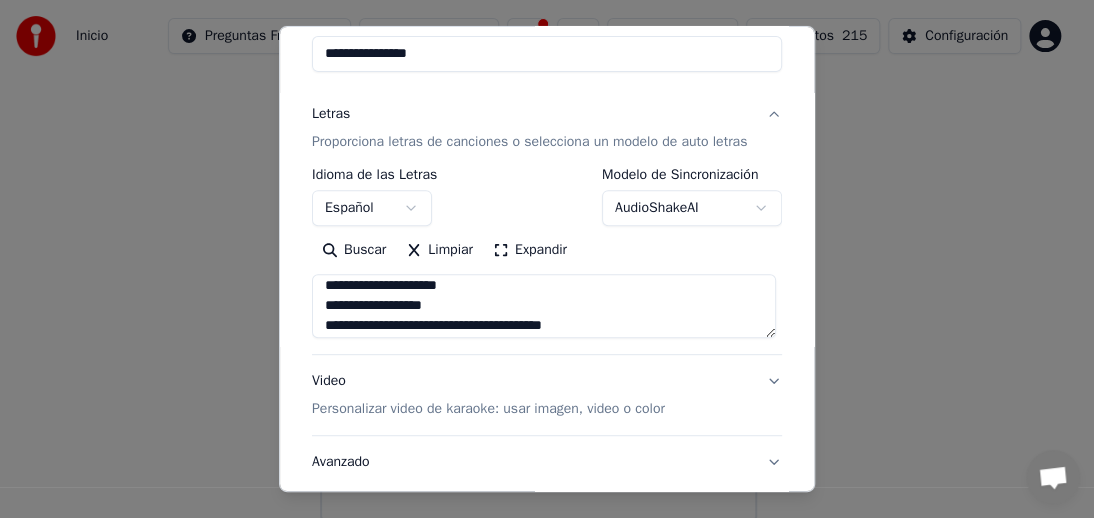 scroll, scrollTop: 247, scrollLeft: 0, axis: vertical 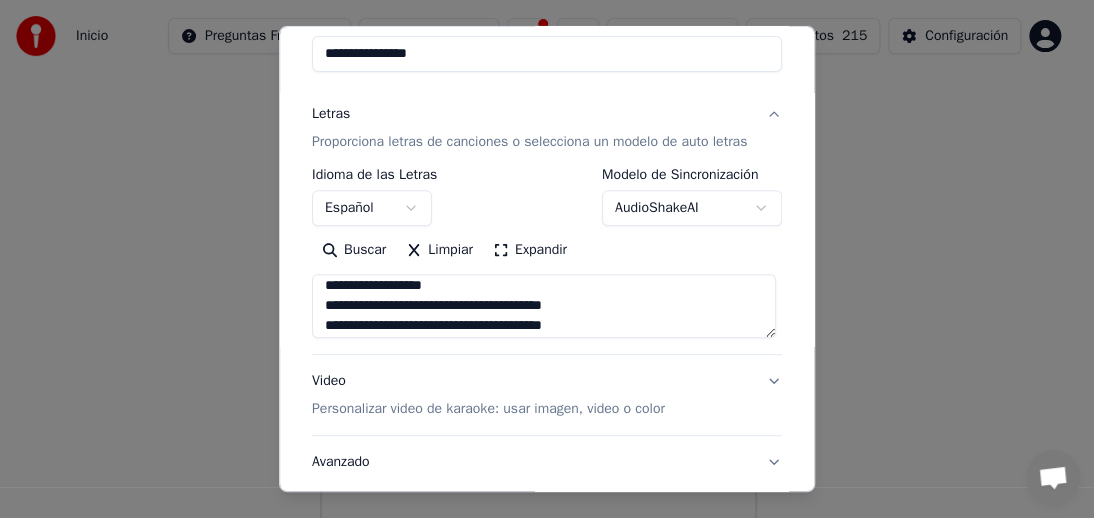 click on "**********" at bounding box center (544, 306) 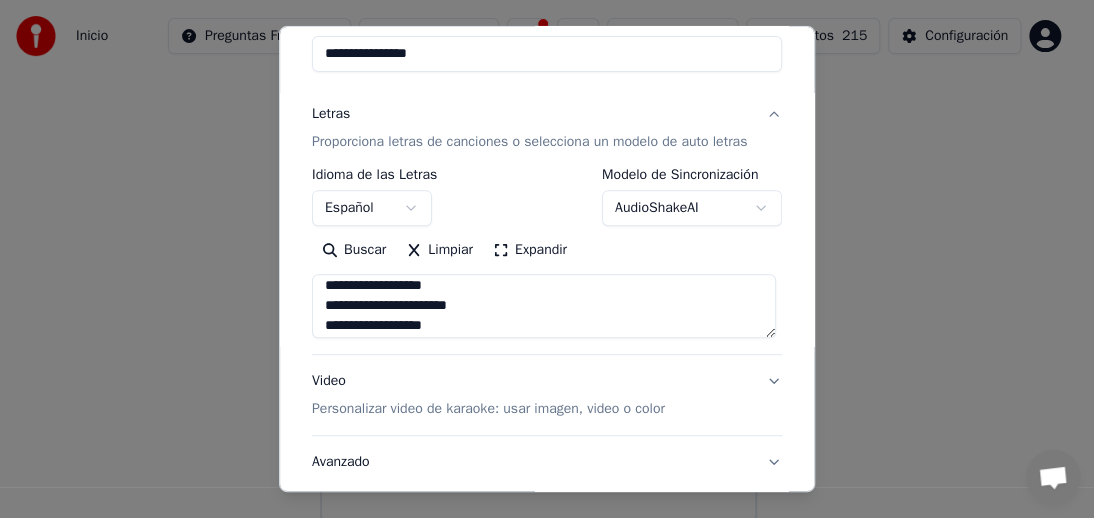 scroll, scrollTop: 287, scrollLeft: 0, axis: vertical 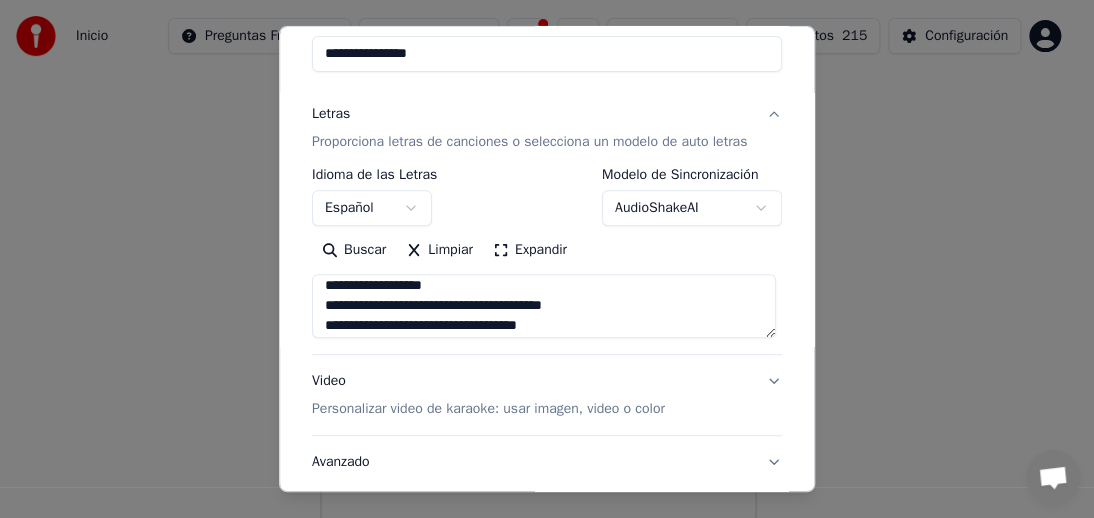 click on "**********" at bounding box center [544, 306] 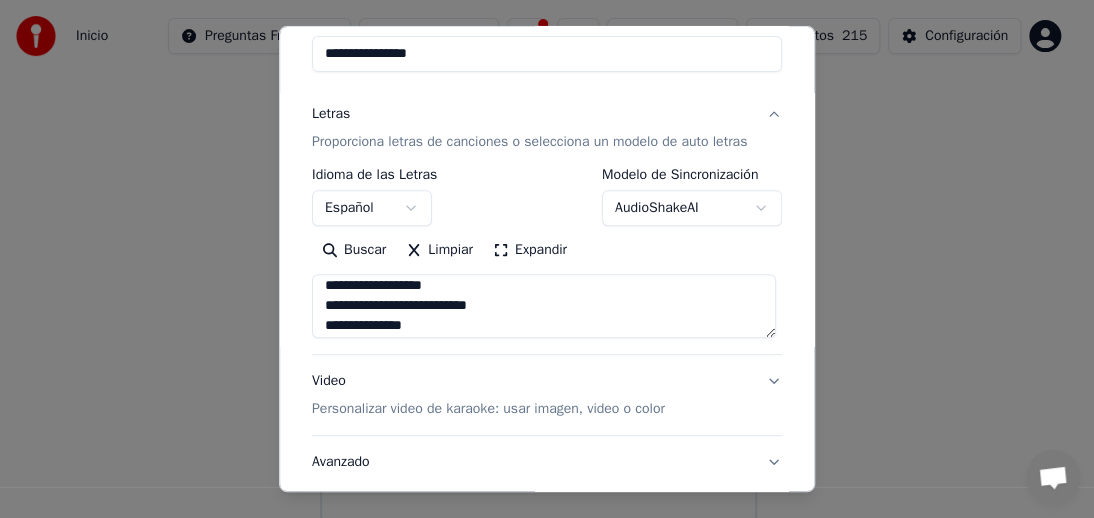 scroll, scrollTop: 327, scrollLeft: 0, axis: vertical 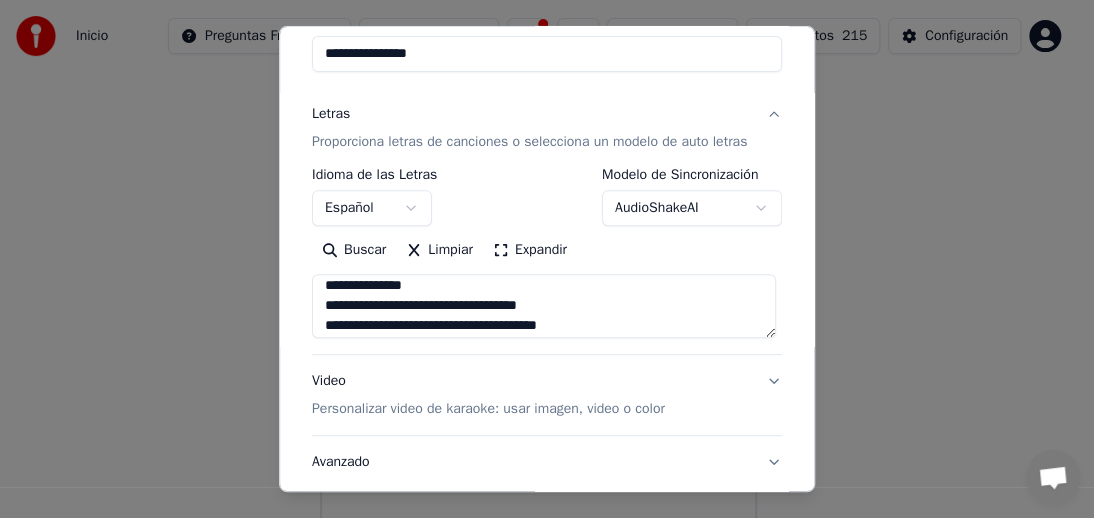 click on "**********" at bounding box center (544, 306) 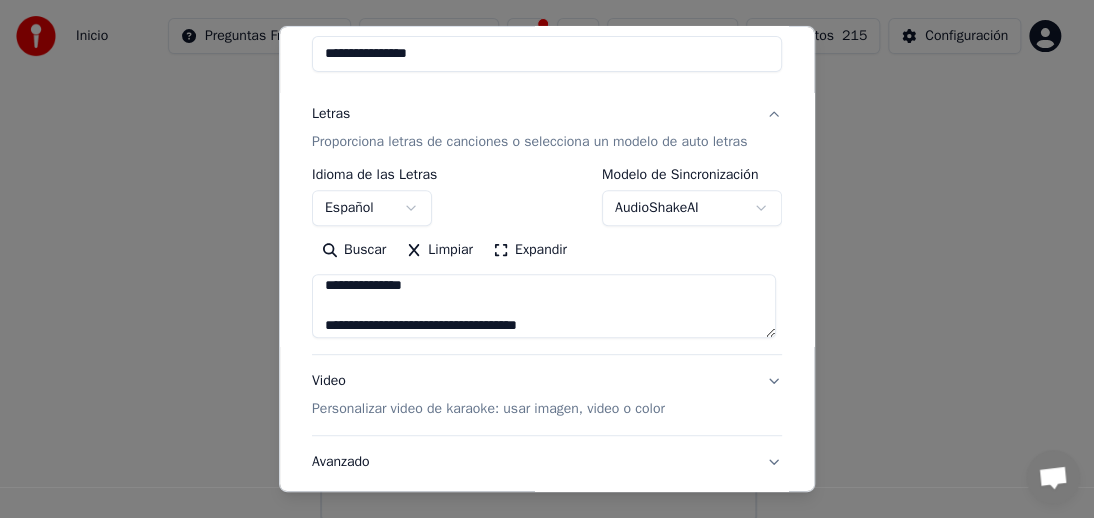 scroll, scrollTop: 367, scrollLeft: 0, axis: vertical 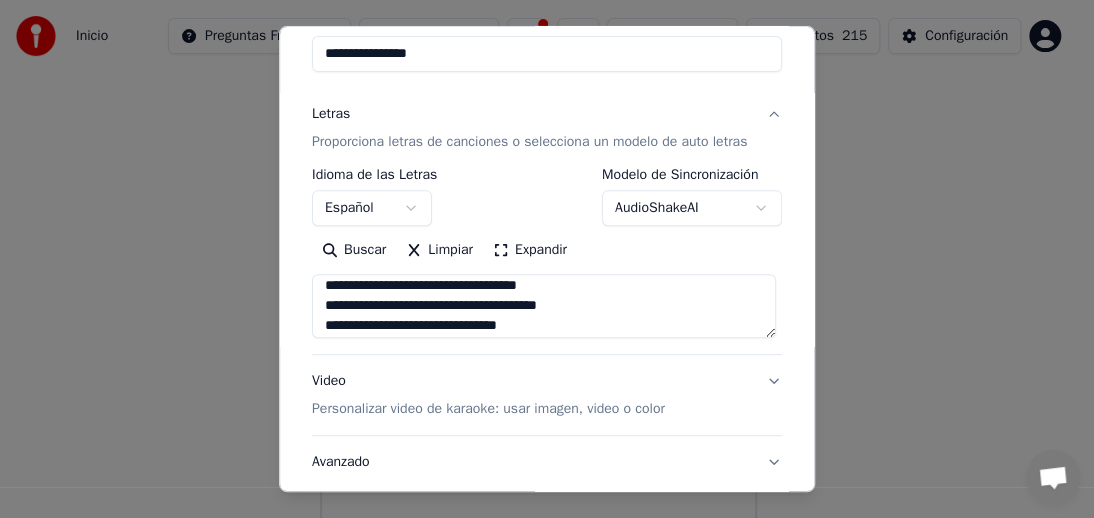 click on "**********" at bounding box center [544, 306] 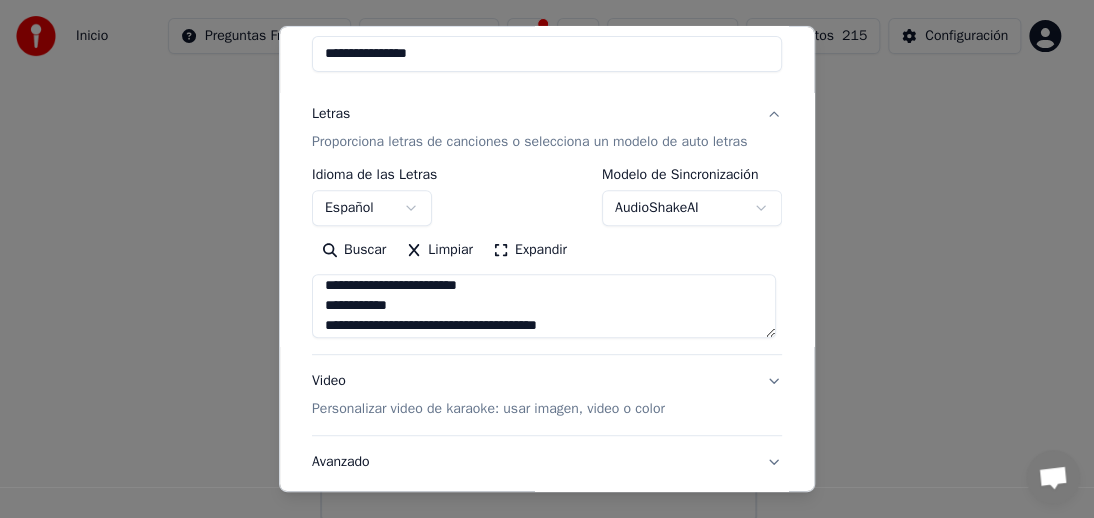 scroll, scrollTop: 387, scrollLeft: 0, axis: vertical 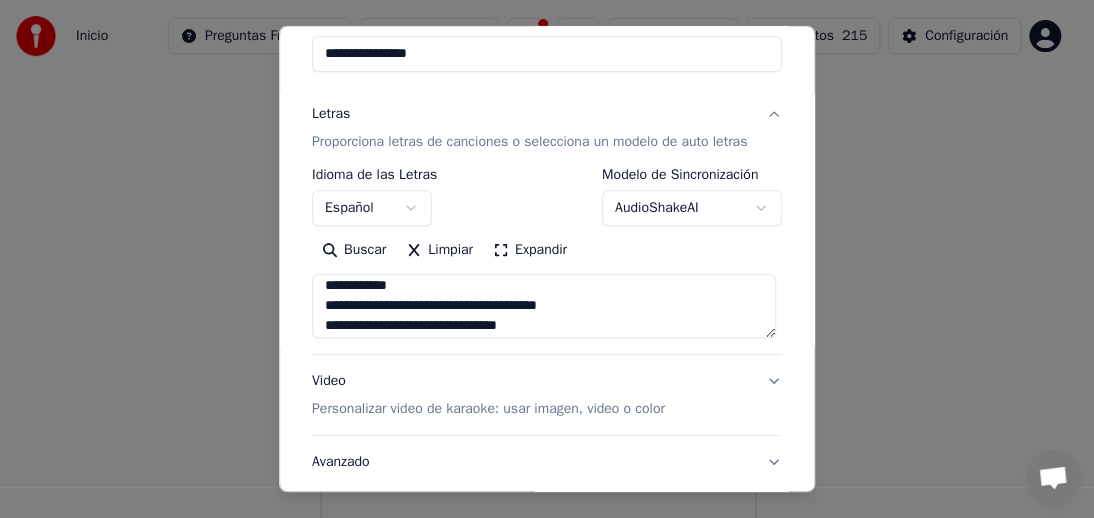 click on "**********" at bounding box center [544, 306] 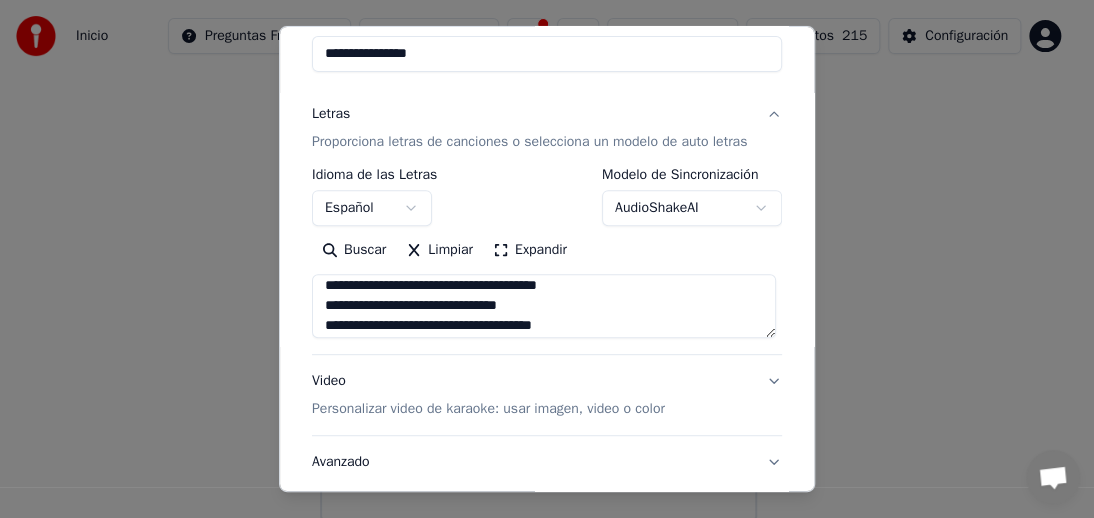 scroll, scrollTop: 367, scrollLeft: 0, axis: vertical 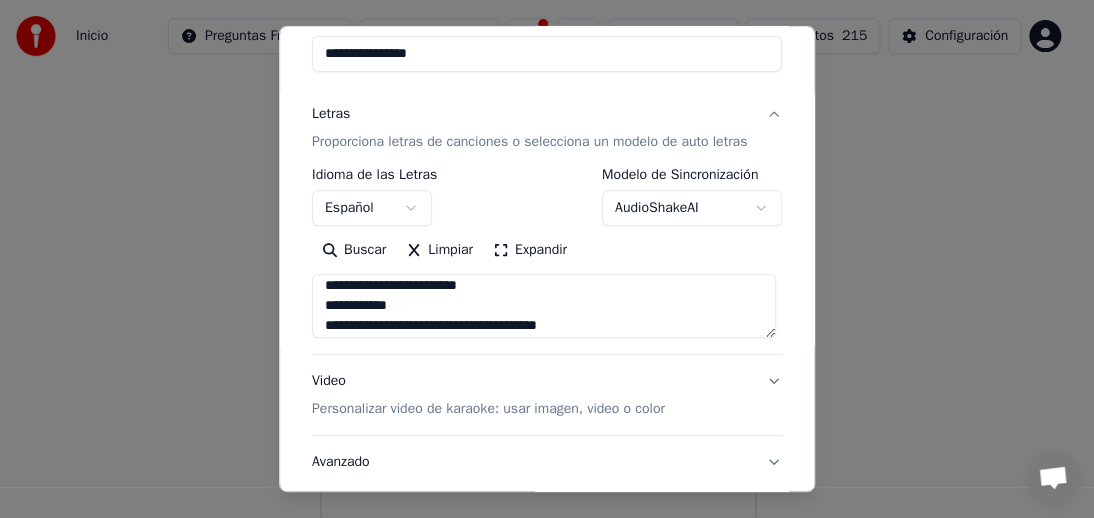 click on "**********" at bounding box center [544, 306] 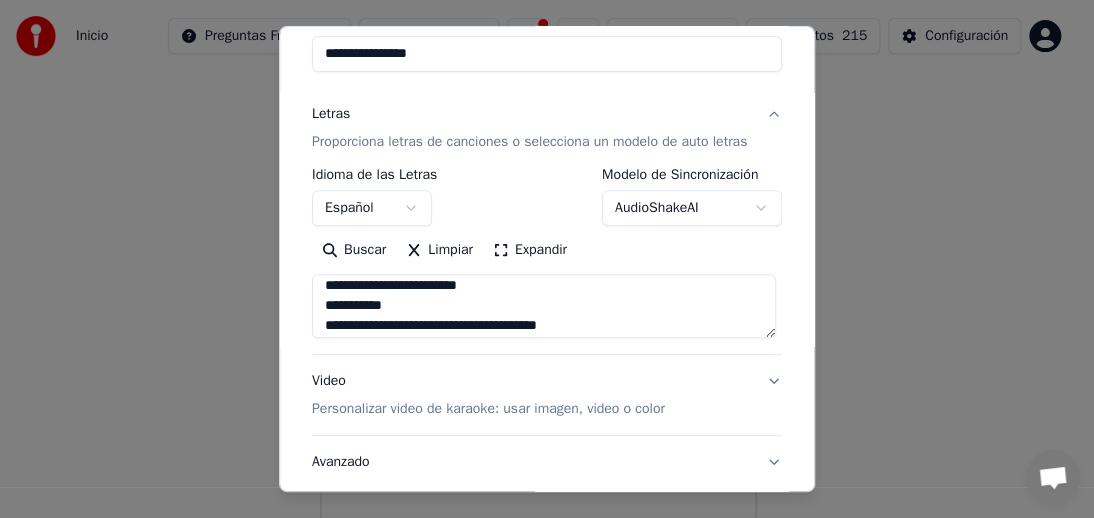 click on "**********" at bounding box center (544, 306) 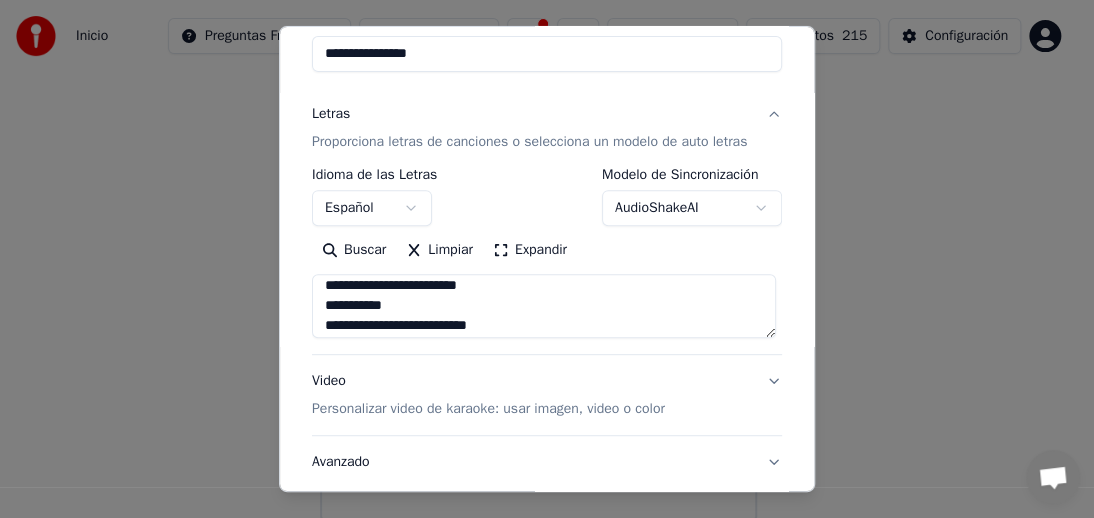 scroll, scrollTop: 384, scrollLeft: 0, axis: vertical 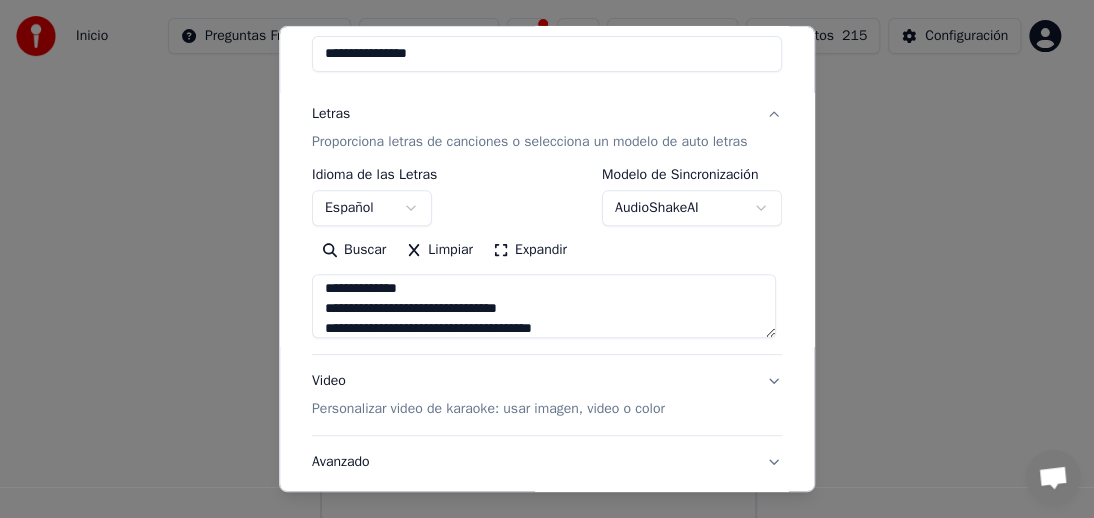 click on "**********" at bounding box center [544, 306] 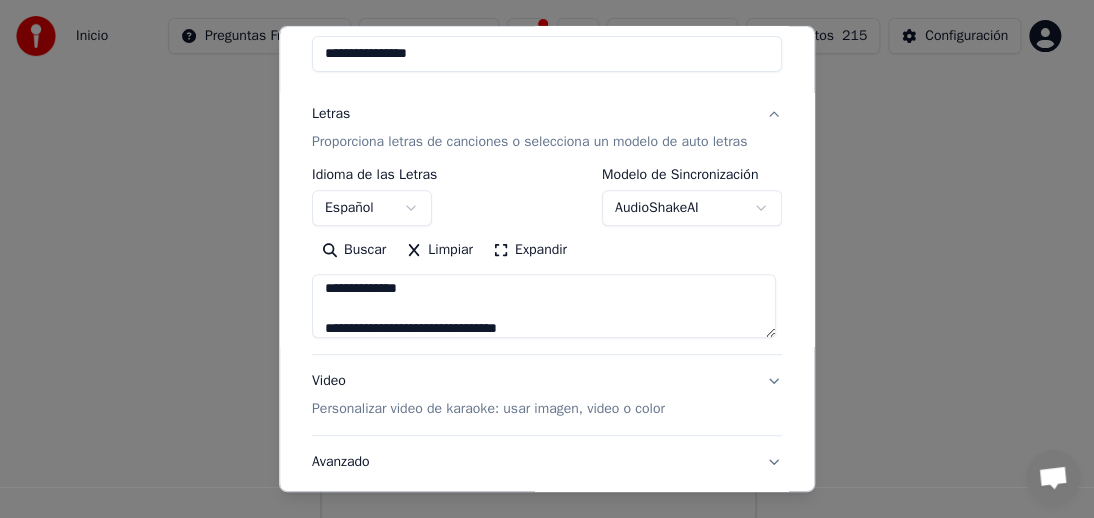 scroll, scrollTop: 464, scrollLeft: 0, axis: vertical 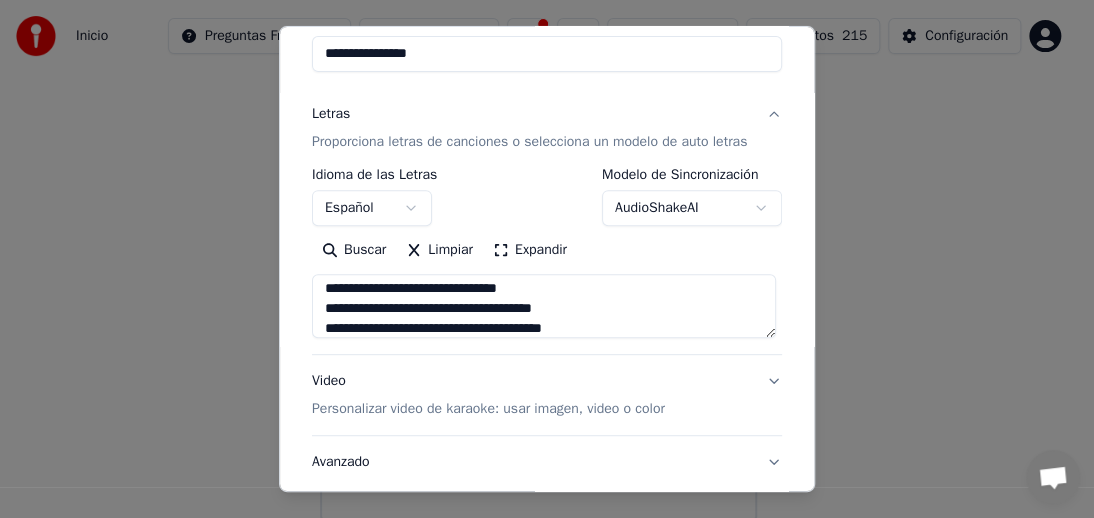 click on "**********" at bounding box center [544, 306] 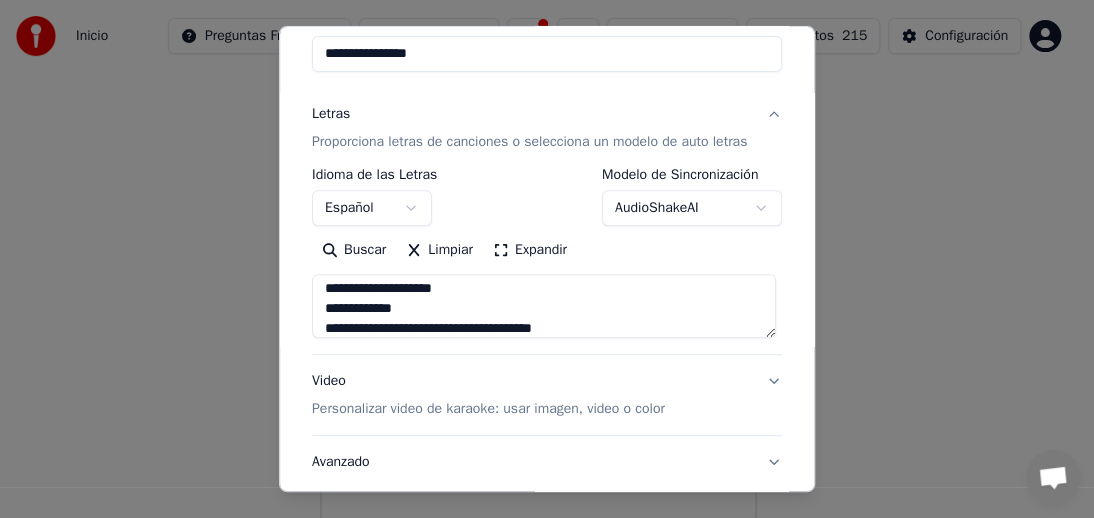 scroll, scrollTop: 484, scrollLeft: 0, axis: vertical 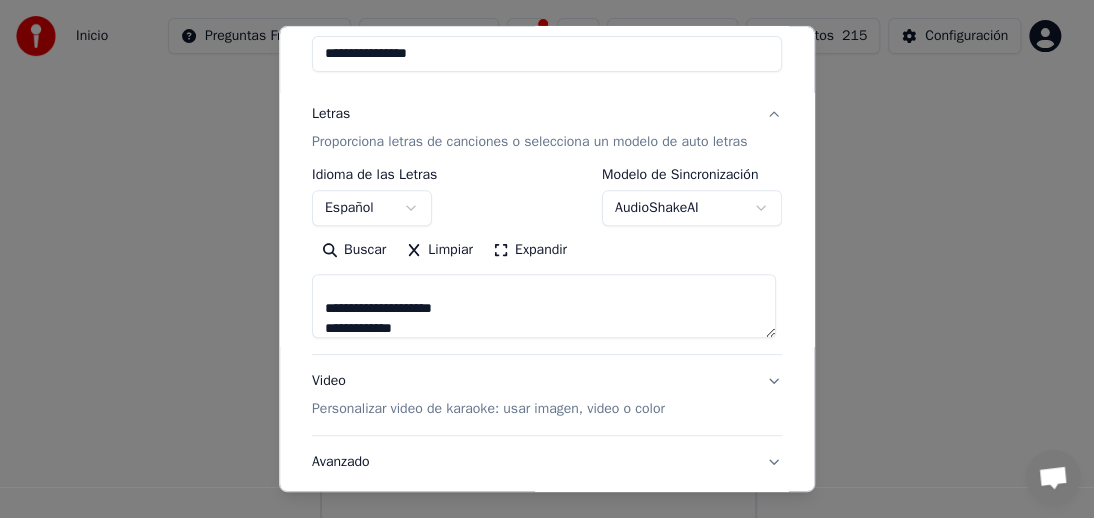 click on "**********" at bounding box center (544, 306) 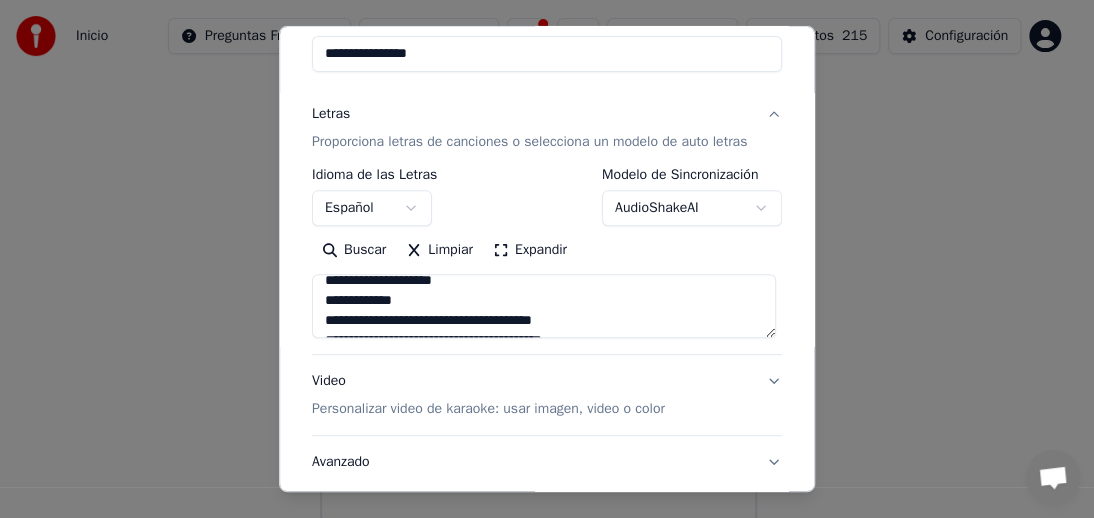 scroll, scrollTop: 484, scrollLeft: 0, axis: vertical 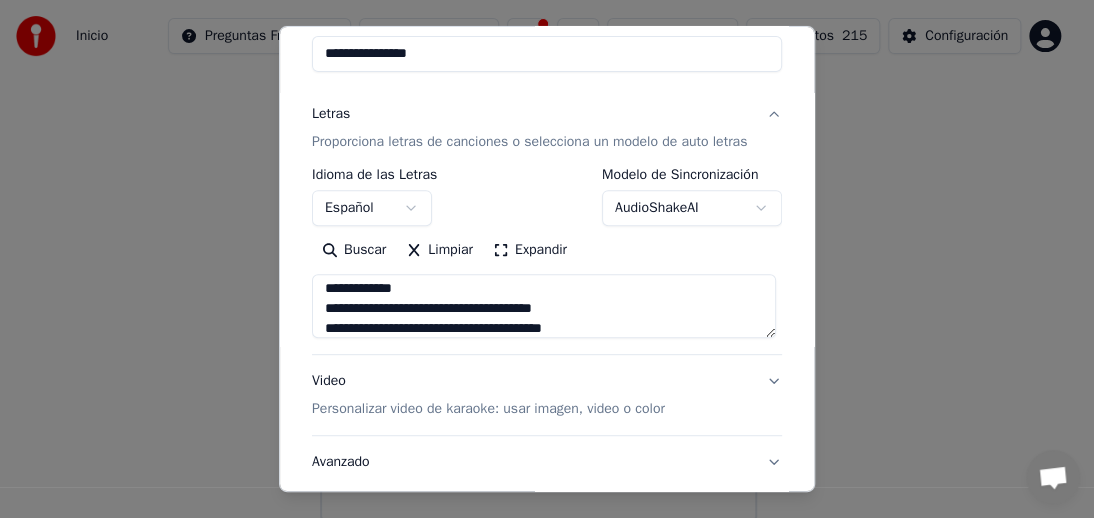 click on "**********" at bounding box center [544, 306] 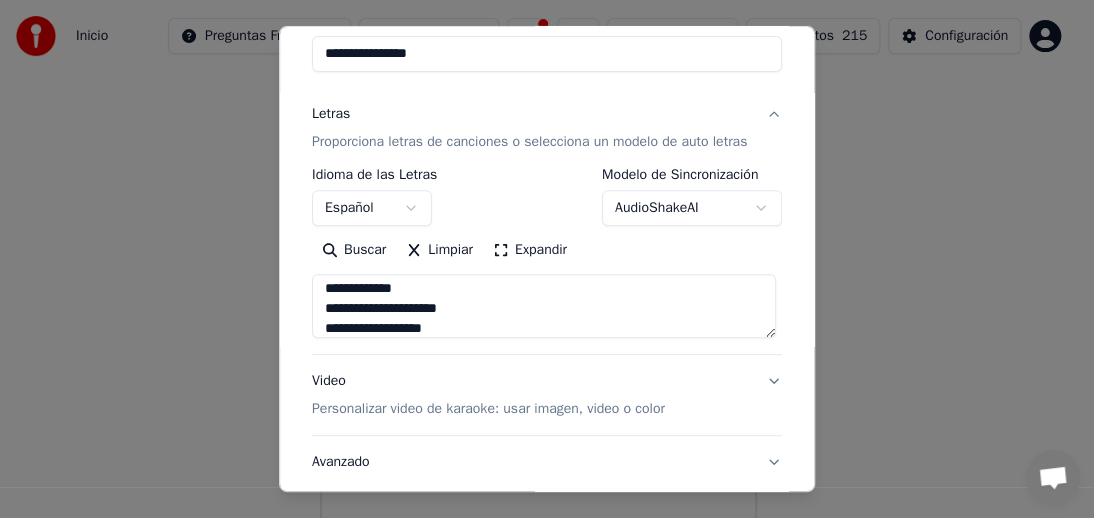 scroll, scrollTop: 524, scrollLeft: 0, axis: vertical 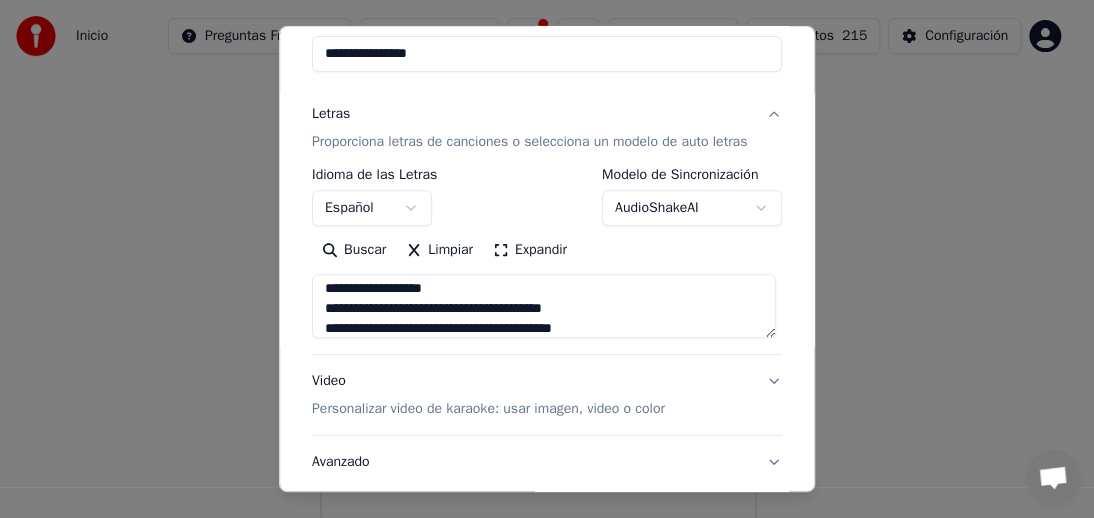 click on "**********" at bounding box center (544, 306) 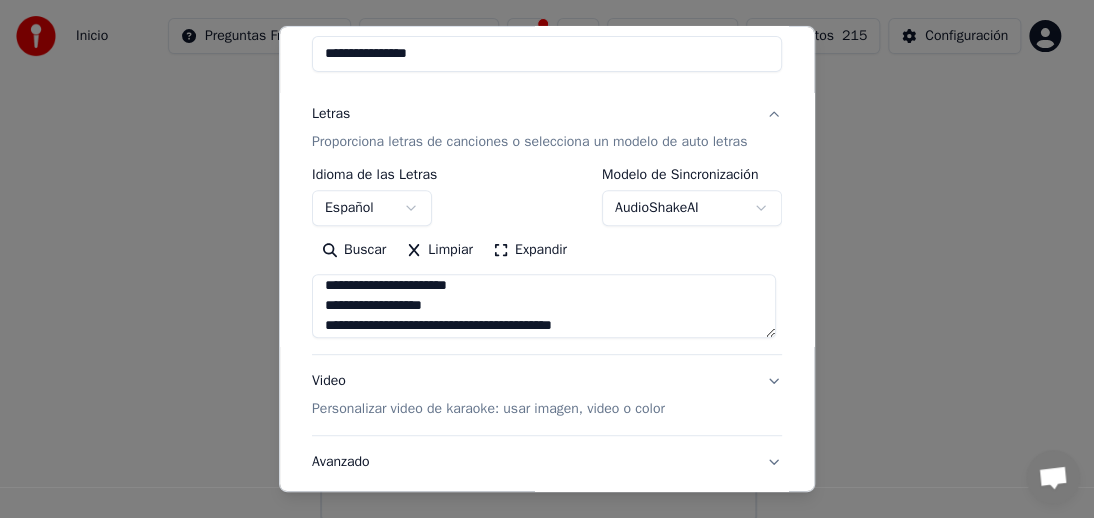 scroll, scrollTop: 564, scrollLeft: 0, axis: vertical 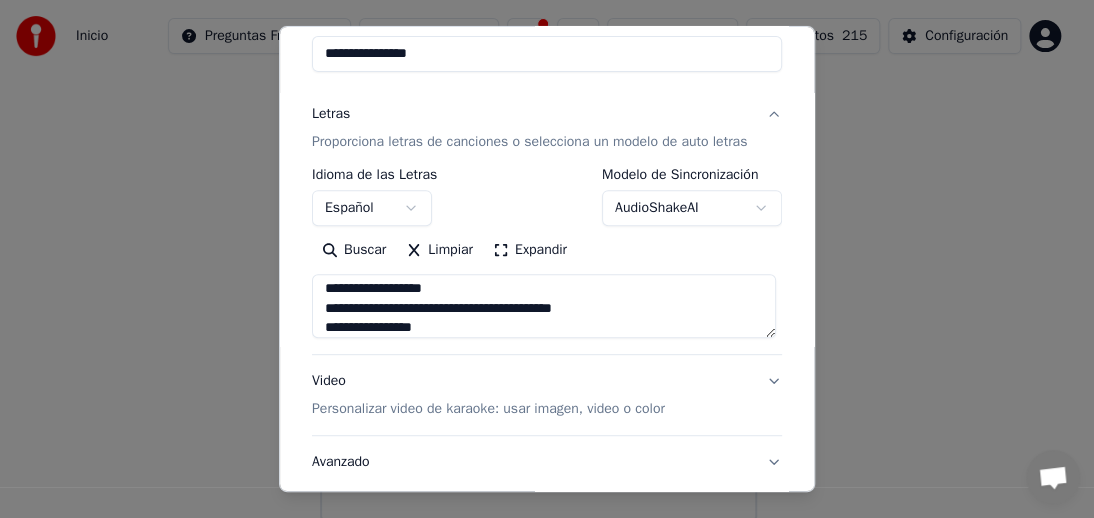 click on "**********" at bounding box center [544, 306] 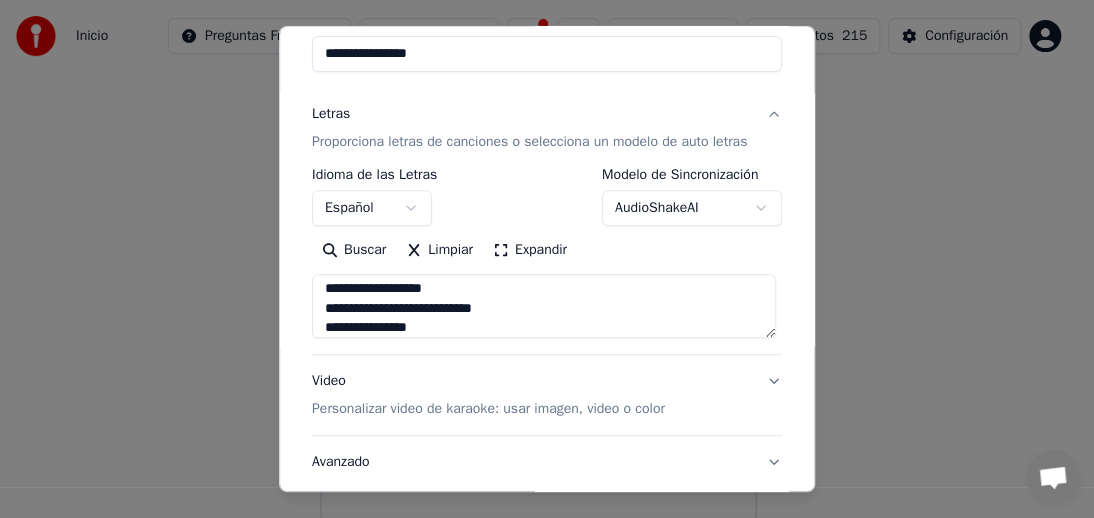 scroll, scrollTop: 604, scrollLeft: 0, axis: vertical 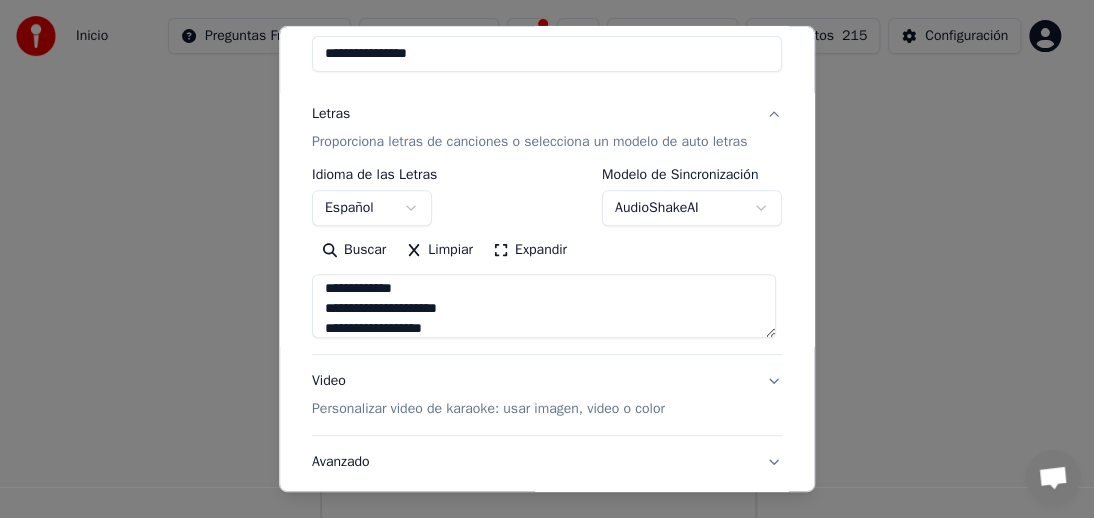 click on "**********" at bounding box center [544, 306] 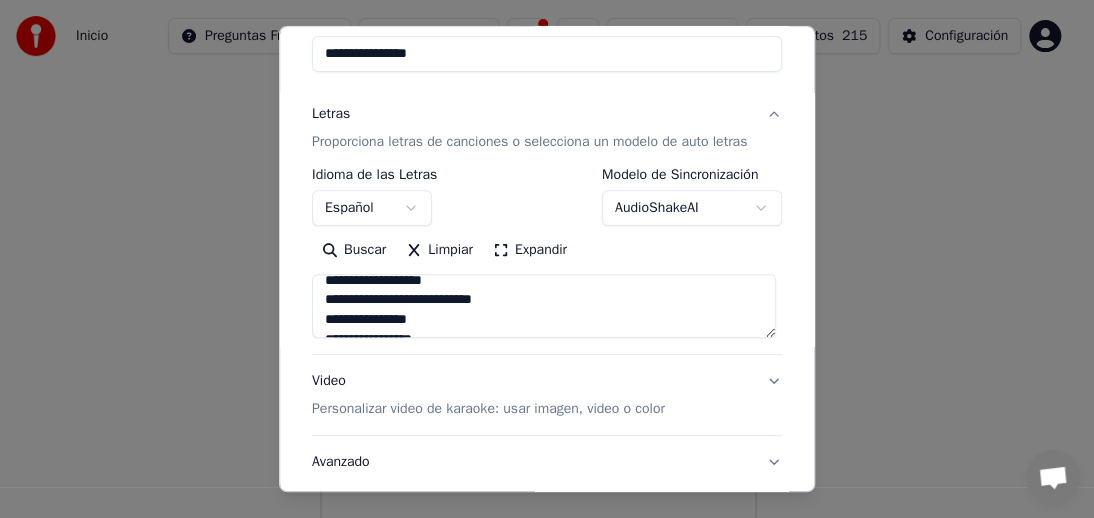 scroll, scrollTop: 604, scrollLeft: 0, axis: vertical 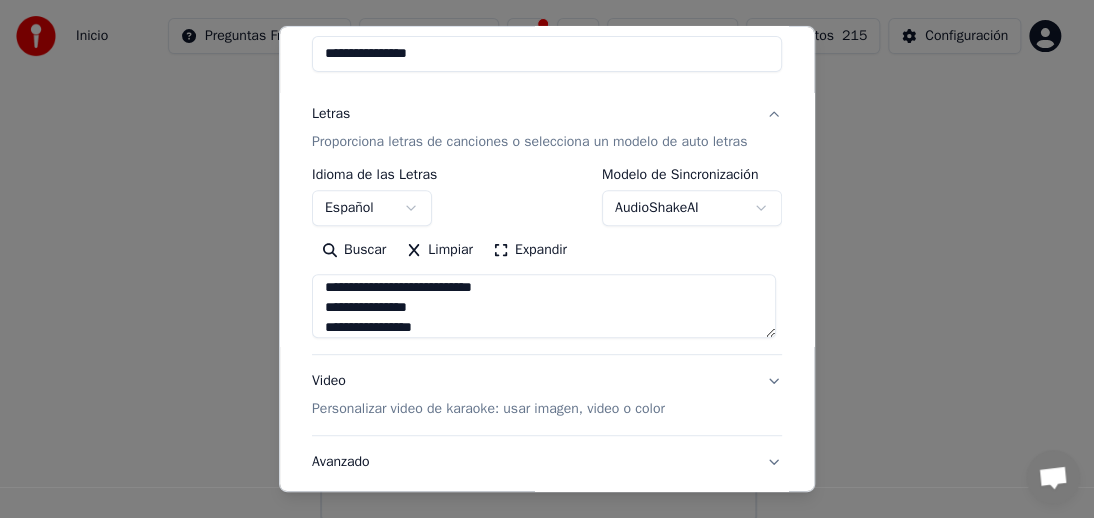 click on "**********" at bounding box center [544, 306] 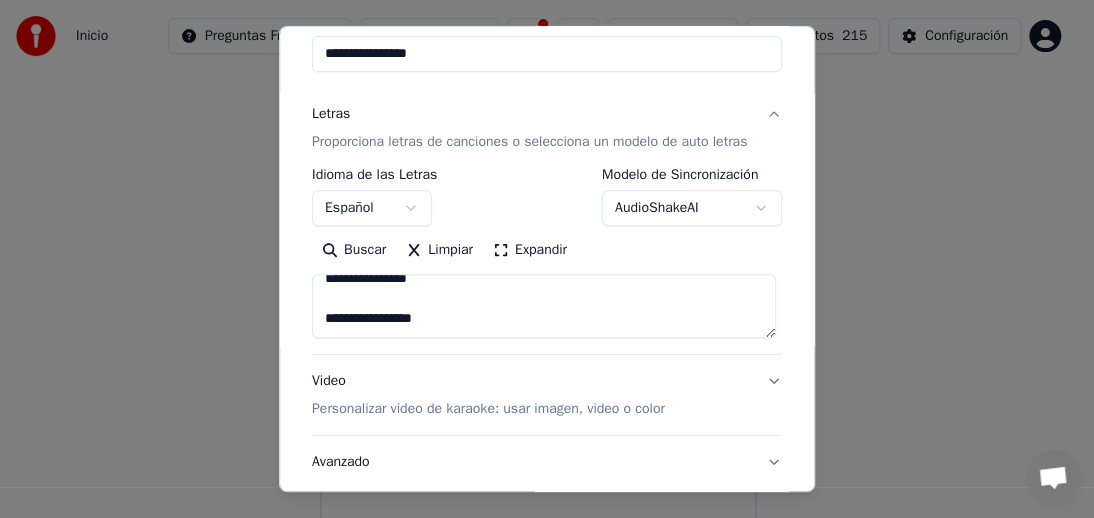 scroll, scrollTop: 644, scrollLeft: 0, axis: vertical 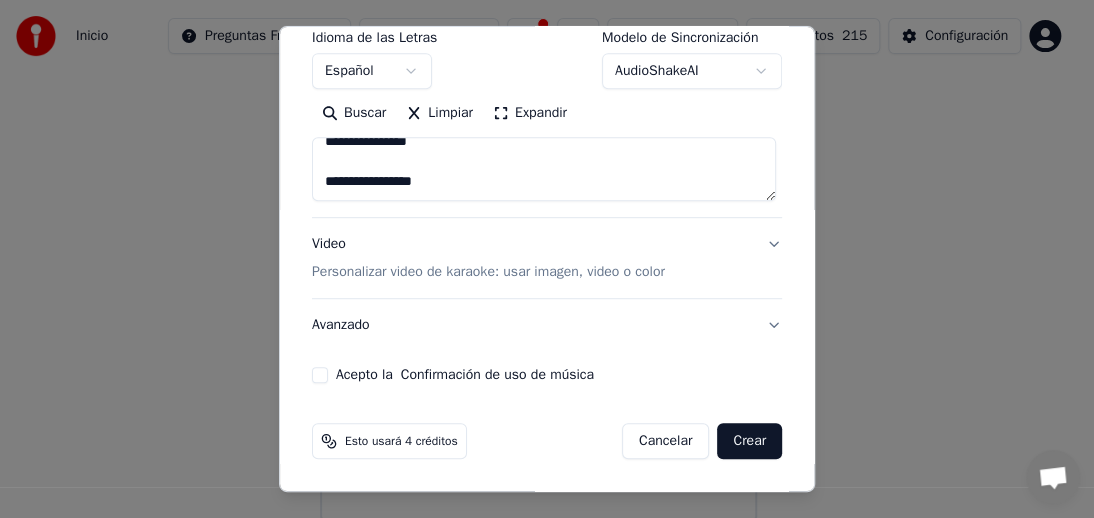 click on "Crear" at bounding box center (749, 441) 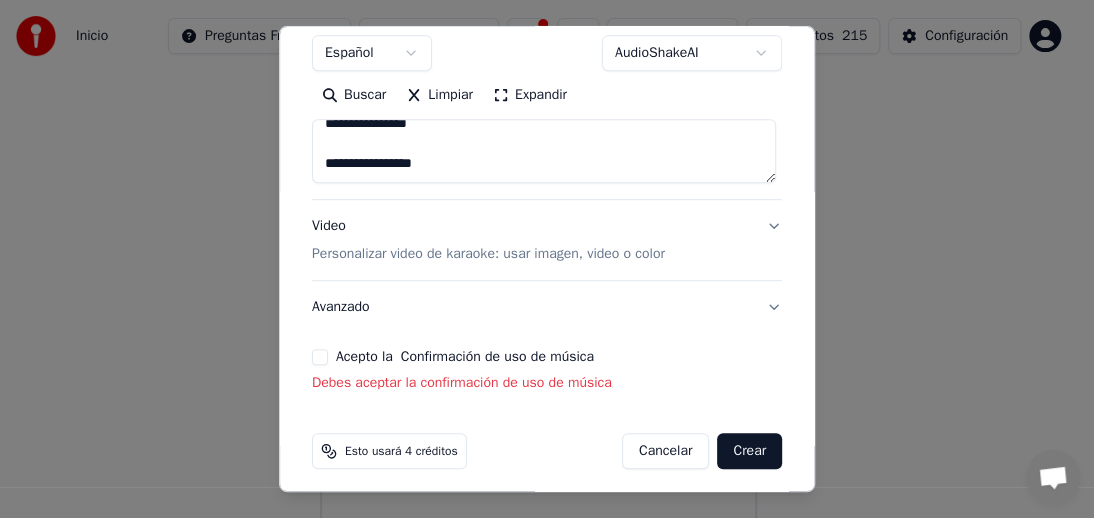 click on "Acepto la   Confirmación de uso de música" at bounding box center (320, 357) 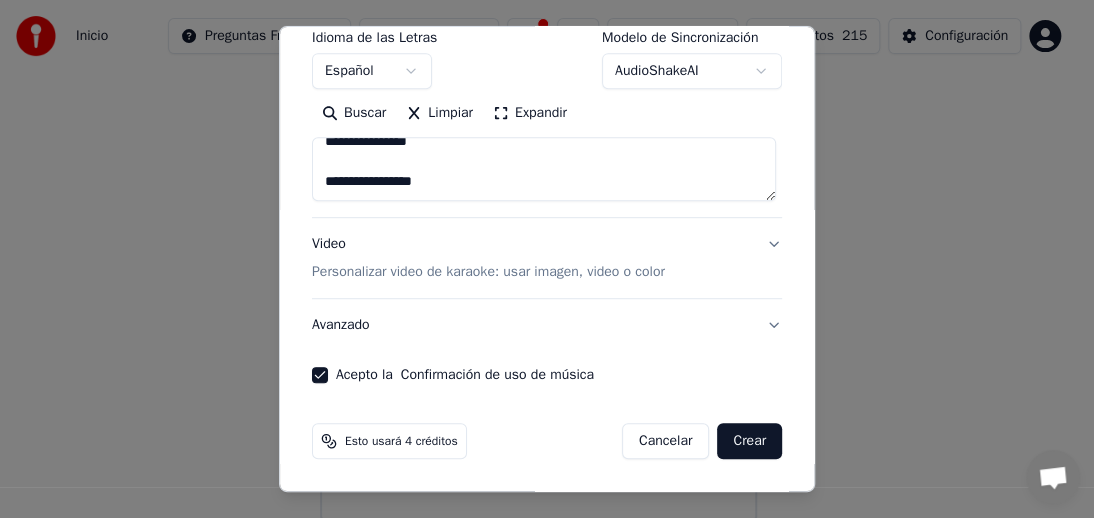click on "Crear" at bounding box center [749, 441] 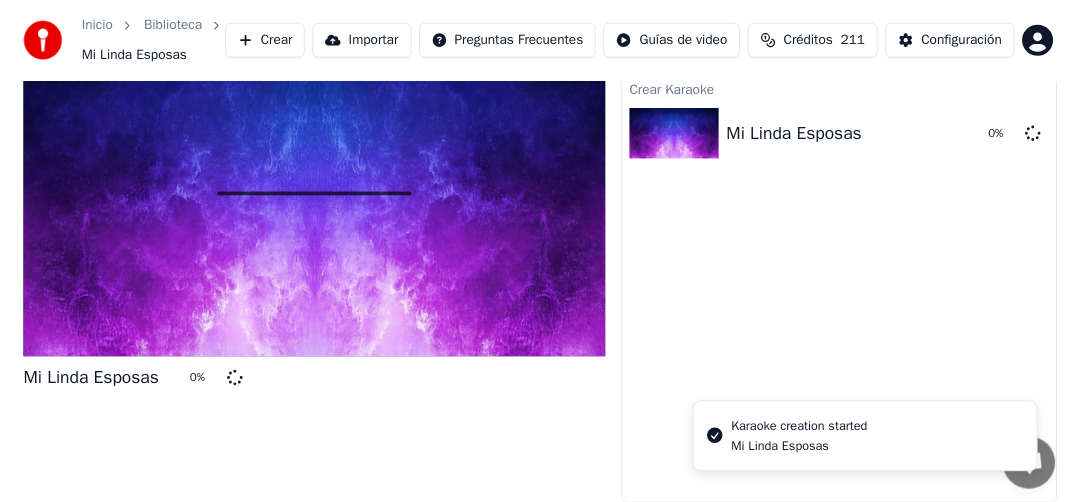 scroll, scrollTop: 82, scrollLeft: 0, axis: vertical 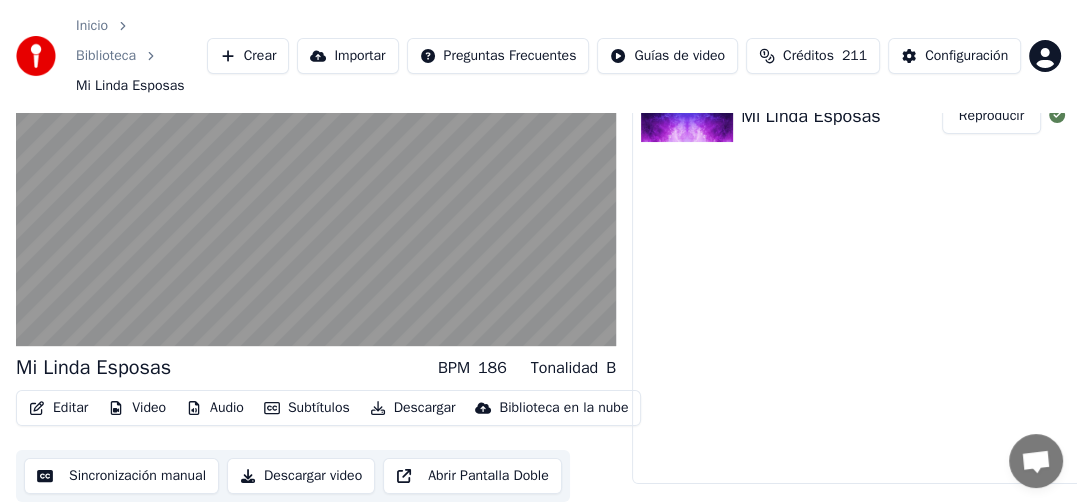 click on "Descargar video" at bounding box center [301, 476] 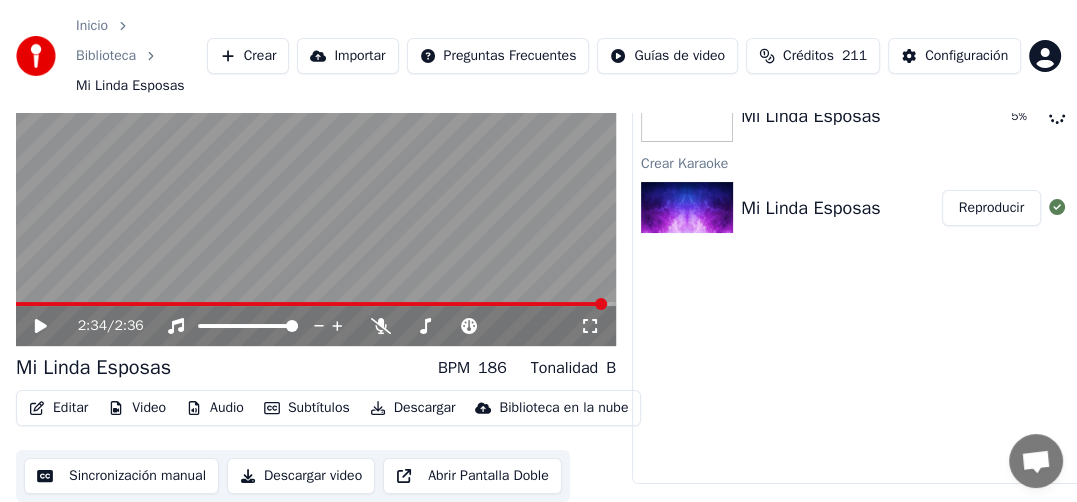 click on "Audio" at bounding box center (215, 408) 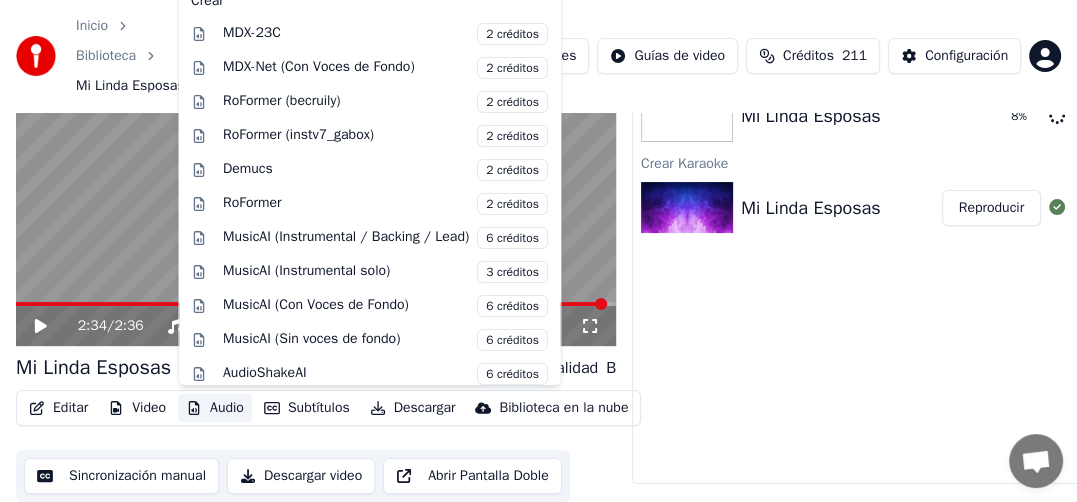 scroll, scrollTop: 197, scrollLeft: 0, axis: vertical 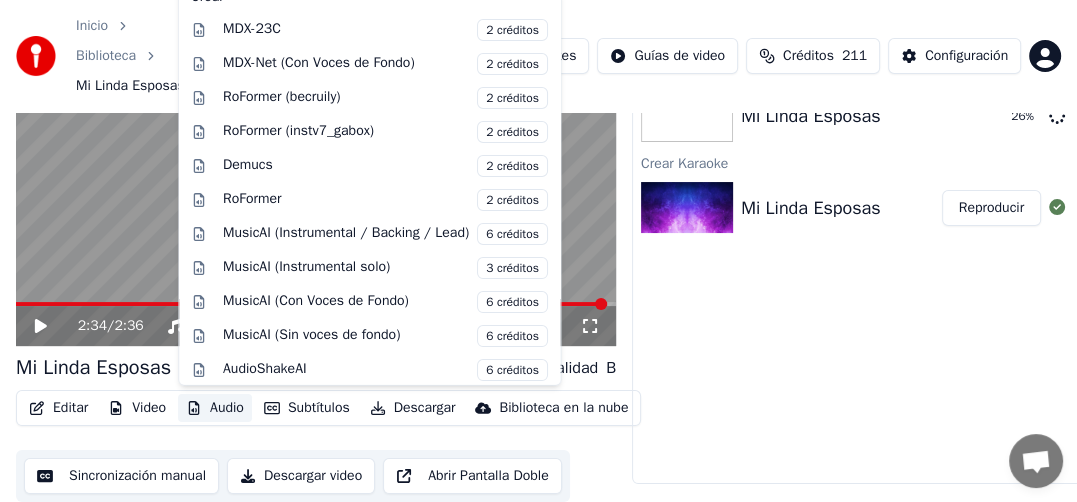 click on "Sincronización manual" at bounding box center [121, 476] 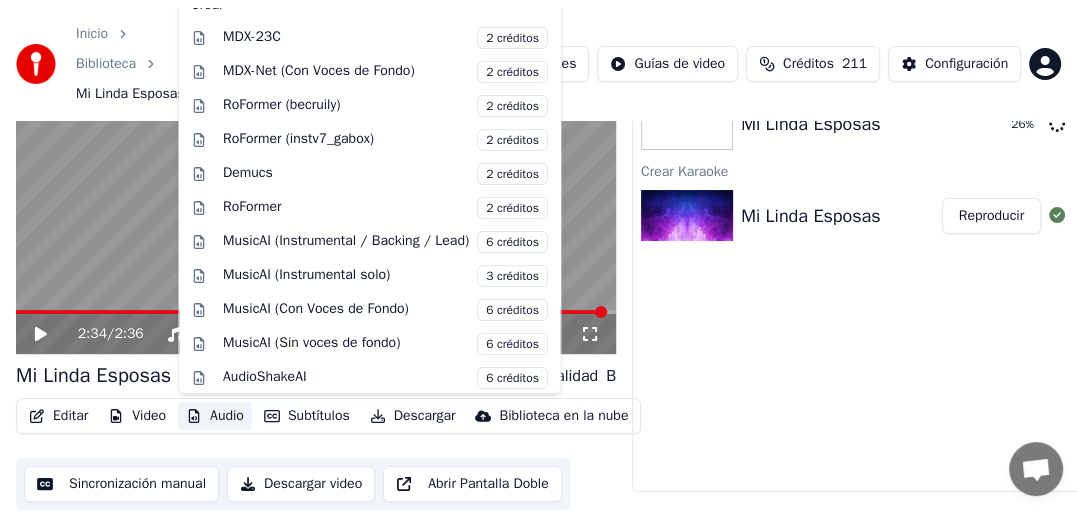 scroll, scrollTop: 0, scrollLeft: 0, axis: both 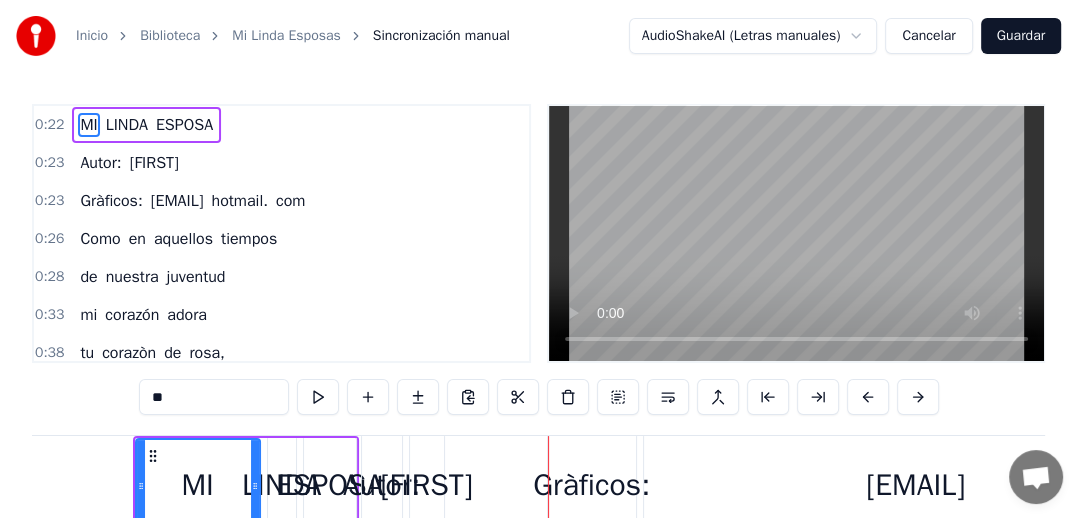 type 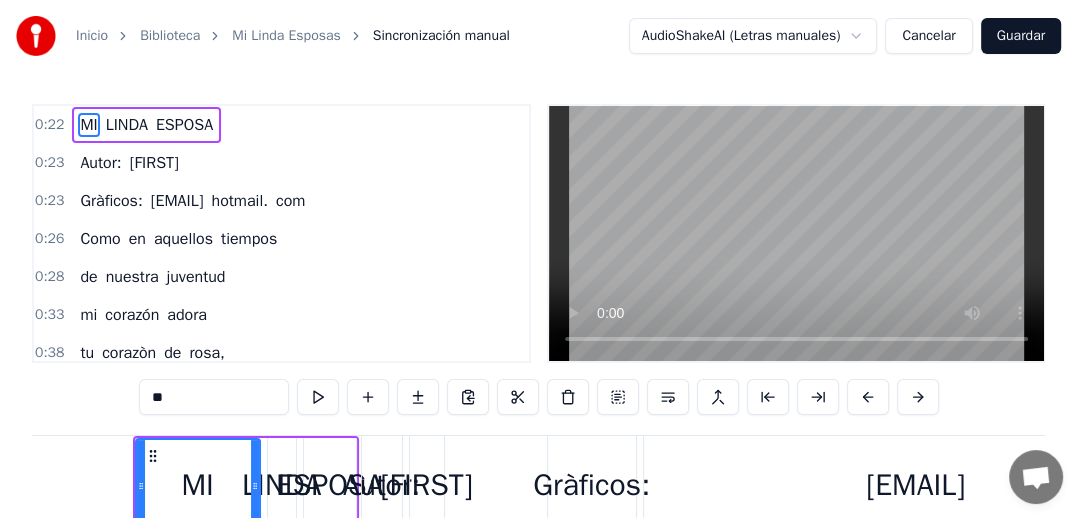 click on "0:22" at bounding box center [49, 125] 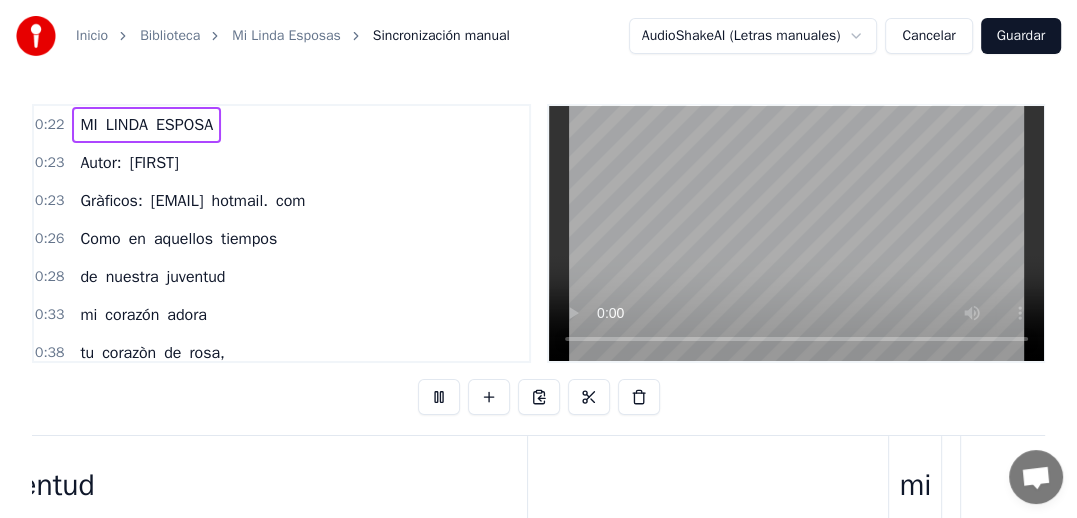 scroll, scrollTop: 0, scrollLeft: 10325, axis: horizontal 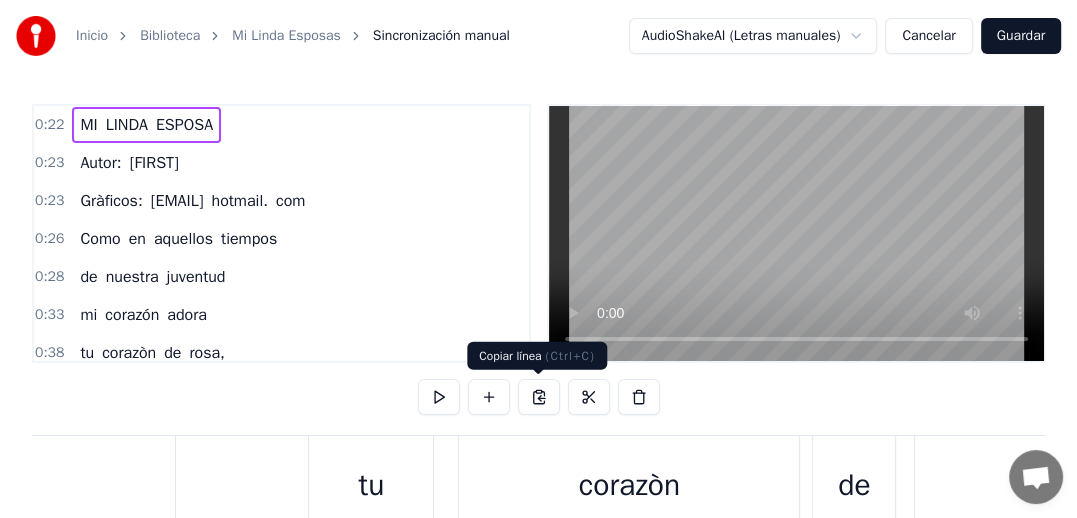 click on "0:22" at bounding box center (49, 125) 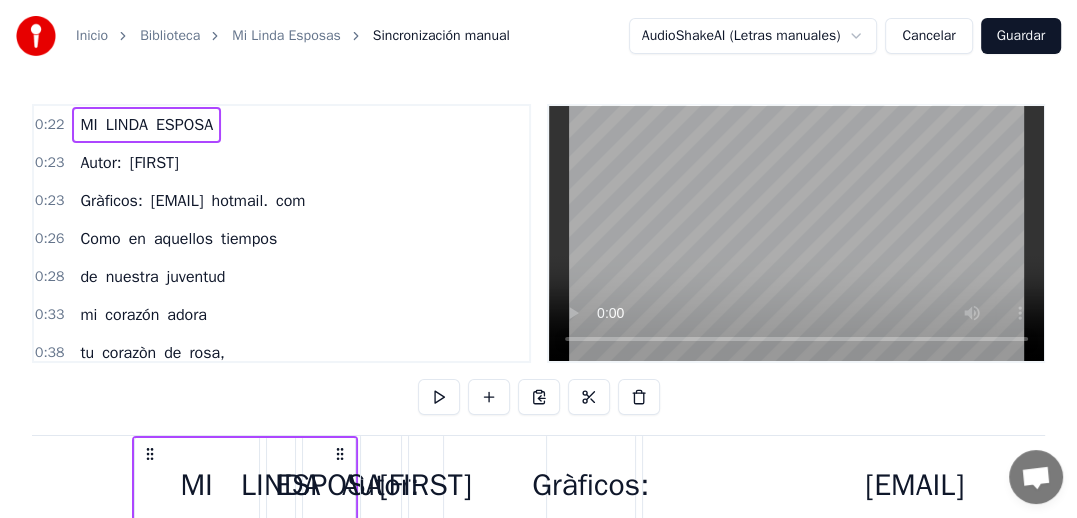 scroll, scrollTop: 0, scrollLeft: 6631, axis: horizontal 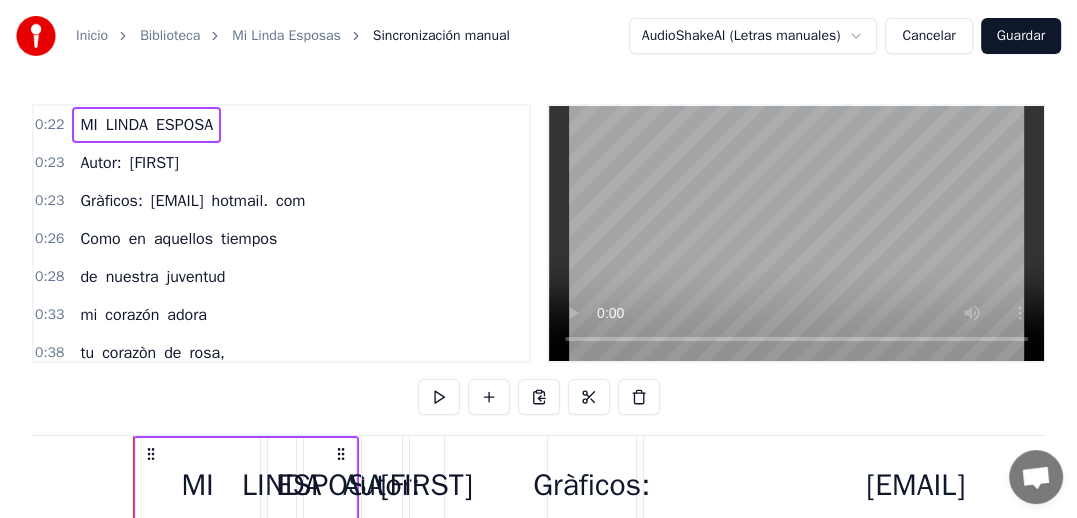 click on "MI" at bounding box center [197, 485] 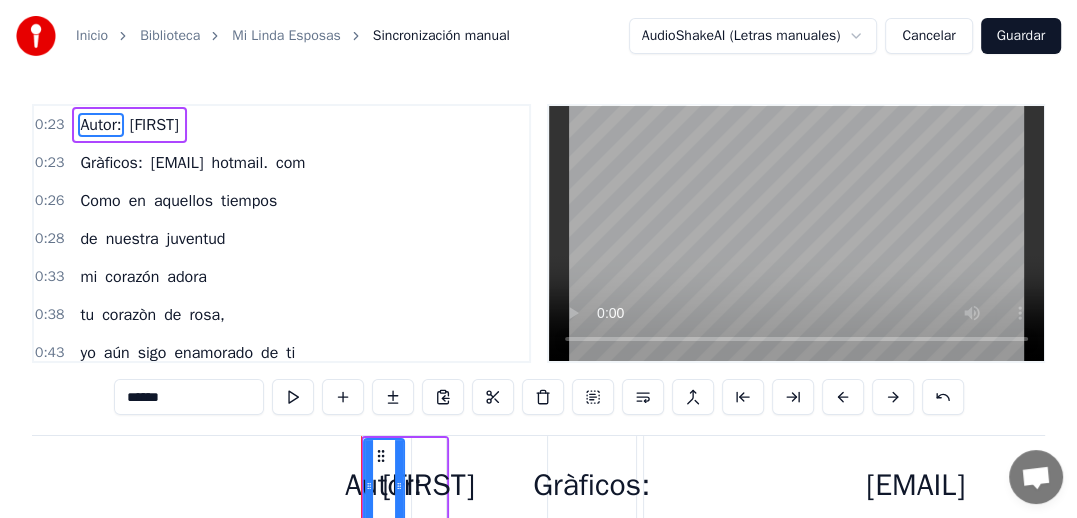 type on "*****" 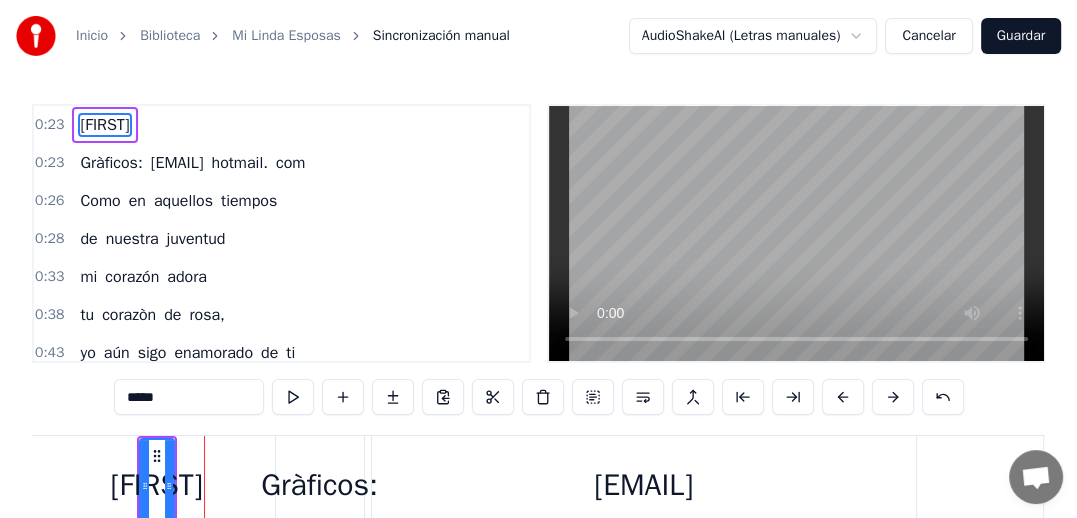 scroll, scrollTop: 0, scrollLeft: 6974, axis: horizontal 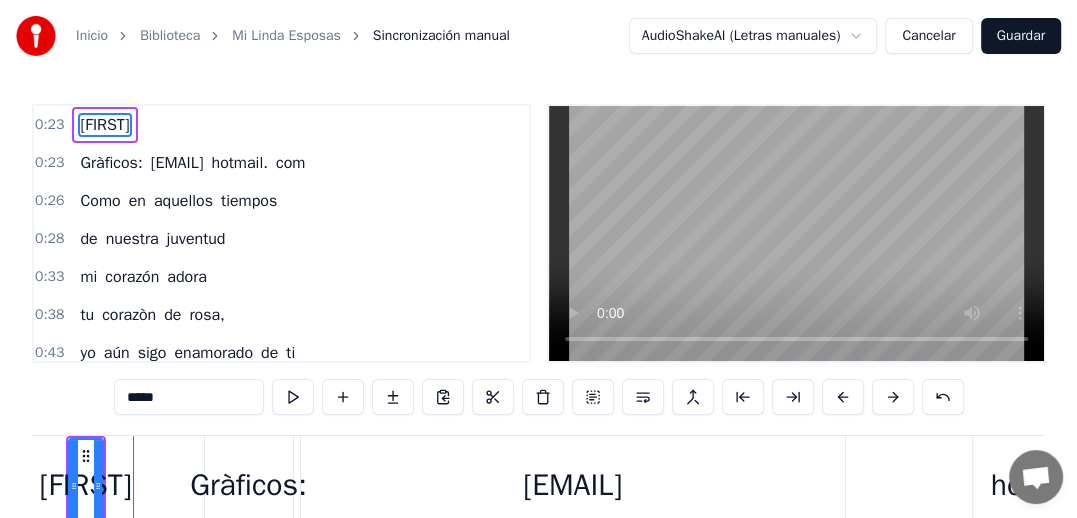 click on "[FIRST]" at bounding box center [85, 485] 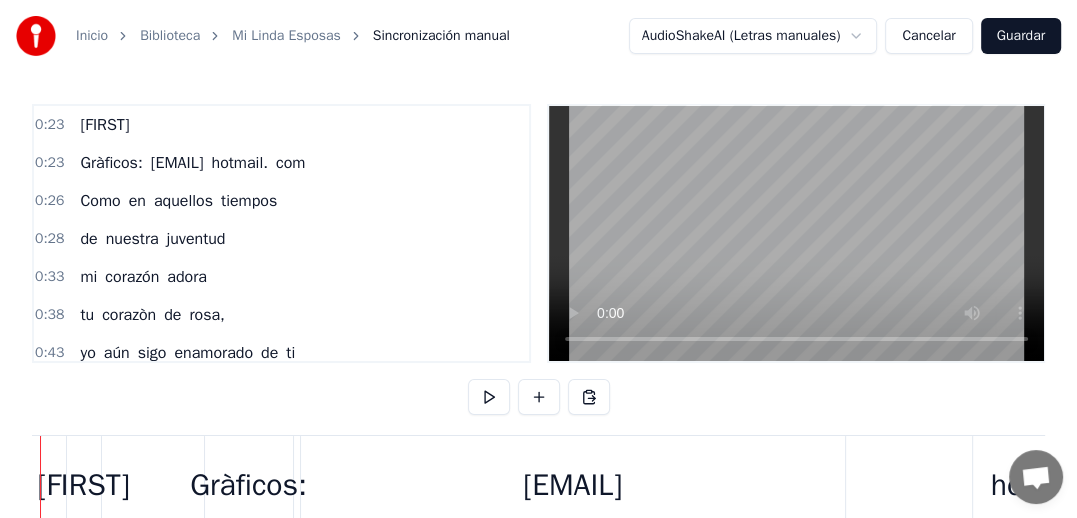 scroll, scrollTop: 0, scrollLeft: 6882, axis: horizontal 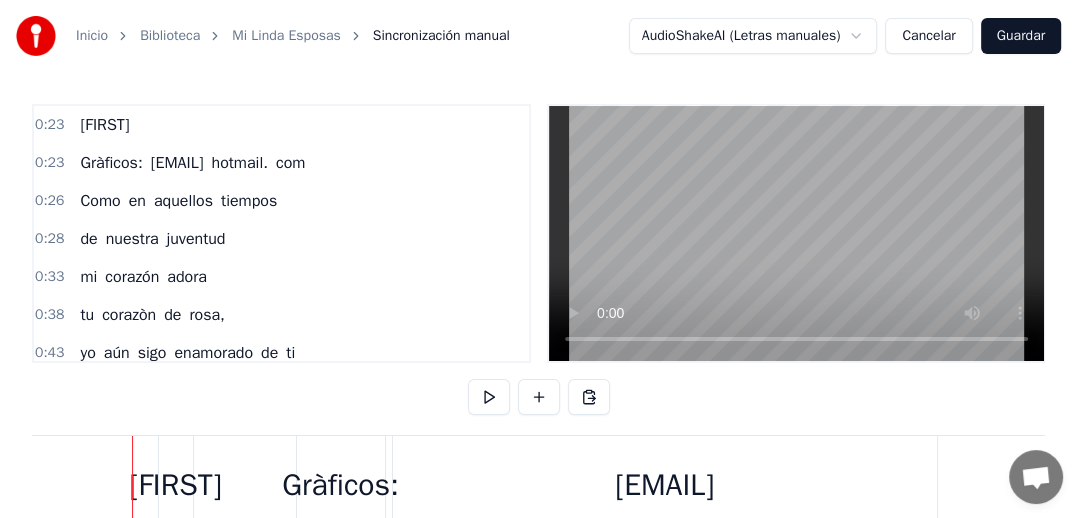 click on "[FIRST]" at bounding box center (104, 125) 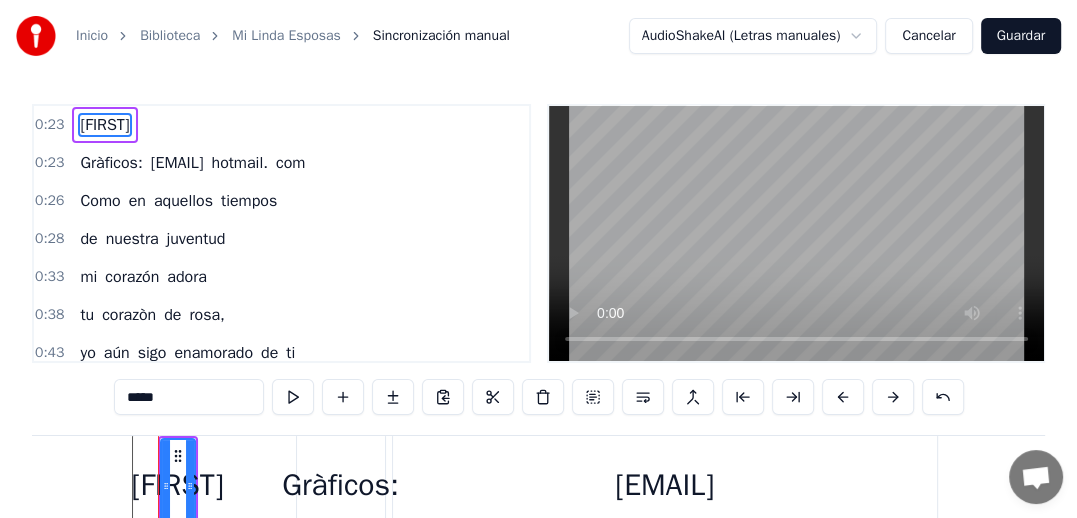 drag, startPoint x: 184, startPoint y: 483, endPoint x: 550, endPoint y: 476, distance: 366.06693 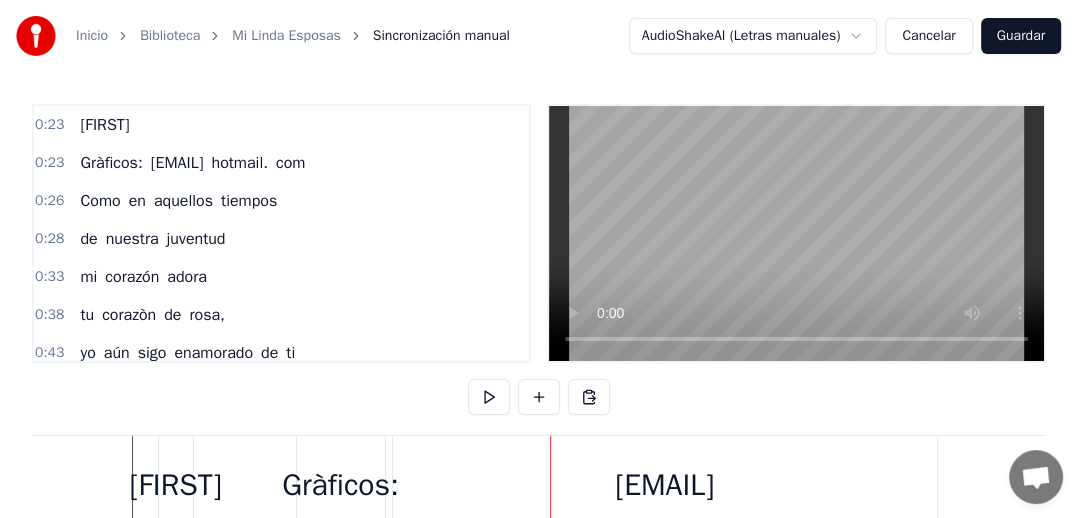 drag, startPoint x: 711, startPoint y: 481, endPoint x: 895, endPoint y: 472, distance: 184.21997 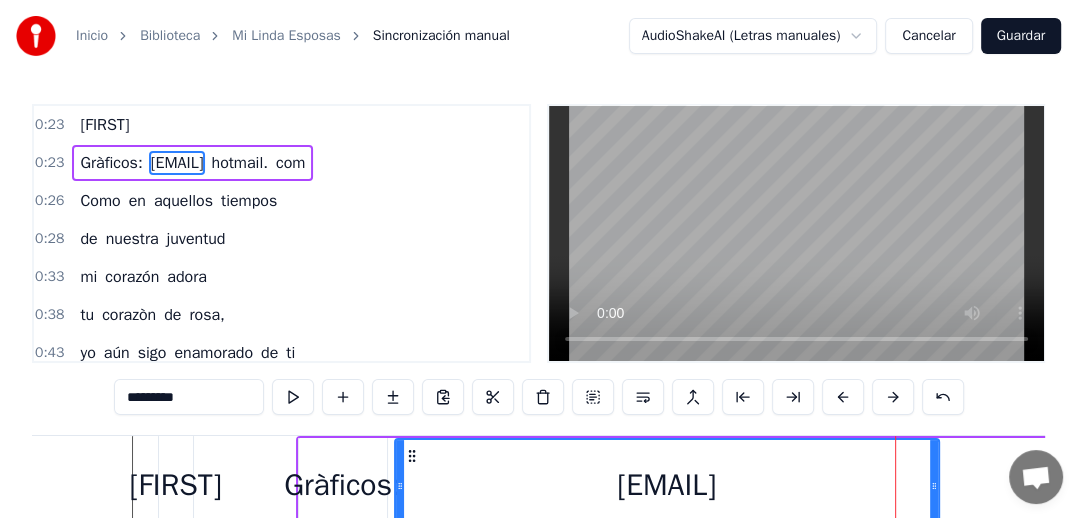 click at bounding box center [895, 485] 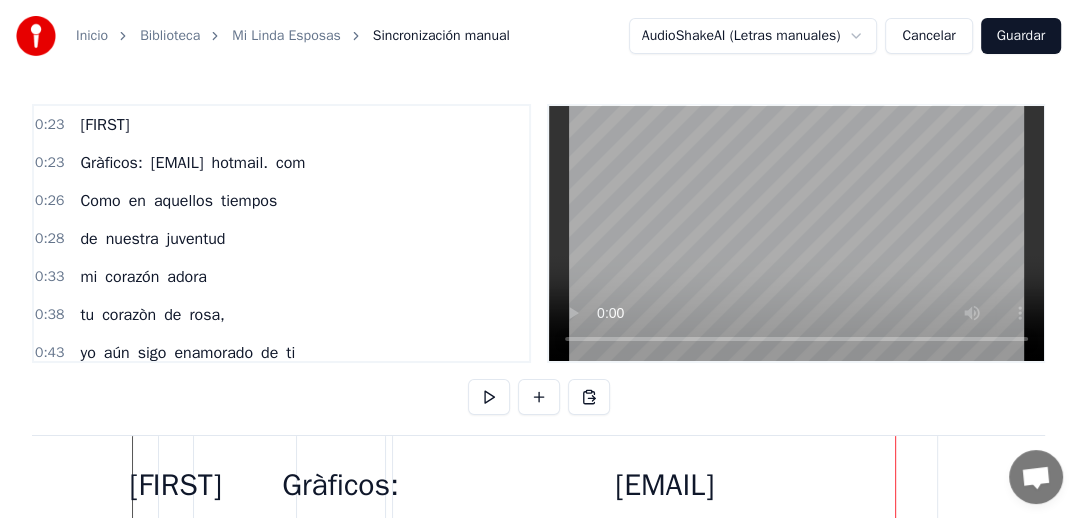 click at bounding box center [895, 485] 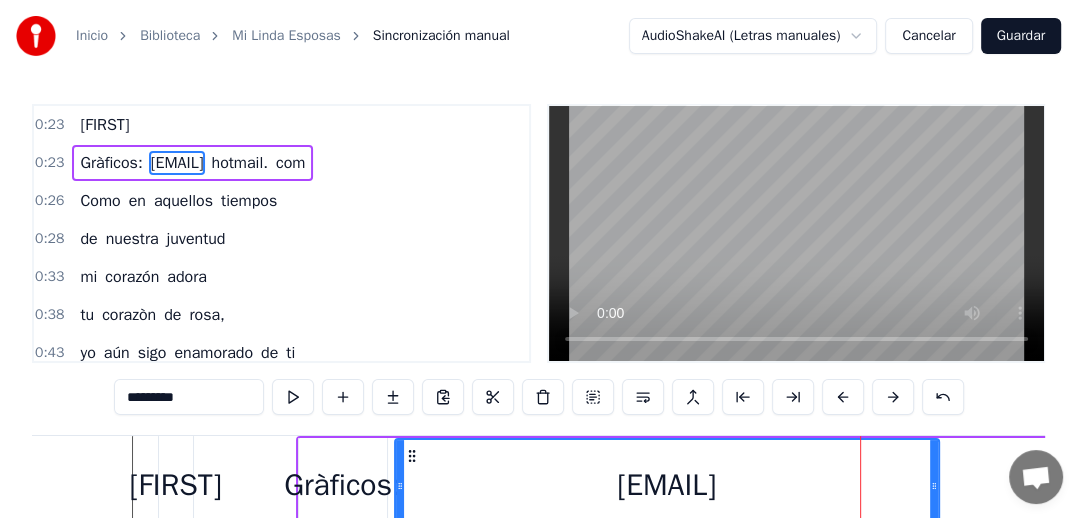 click on "[EMAIL]" at bounding box center (667, 485) 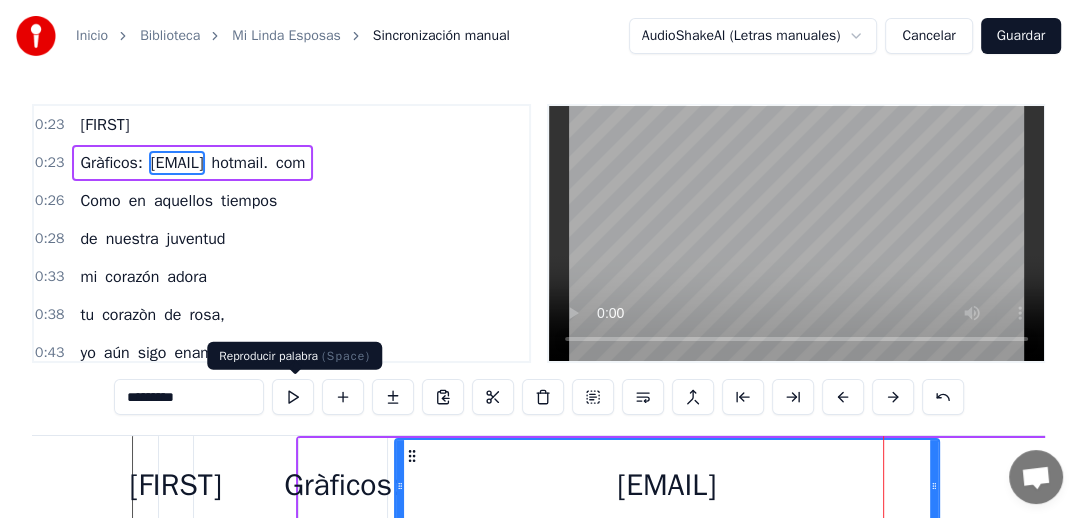 click at bounding box center [293, 397] 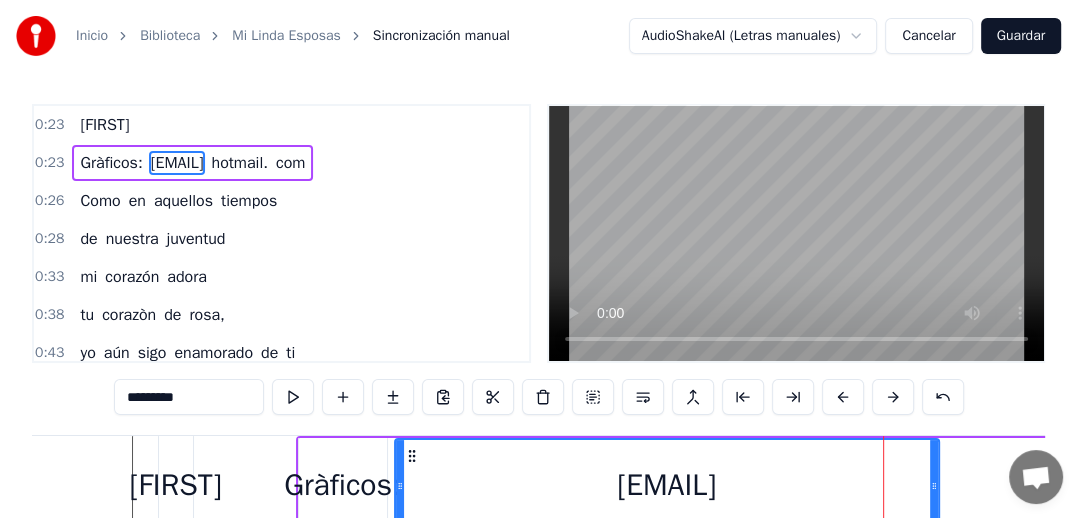 click at bounding box center (293, 397) 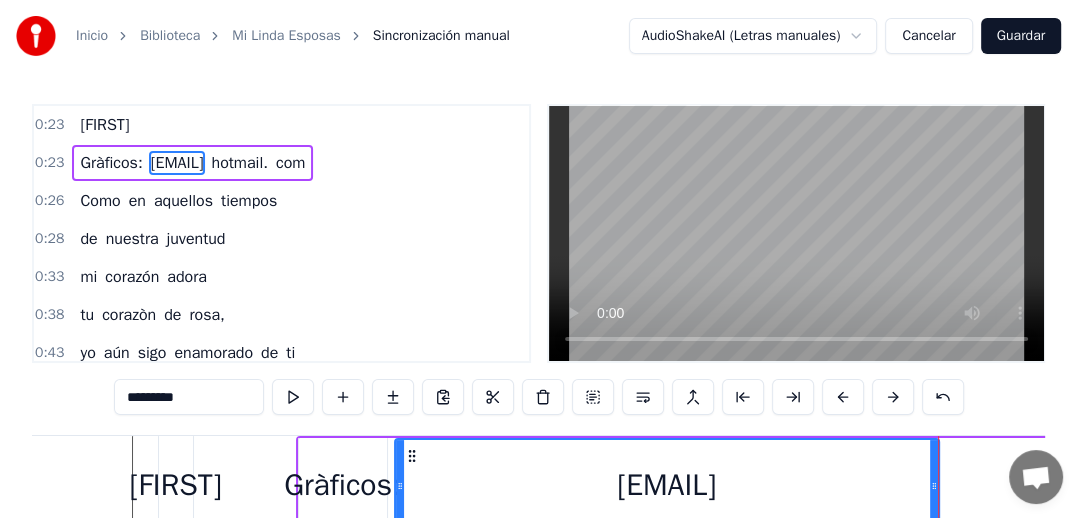 type 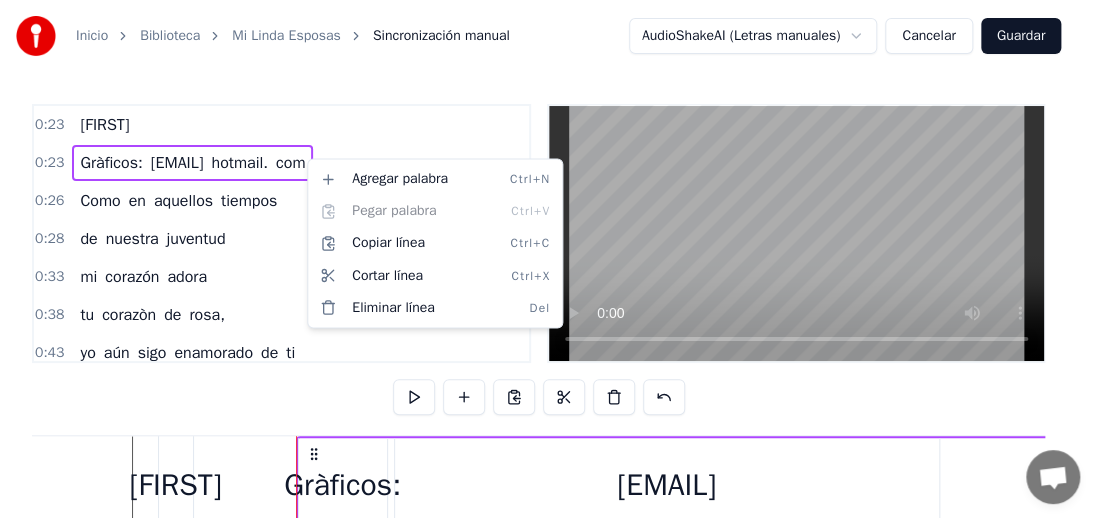 click on "Inicio Biblioteca Mi Linda Esposas Sincronización manual AudioShakeAI (Letras manuales) Cancelar Guardar 0:23 [NAME] 0:23 Gràficos: rodrimid@ hotmail. com 0:26 Como en aquellos tiempos 0:28 de nuestra juventud 0:33 mi corazón adora 0:38 tu corazòn de rosa, 0:43 yo aún sigo enamorado de ti 0:49 mi linda [RELATIONSHIP] 0:53 Ya nuestro pelo negro 0:57 de blanco se vistiò 1:04 ya nuestros hijos viven 1:09 la juventud hermosa 1:14 yo aún sigo enamorado de ti 1:20 mi linda [RELATIONSHIP] 1:24 Que Dios te guarde para mi 1:27 eternamente 1:31 pues me ha de separar de ti 1:35 solo la muerte 1:40 amor como este jamàs 1:45 ha de existir 1:50 Ya nuestro pelo negro 1:54 de blanco se vistio 2:00 ya nuestros hijos viven 2:05 la juventud hermosa 2:10 yo aún sigo enamorado de ti, 2:16 mi linda [RELATIONSHIP]. 2:18 MUSICA.....Final [NAME] Gràficos: rodrimid@ hotmail. com Como en aquellos tiempos de nuestra juventud mi corazón adora tu corazòn de rosa, yo aún sigo enamorado de ti mi linda [RELATIONSHIP] Ya nuestro pelo negro de blanco se vistiò" at bounding box center [547, 334] 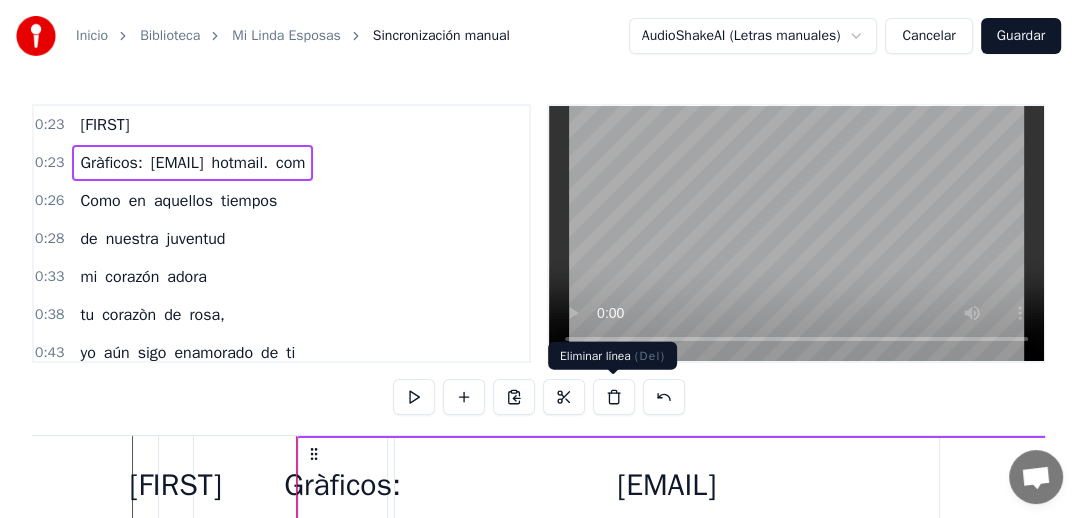 click at bounding box center [614, 397] 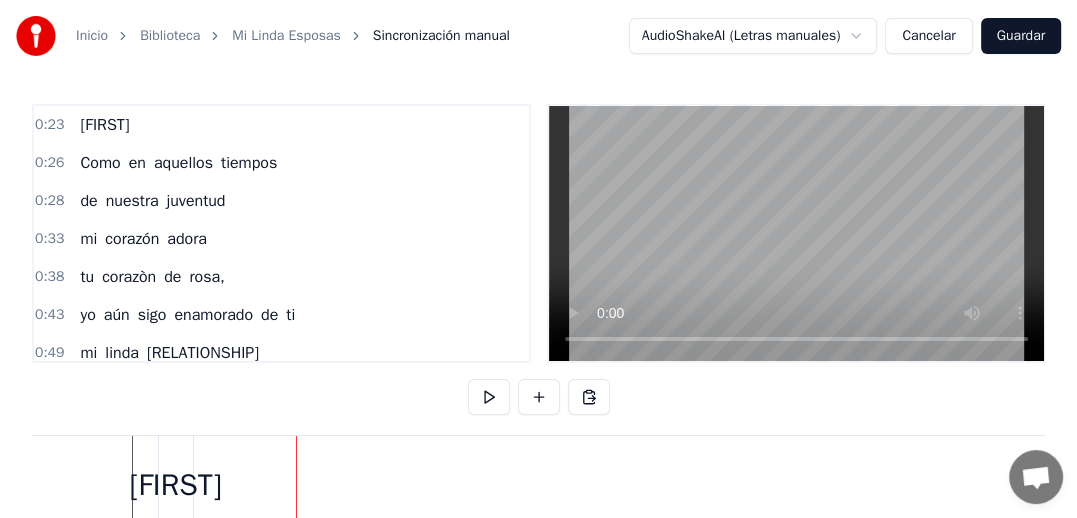 click on "[FIRST]" at bounding box center (104, 125) 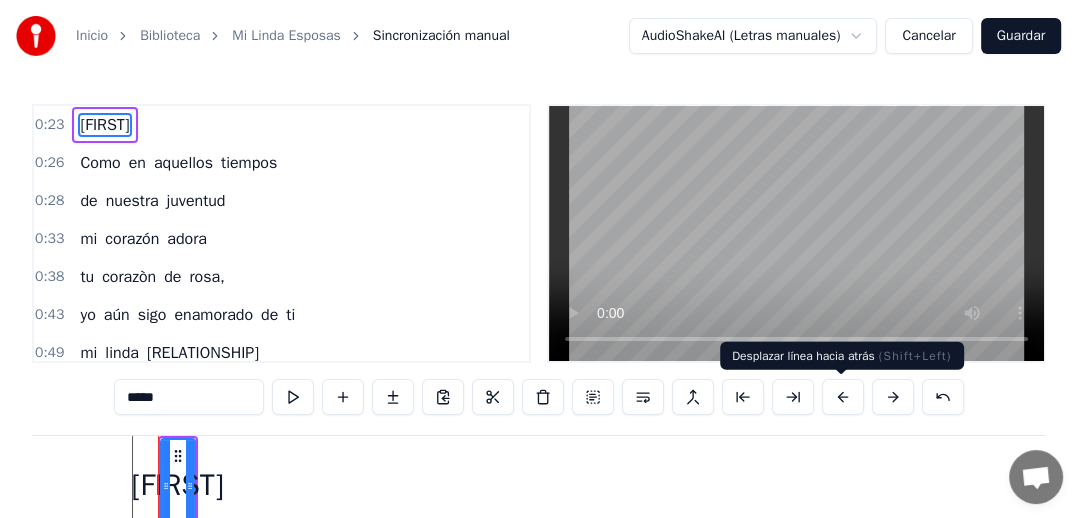 click at bounding box center (843, 397) 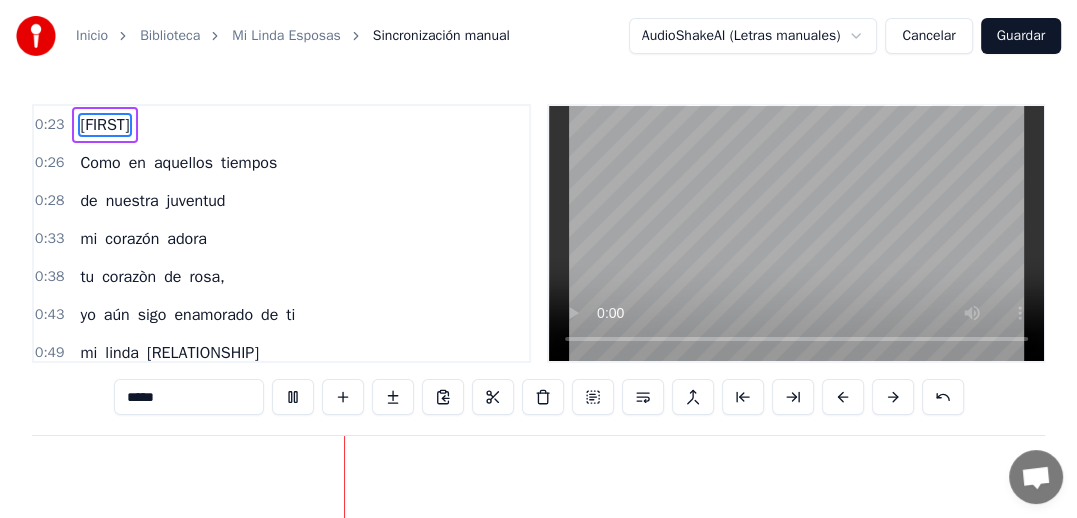 scroll, scrollTop: 0, scrollLeft: 1664, axis: horizontal 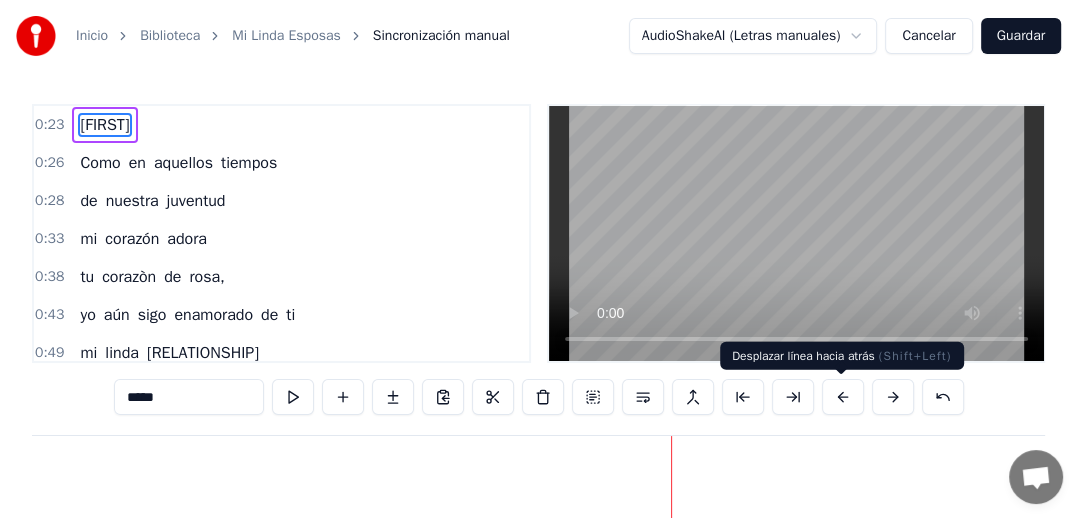 click at bounding box center [843, 397] 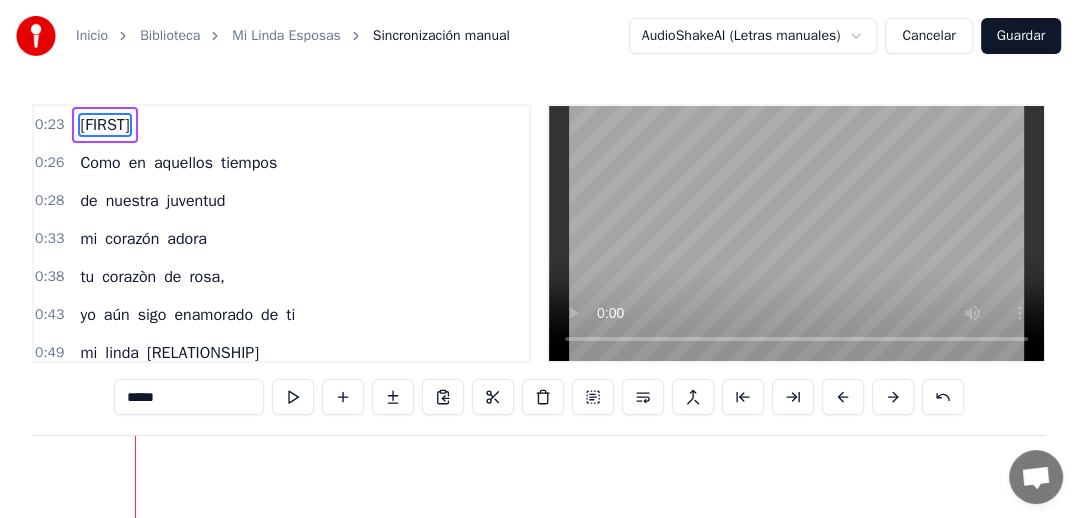 scroll, scrollTop: 0, scrollLeft: 3690, axis: horizontal 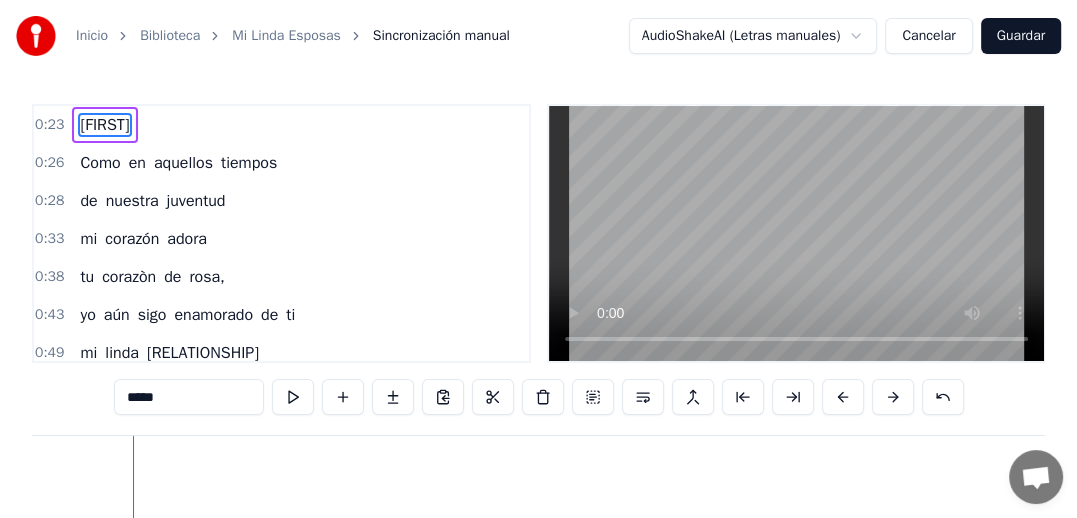 click on "[FIRST]" at bounding box center (104, 125) 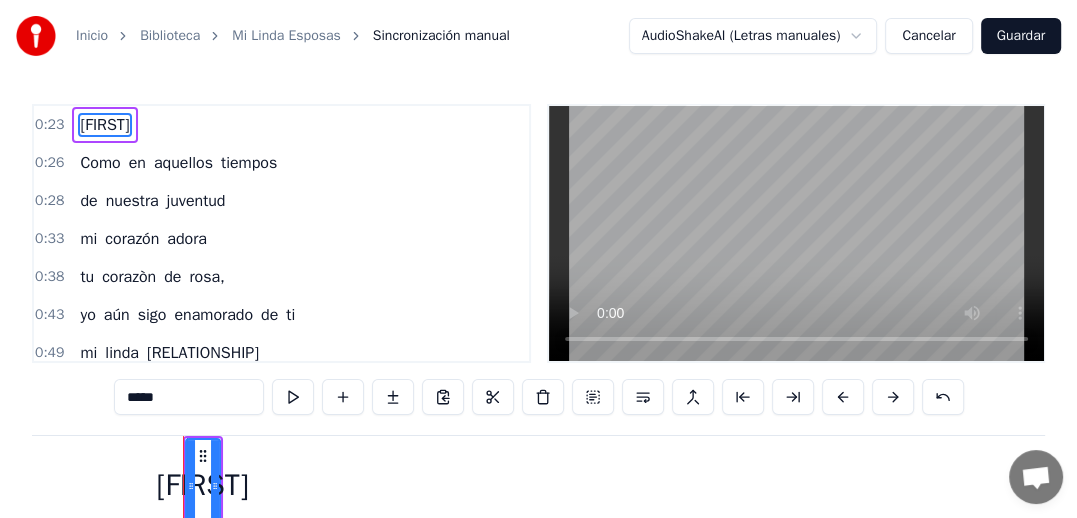 scroll, scrollTop: 0, scrollLeft: 6877, axis: horizontal 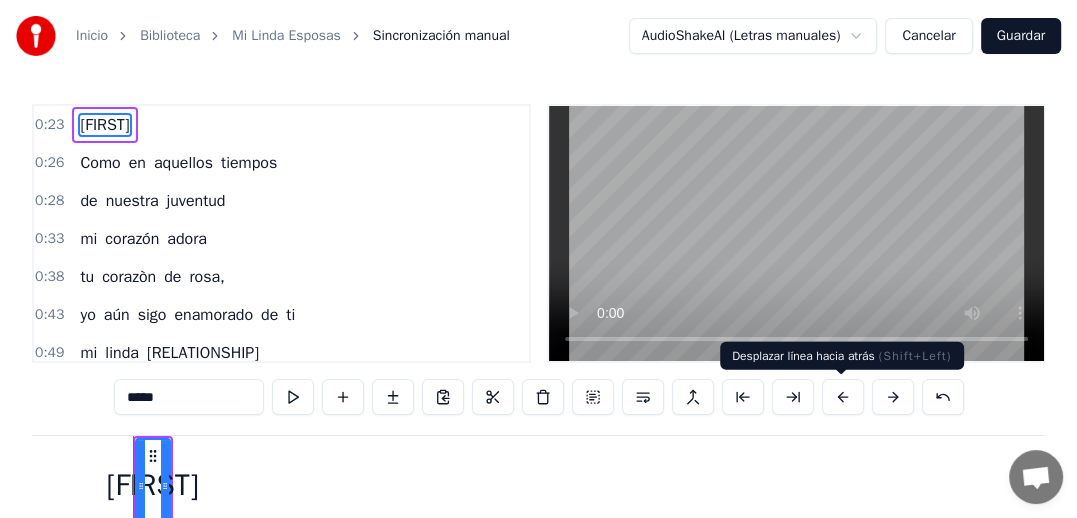 click at bounding box center (843, 397) 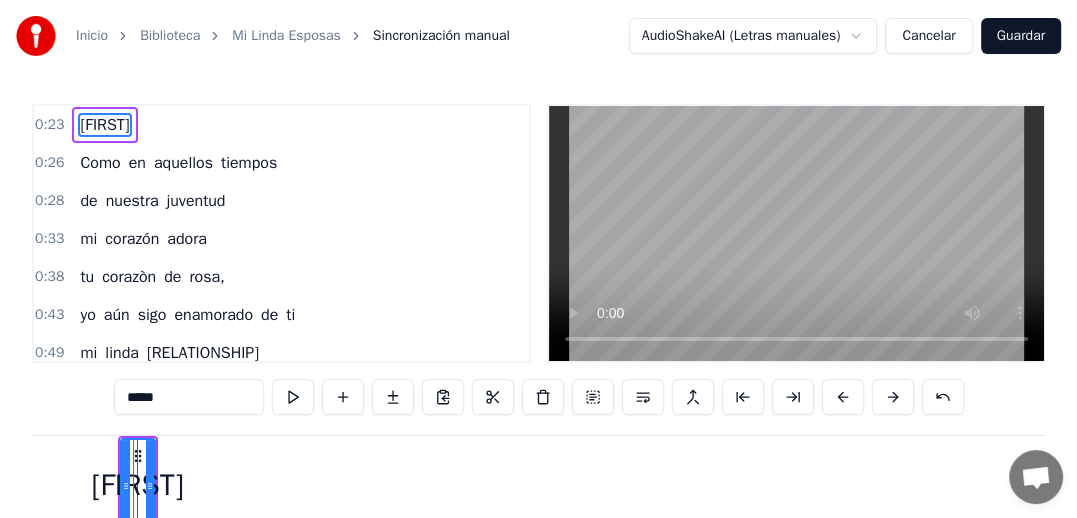 click at bounding box center [843, 397] 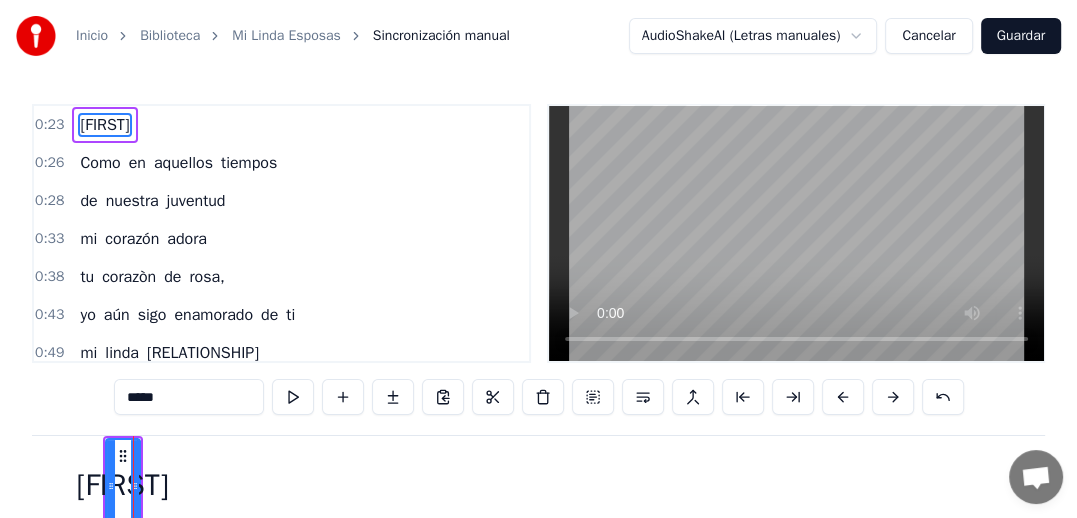click at bounding box center [843, 397] 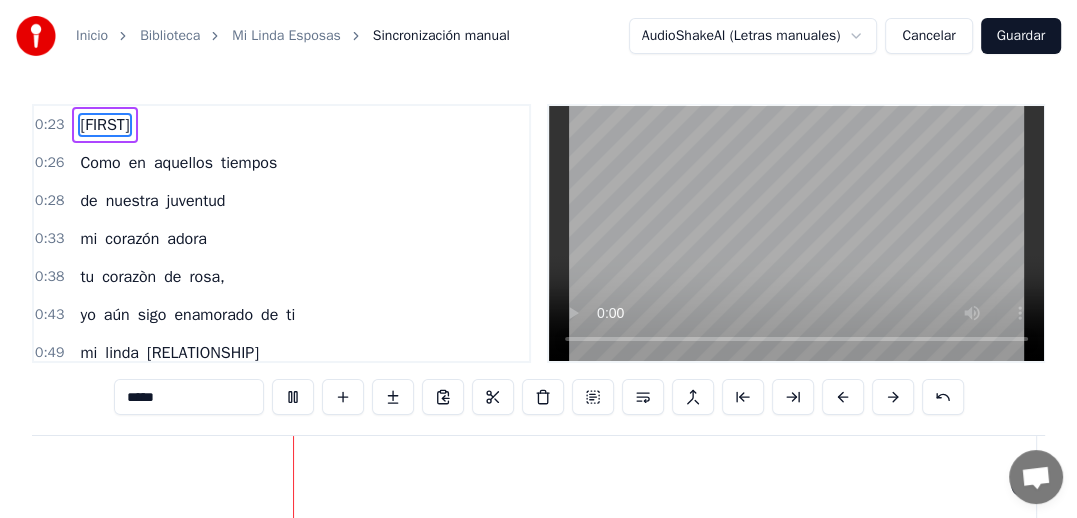 scroll, scrollTop: 0, scrollLeft: 7090, axis: horizontal 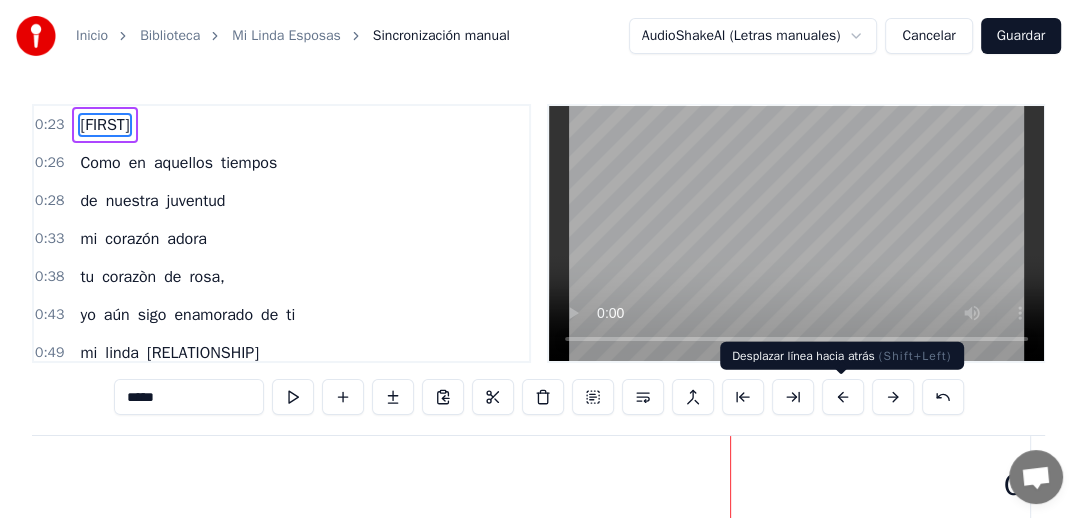 click at bounding box center [843, 397] 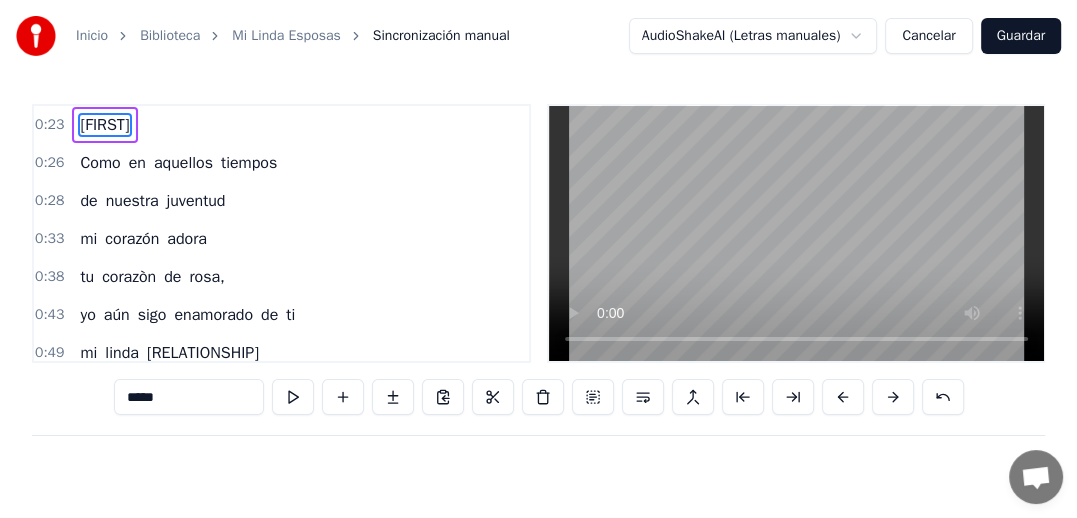 scroll, scrollTop: 0, scrollLeft: 3438, axis: horizontal 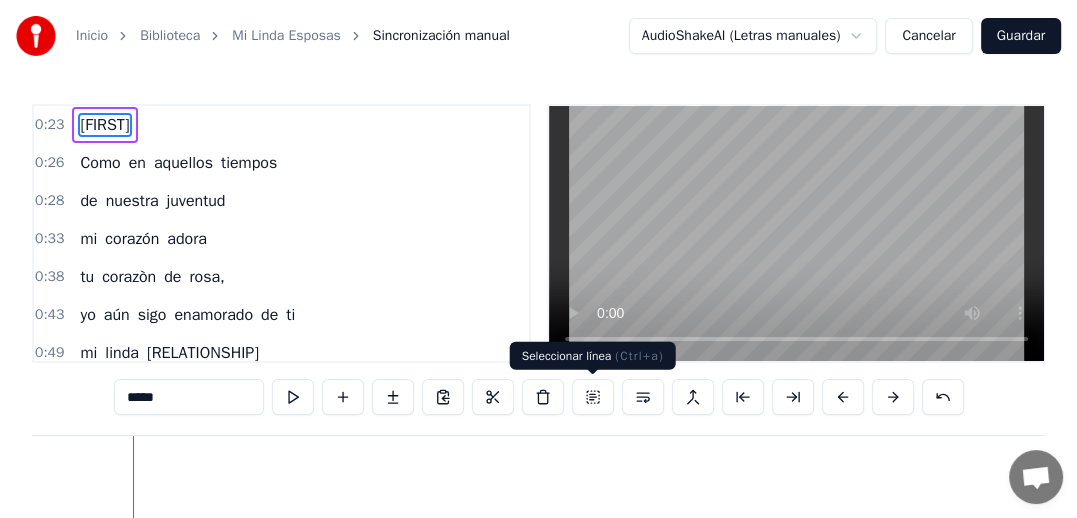 click at bounding box center (593, 397) 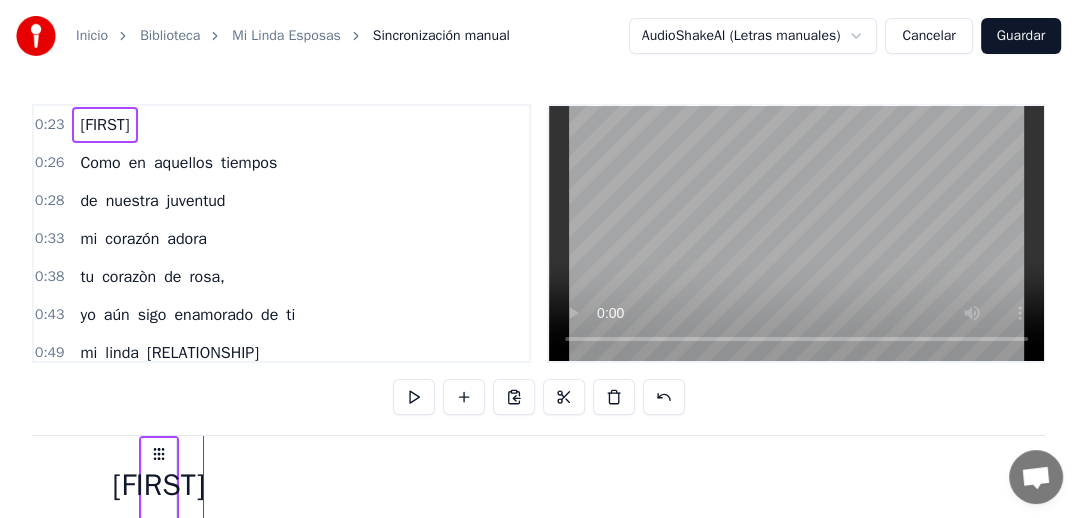 scroll, scrollTop: 0, scrollLeft: 6817, axis: horizontal 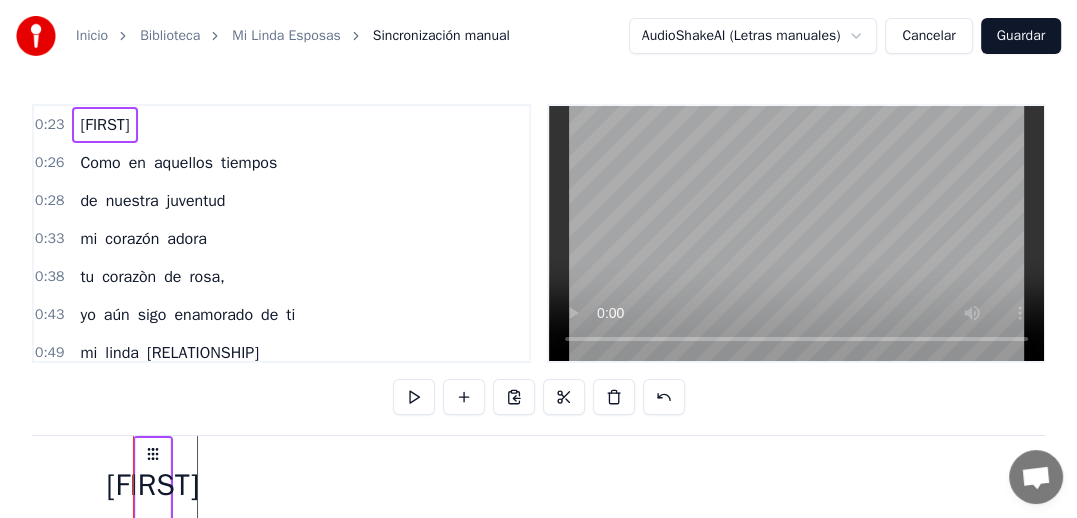 click on "[FIRST]" at bounding box center [104, 125] 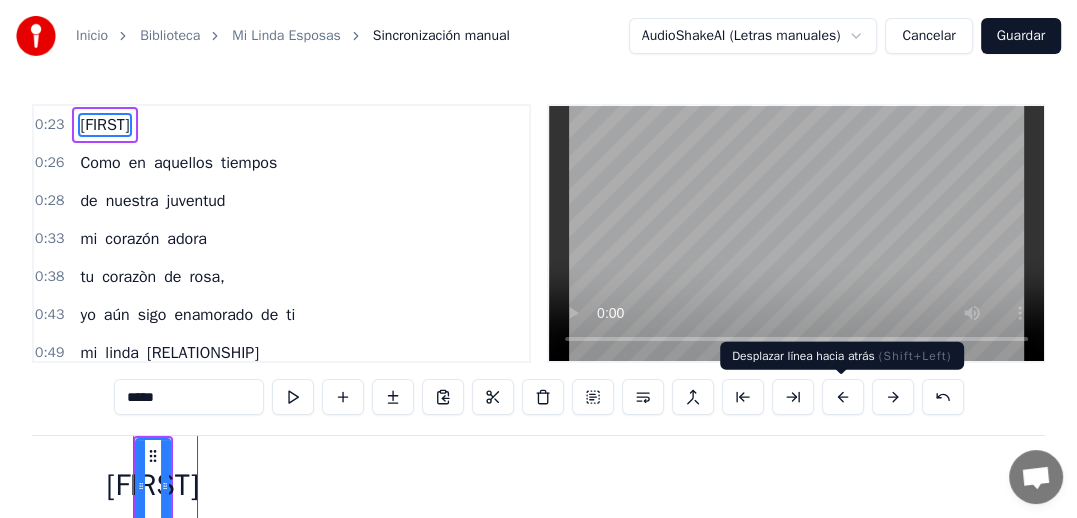 click at bounding box center (843, 397) 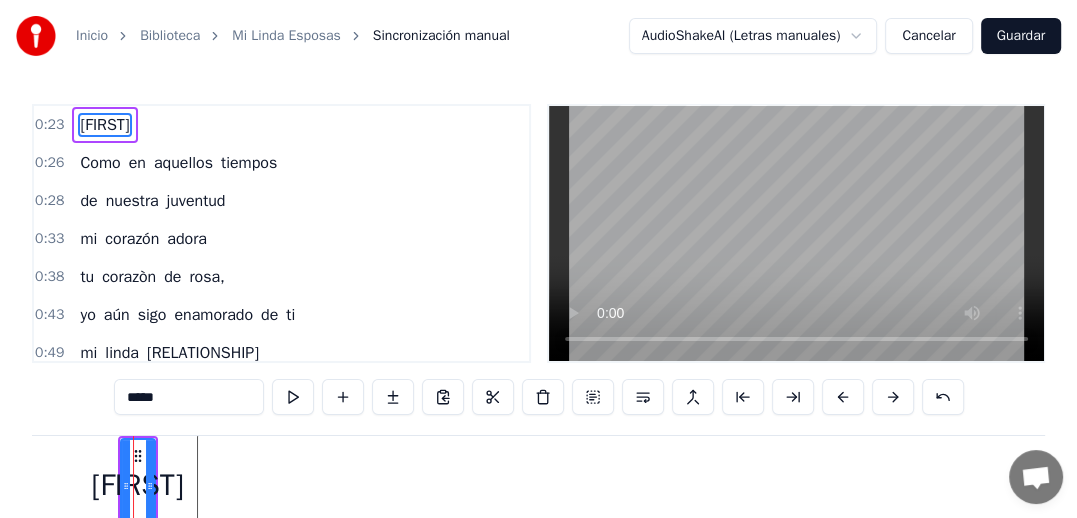 click at bounding box center (843, 397) 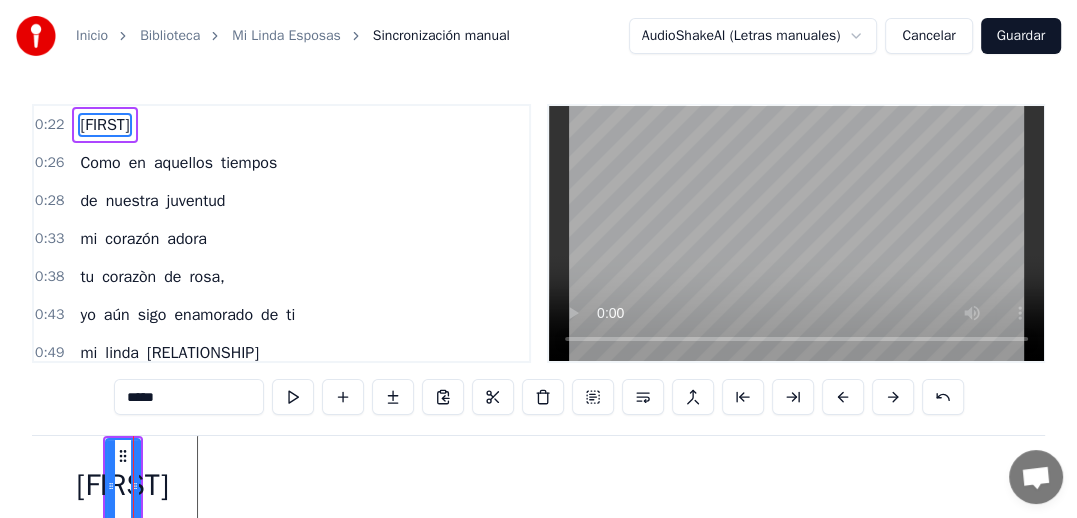 click at bounding box center [843, 397] 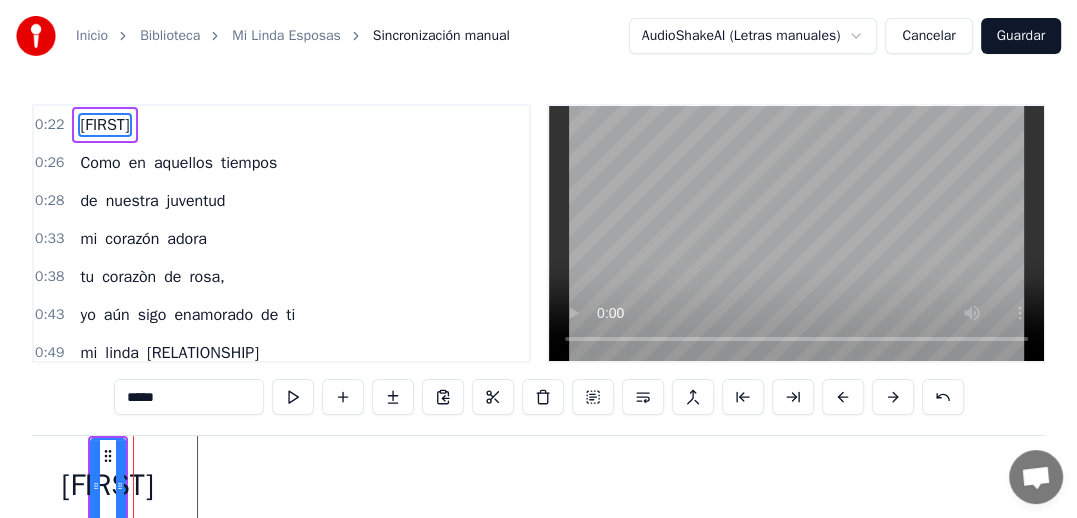 click at bounding box center (843, 397) 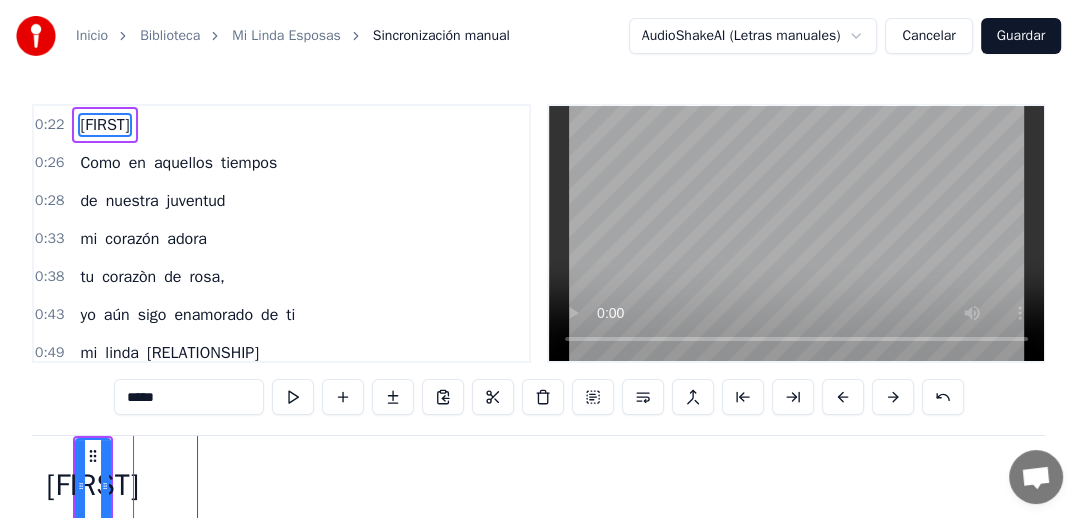 click at bounding box center [843, 397] 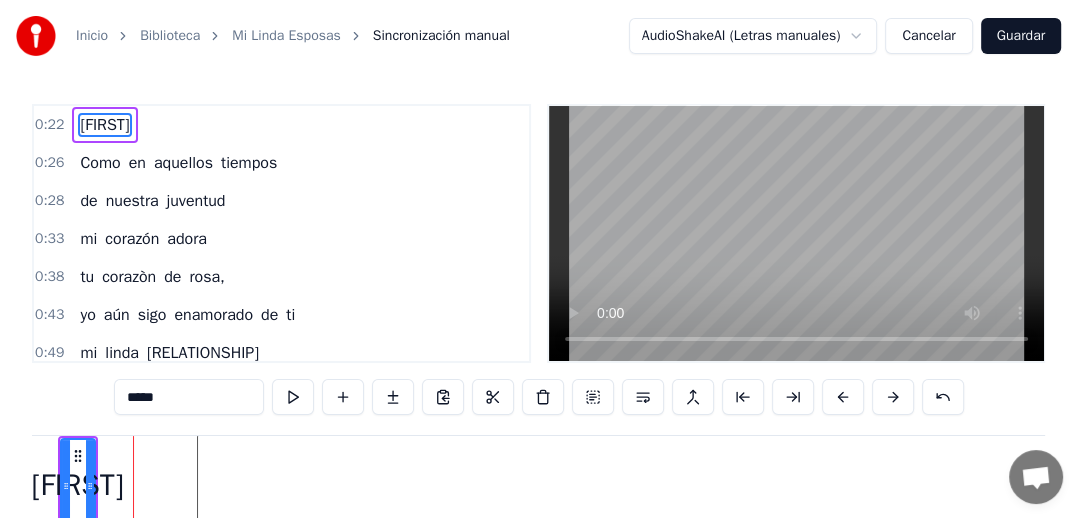 click at bounding box center [843, 397] 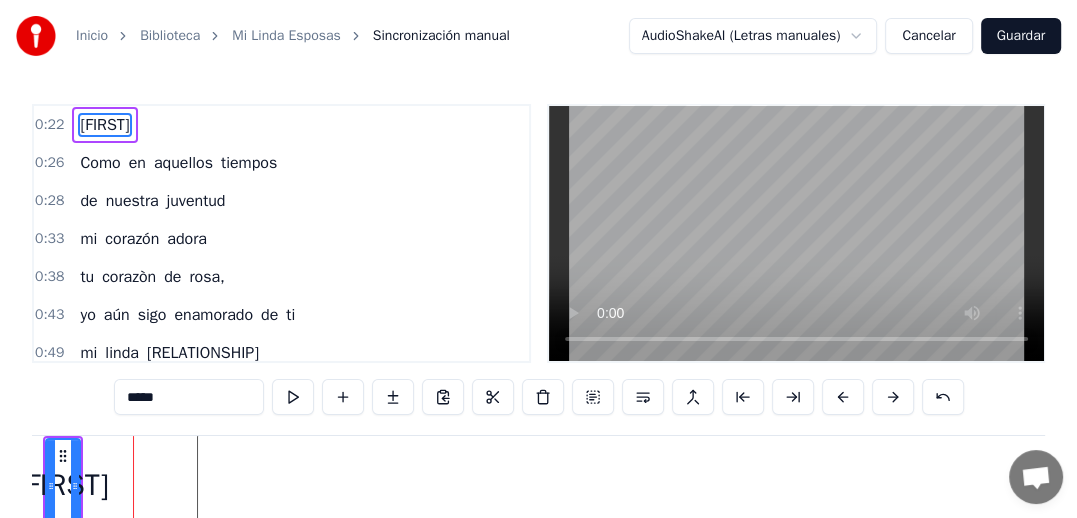 click at bounding box center [843, 397] 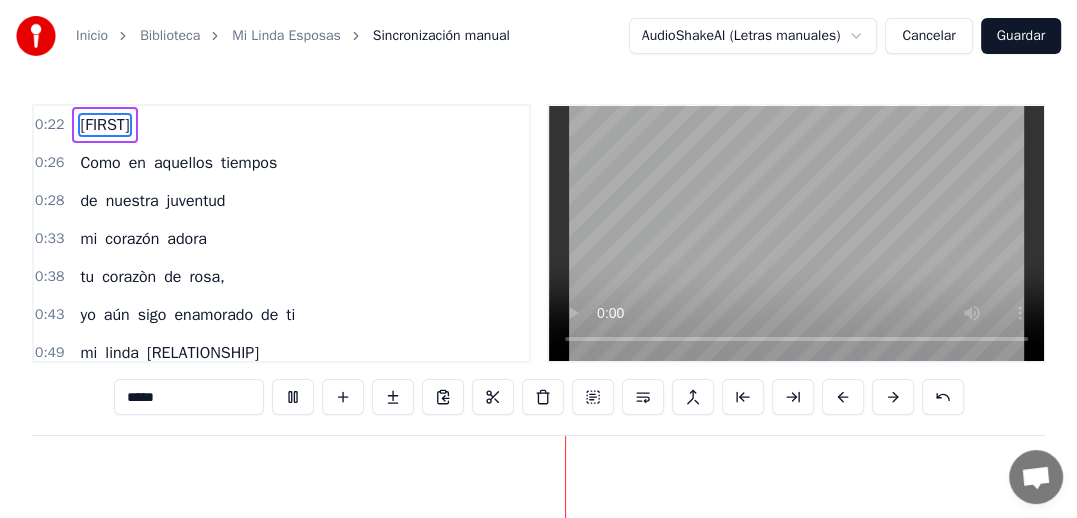 scroll, scrollTop: 0, scrollLeft: 3069, axis: horizontal 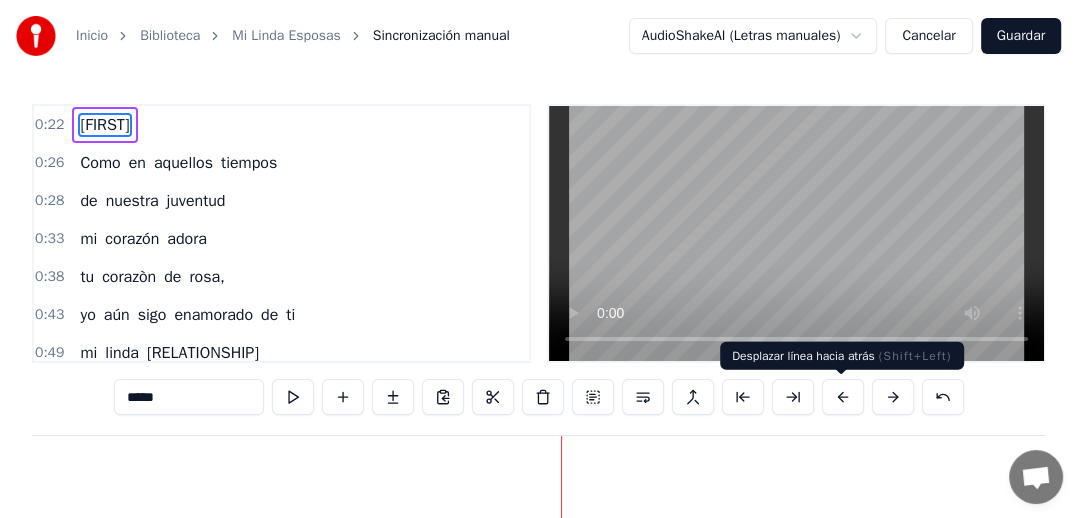 click at bounding box center [843, 397] 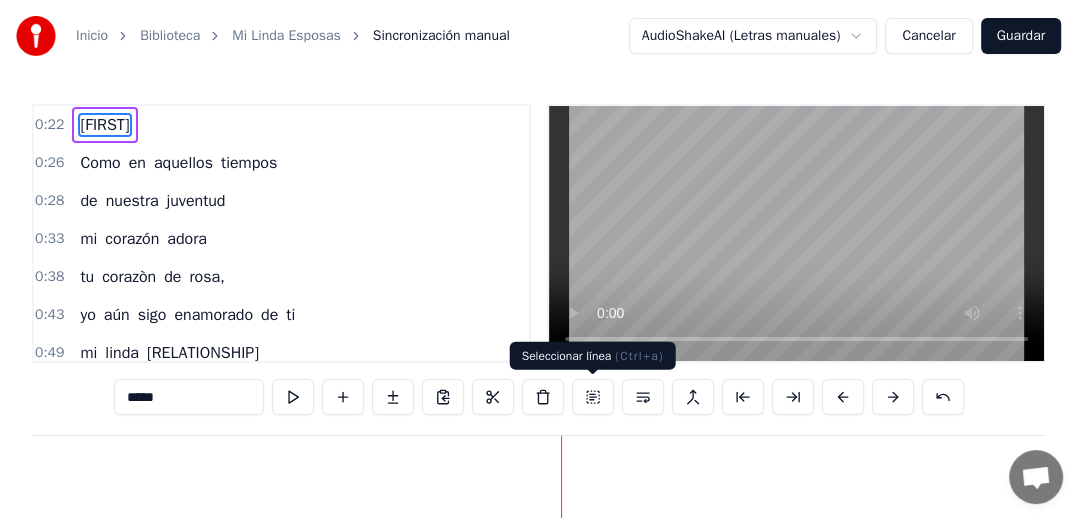 click at bounding box center (593, 397) 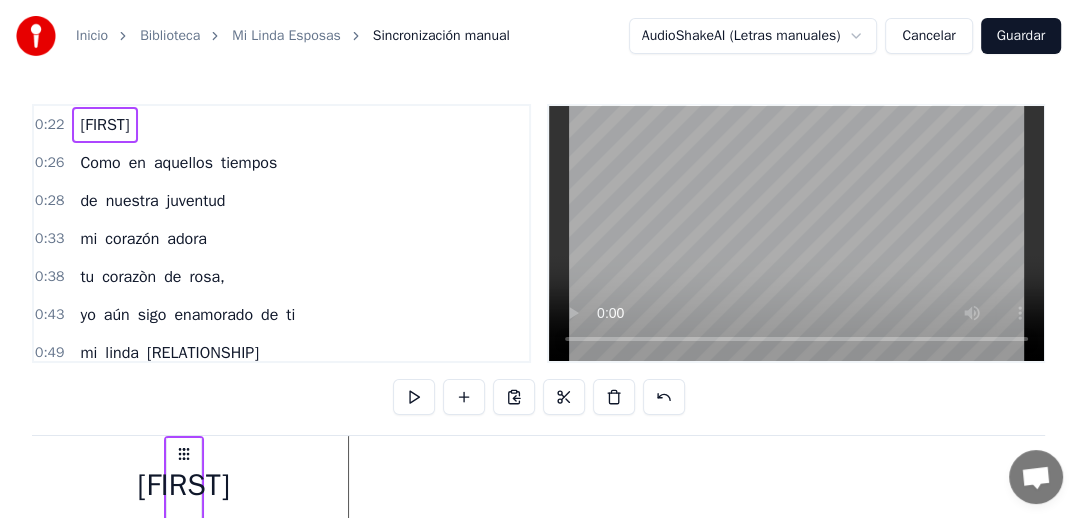 scroll, scrollTop: 0, scrollLeft: 6697, axis: horizontal 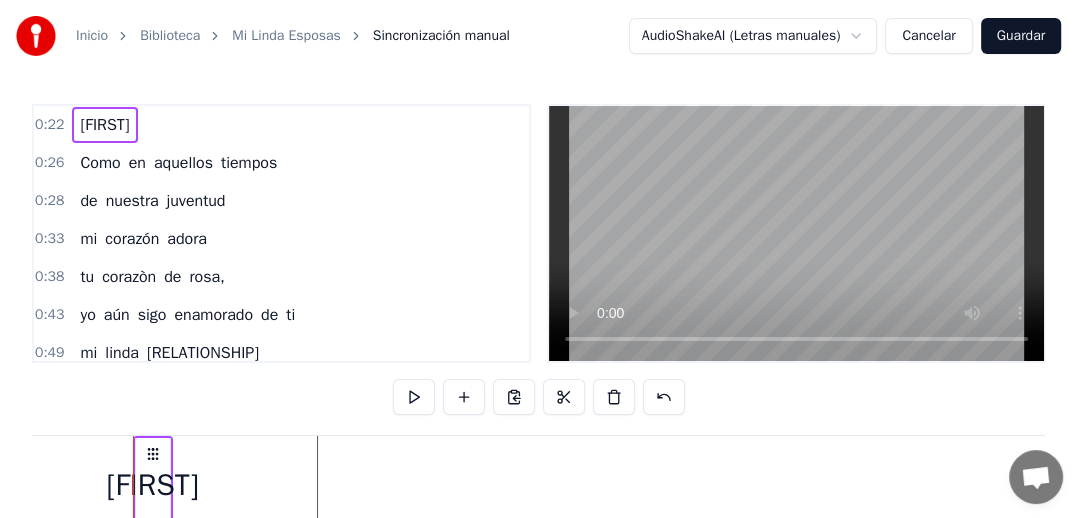 drag, startPoint x: 150, startPoint y: 483, endPoint x: 100, endPoint y: 486, distance: 50.08992 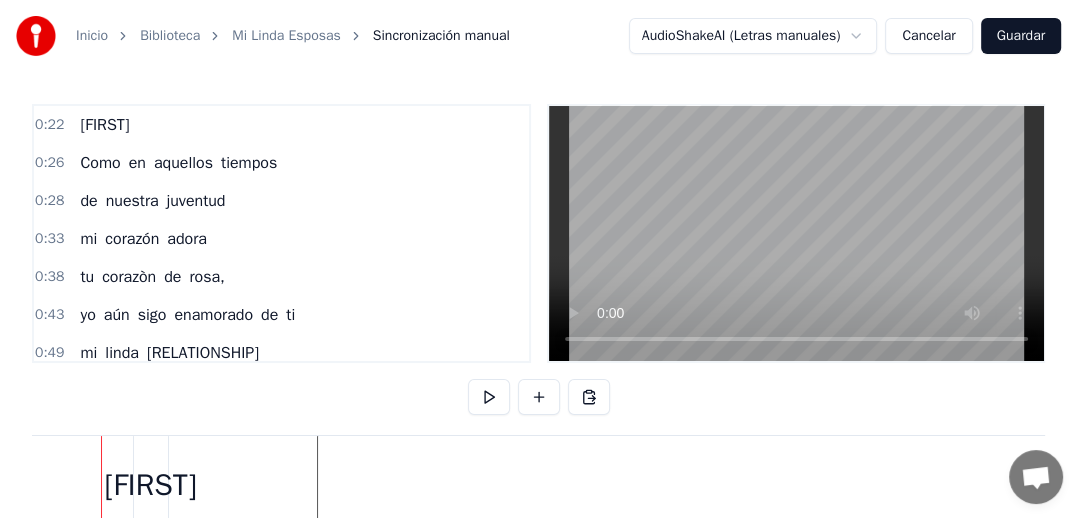 click at bounding box center (101, 485) 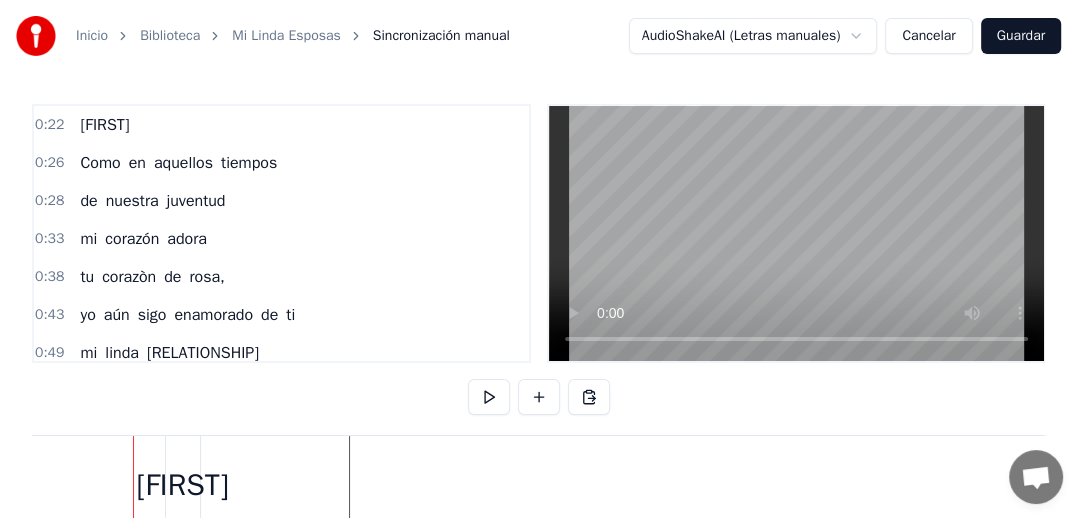 click at bounding box center [16849, 485] 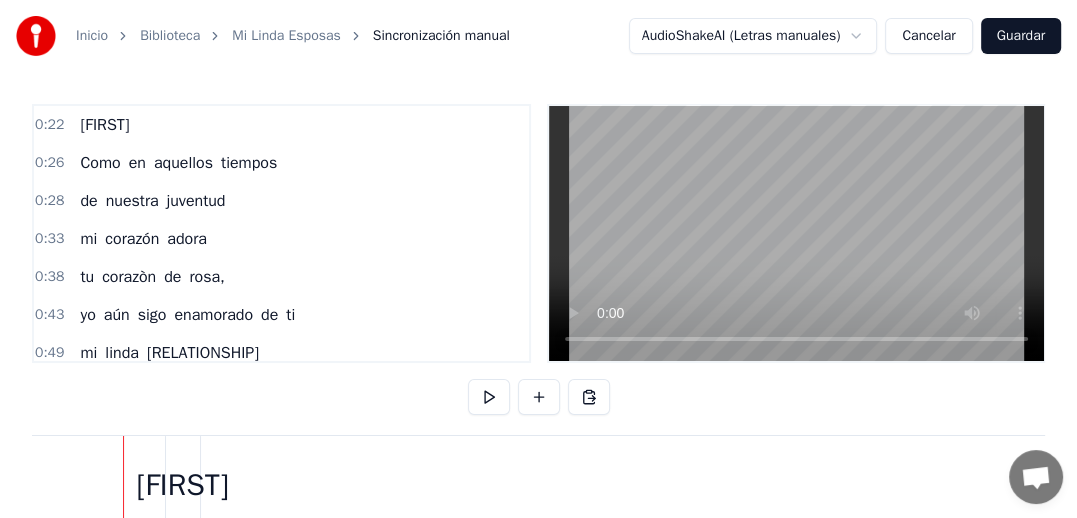 scroll, scrollTop: 0, scrollLeft: 6655, axis: horizontal 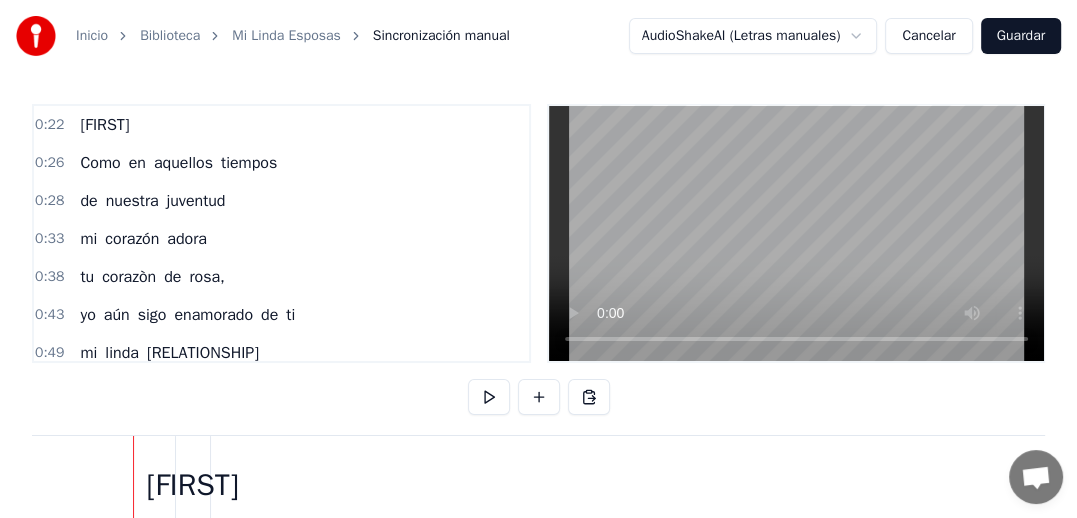 drag, startPoint x: 122, startPoint y: 486, endPoint x: 181, endPoint y: 252, distance: 241.32344 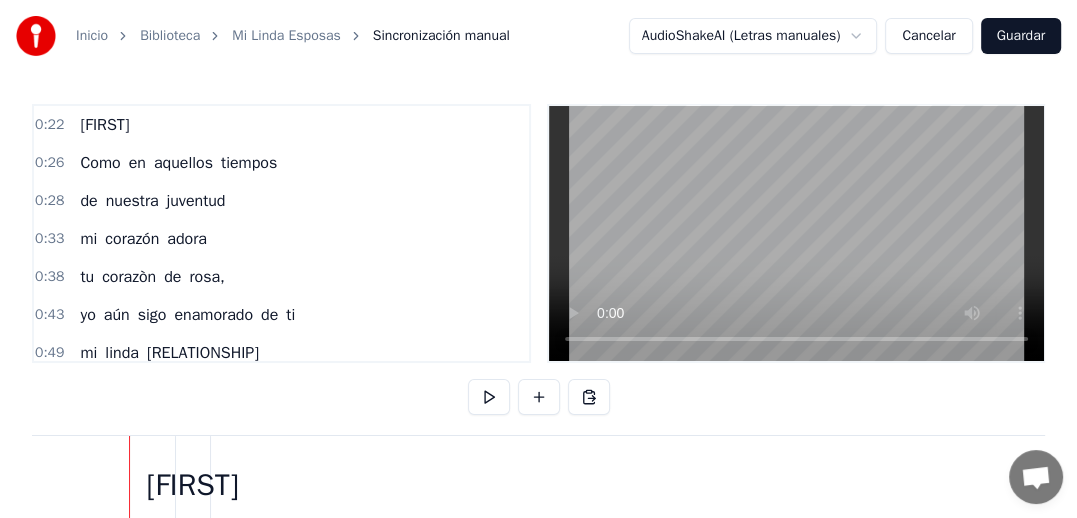 scroll, scrollTop: 0, scrollLeft: 6652, axis: horizontal 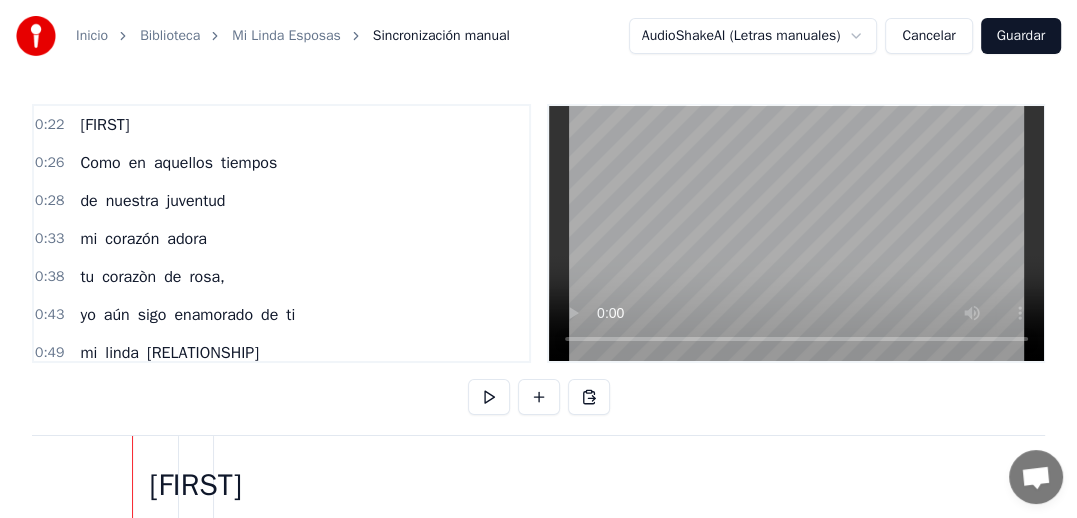 click on "[FIRST]" at bounding box center [104, 125] 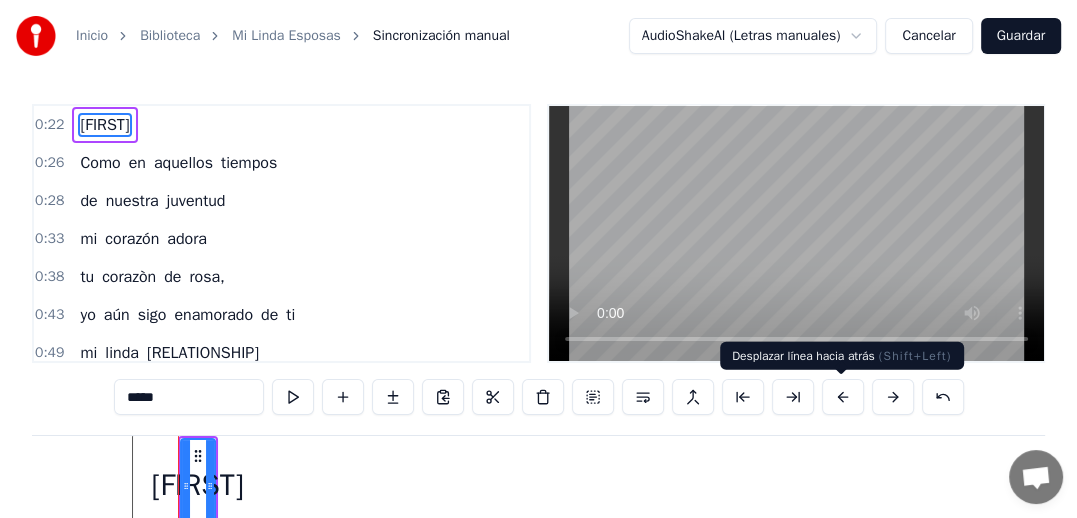 click at bounding box center (843, 397) 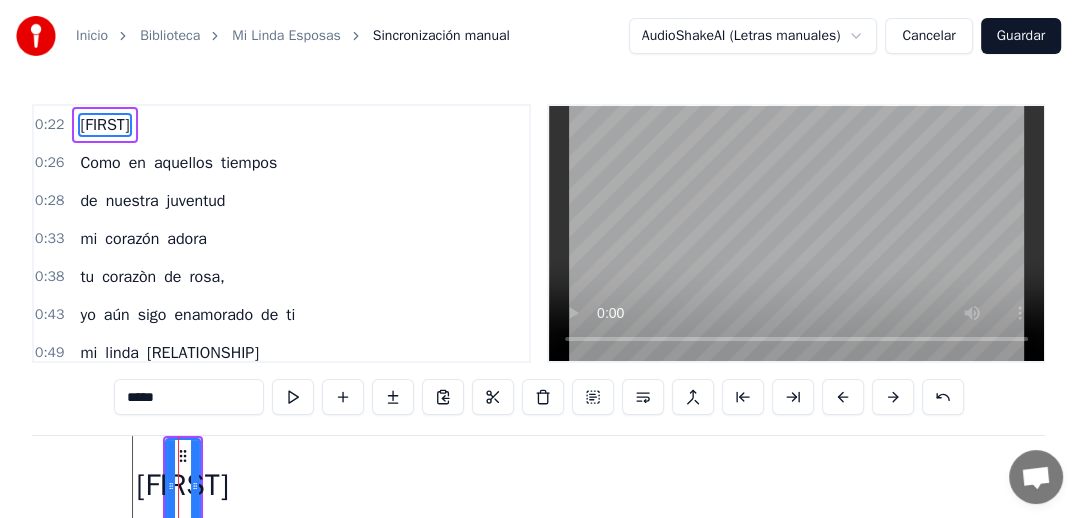 click at bounding box center [843, 397] 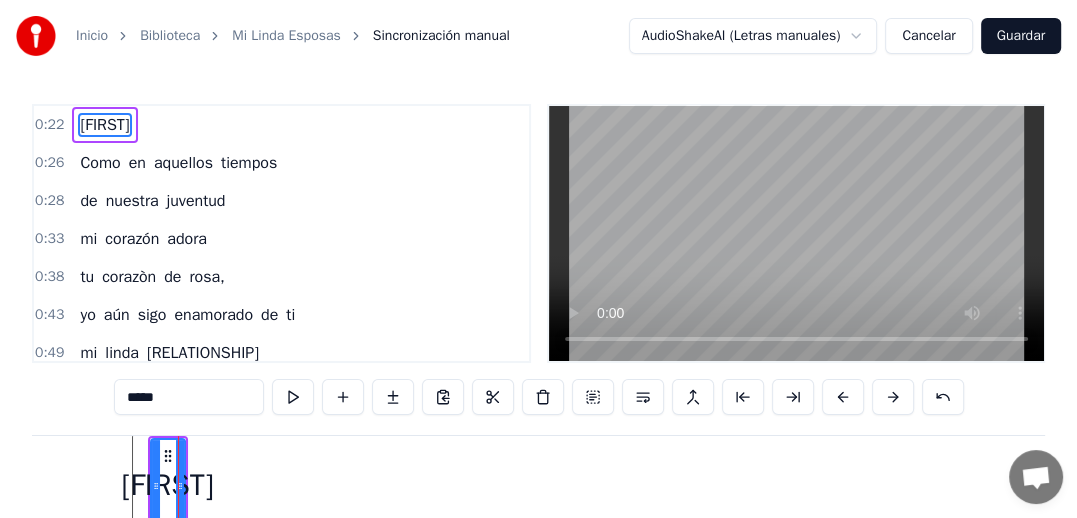 click at bounding box center [843, 397] 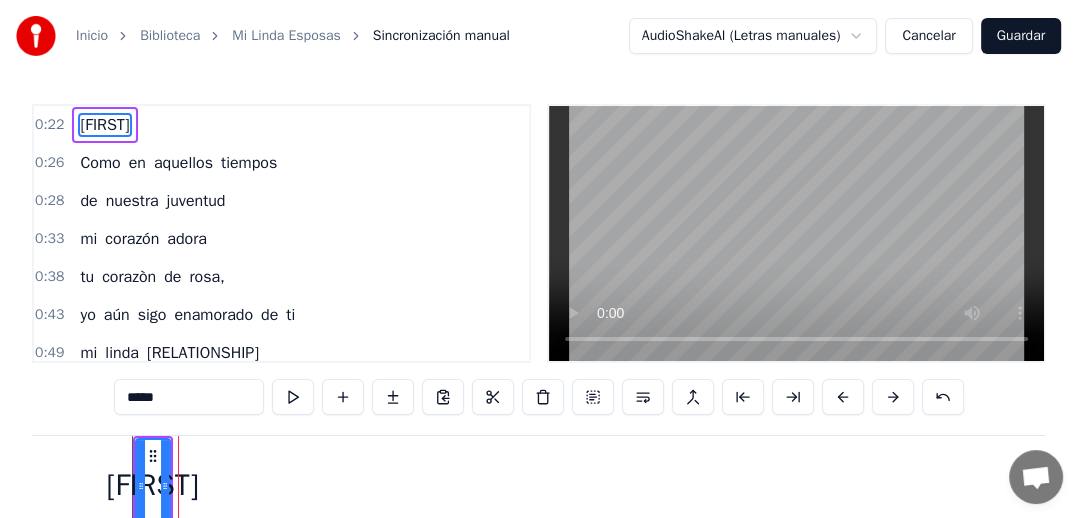 click at bounding box center (843, 397) 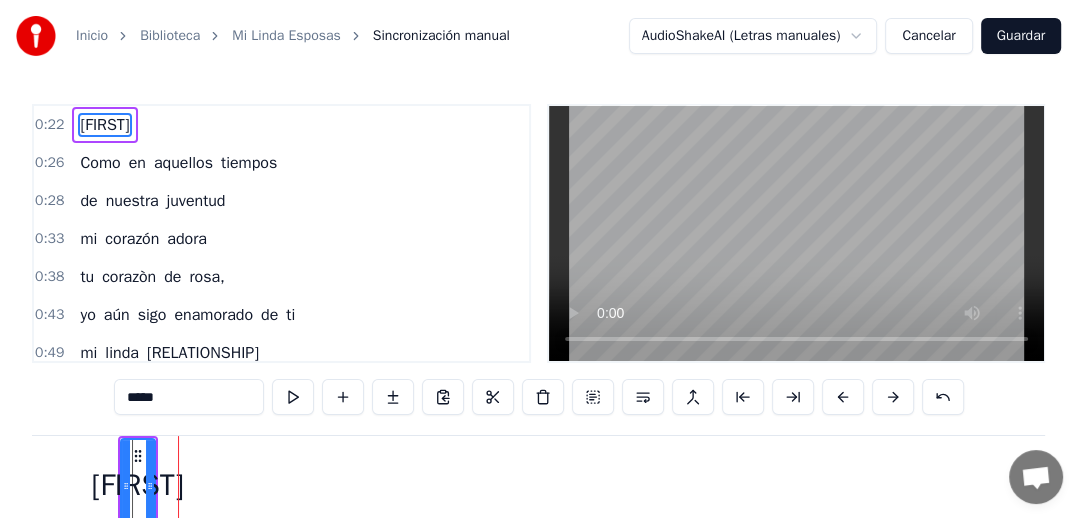 click at bounding box center [843, 397] 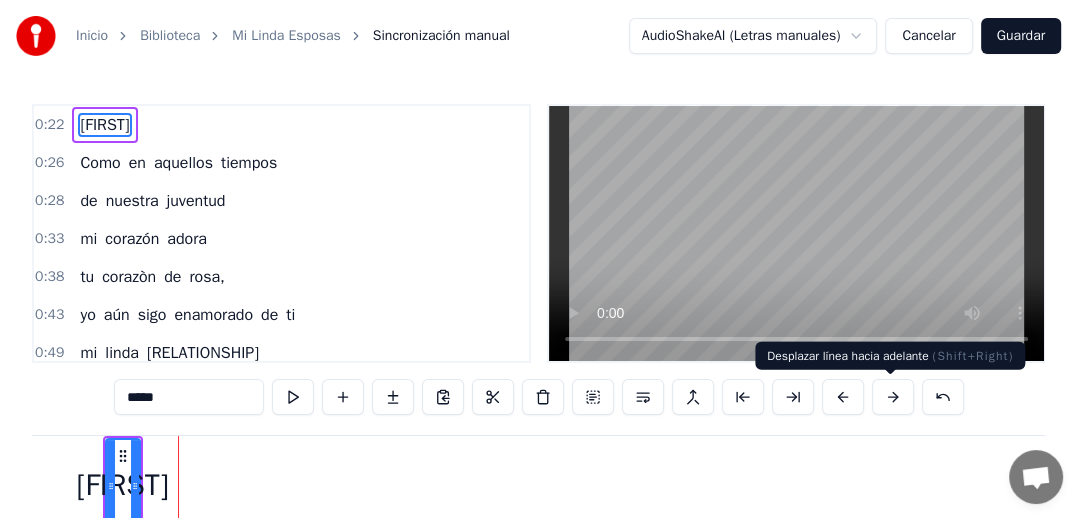 click at bounding box center (893, 397) 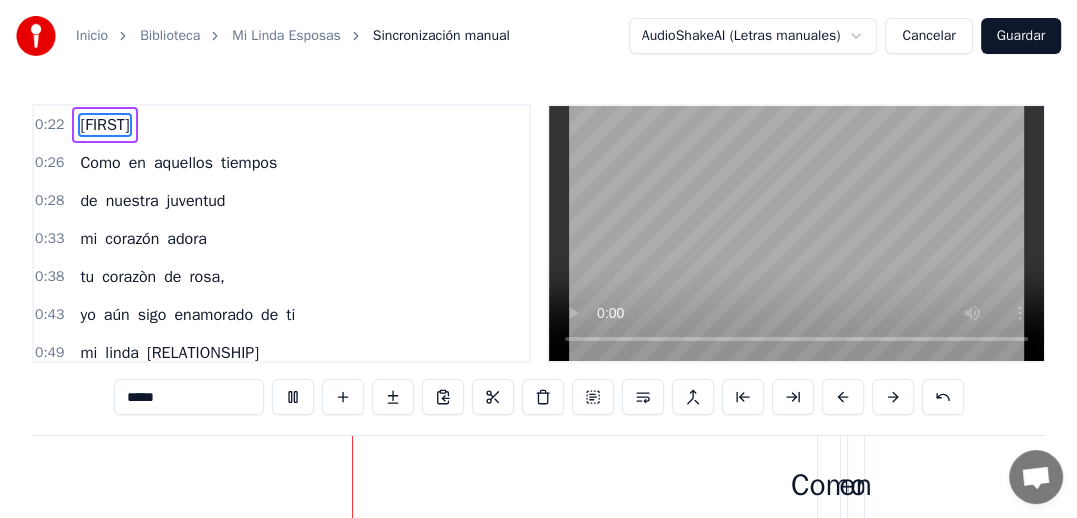 scroll, scrollTop: 0, scrollLeft: 7312, axis: horizontal 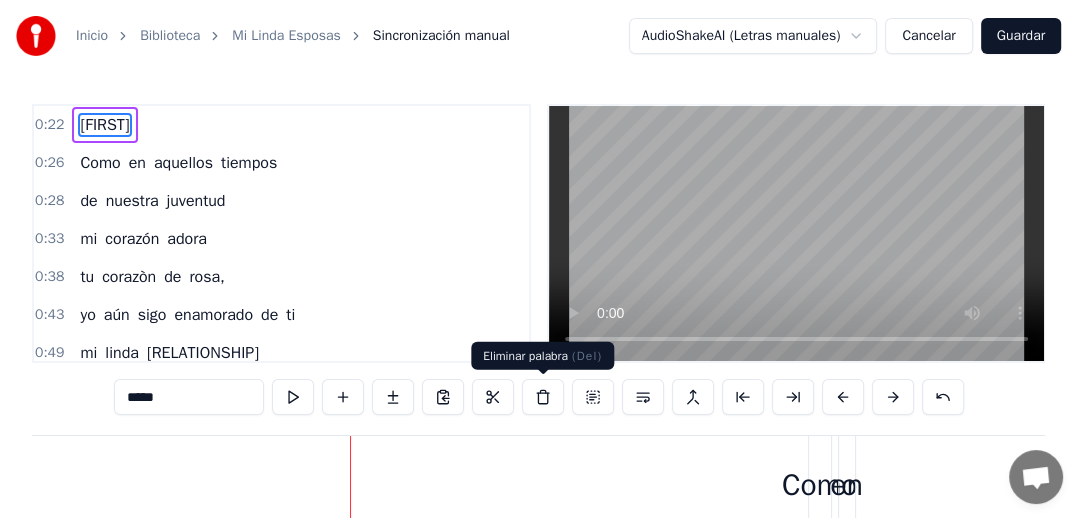 click at bounding box center (543, 397) 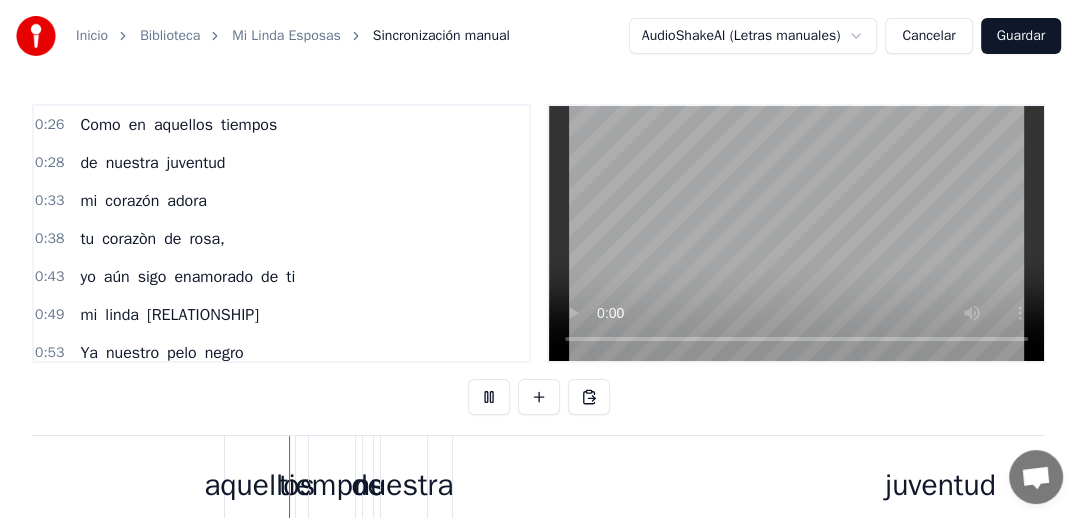scroll, scrollTop: 0, scrollLeft: 8183, axis: horizontal 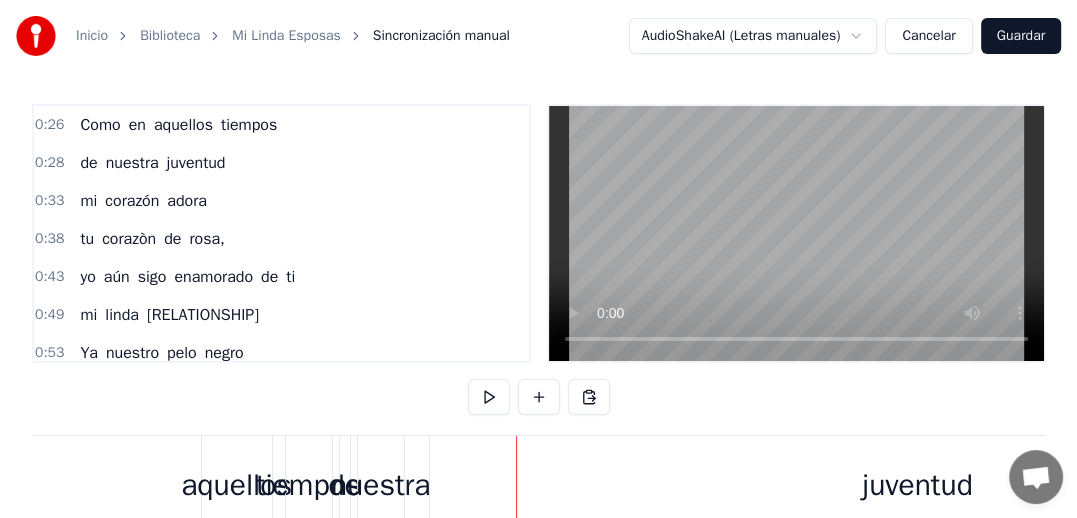 click on "0:26" at bounding box center [49, 125] 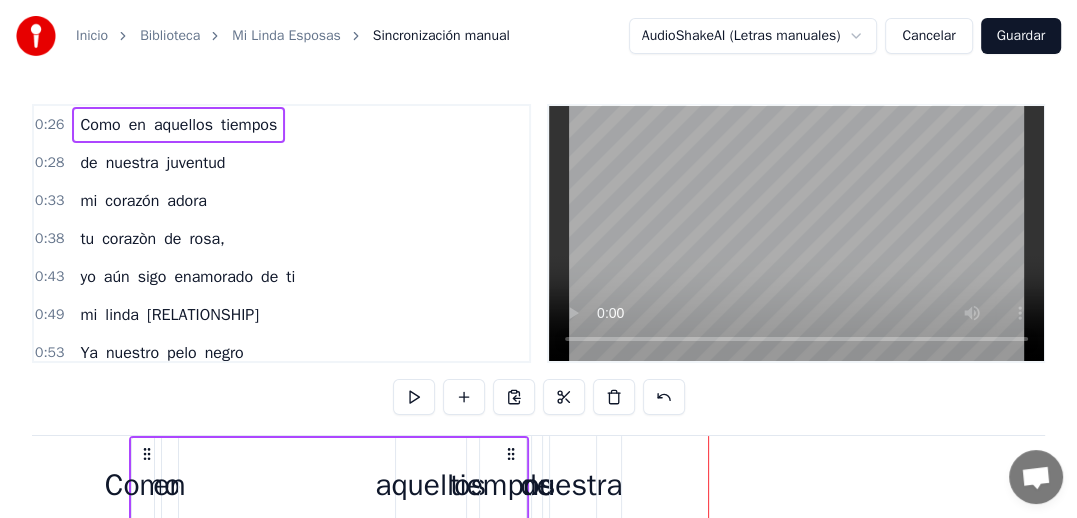 scroll, scrollTop: 0, scrollLeft: 7987, axis: horizontal 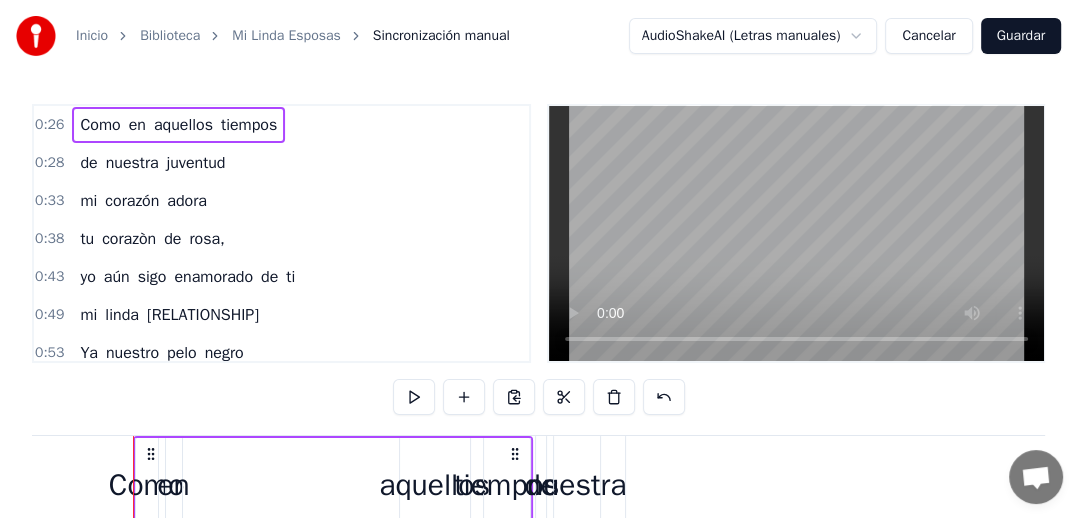 click on "Como" at bounding box center [100, 125] 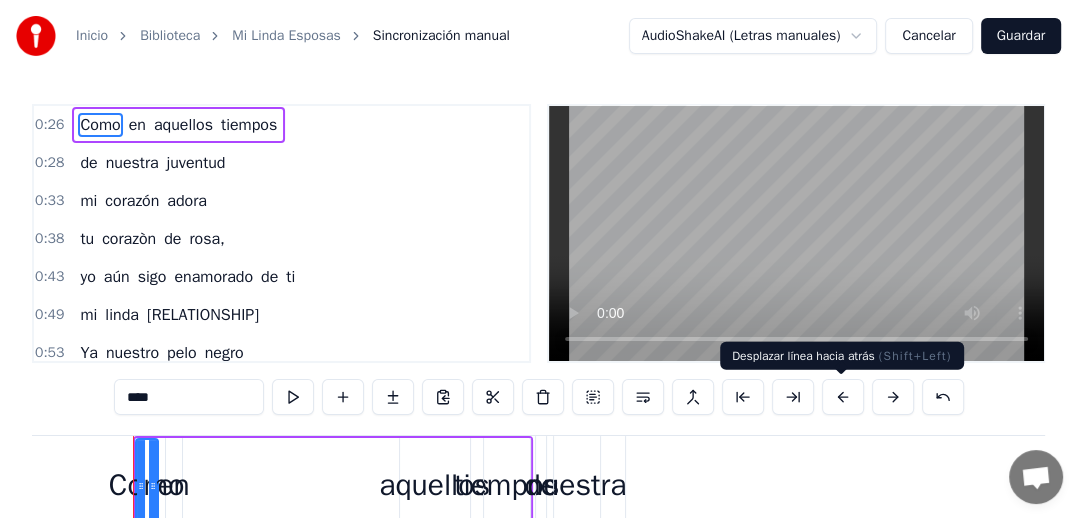 click at bounding box center [843, 397] 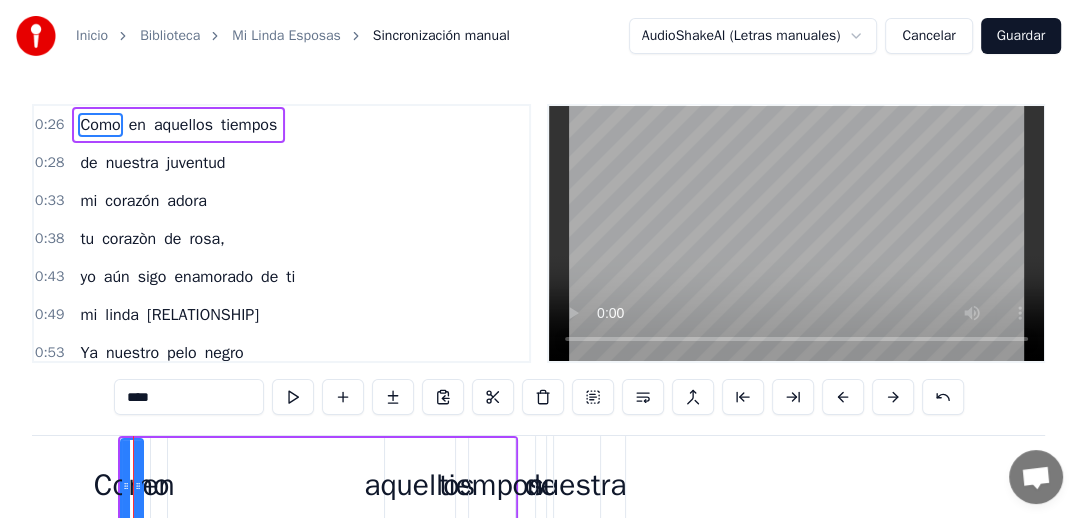 click at bounding box center (843, 397) 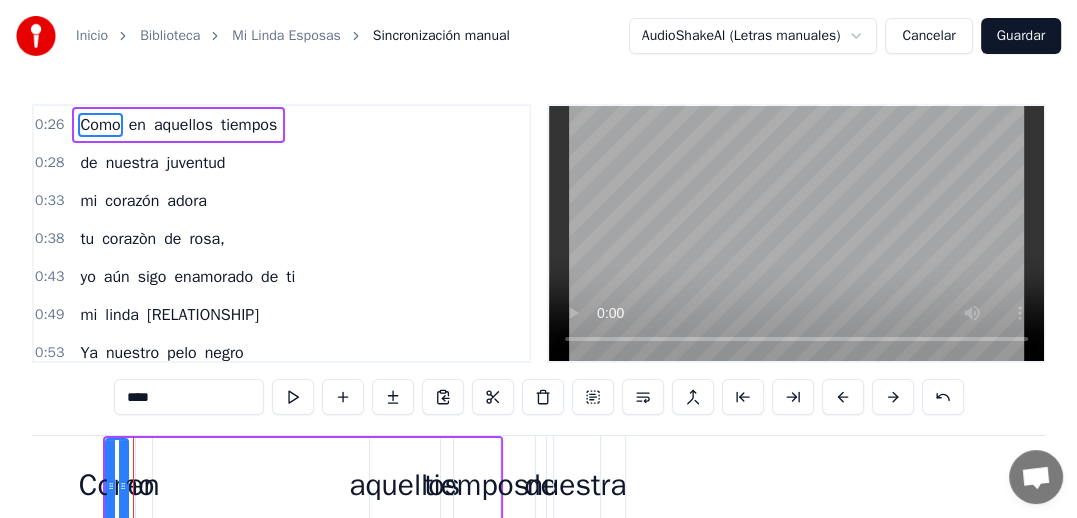 click at bounding box center [843, 397] 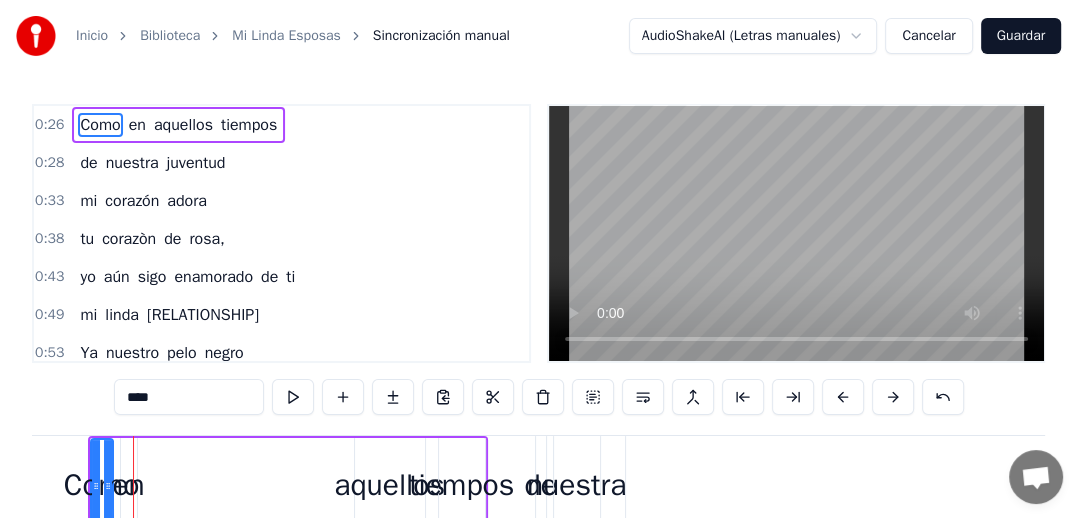 click at bounding box center [843, 397] 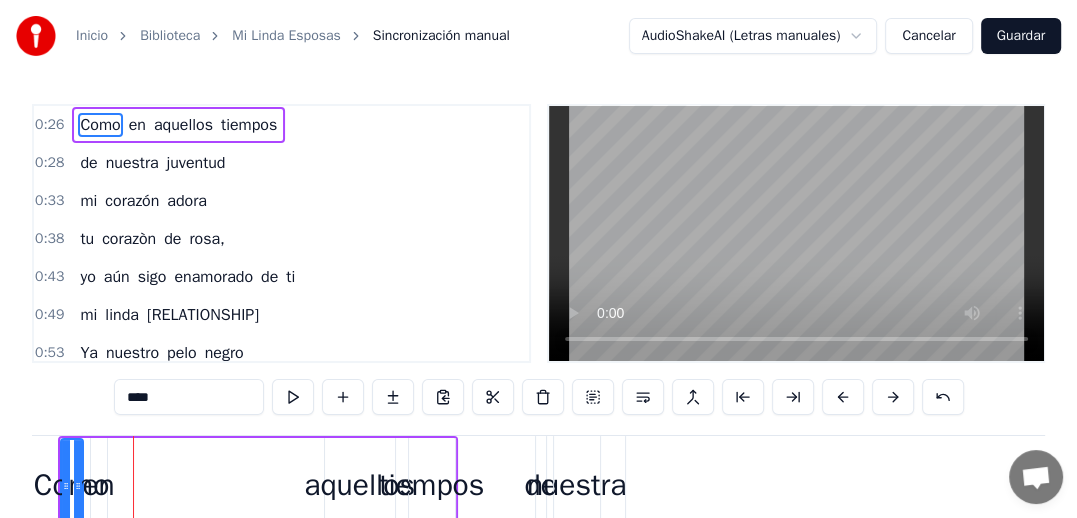 click at bounding box center (843, 397) 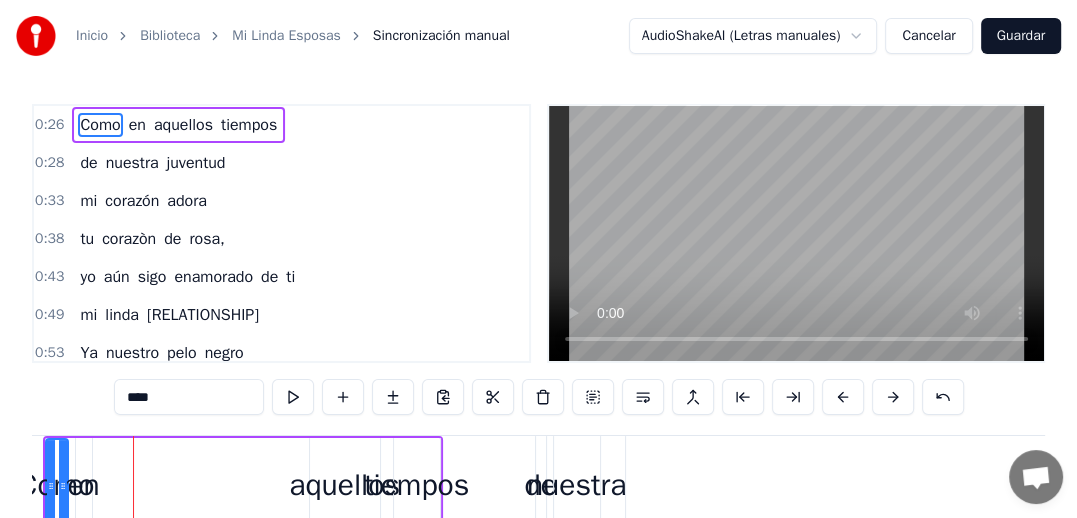 click at bounding box center (843, 397) 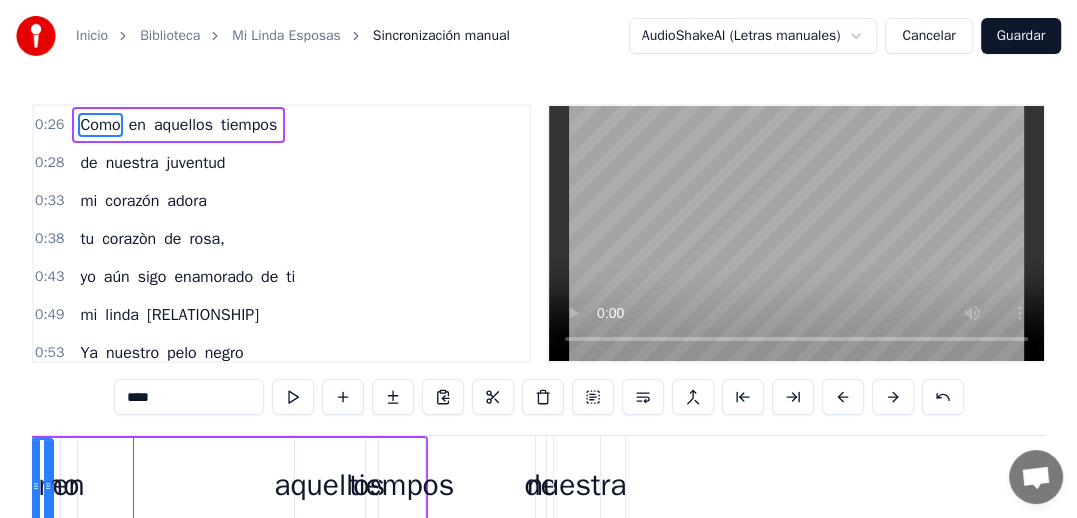 click at bounding box center [843, 397] 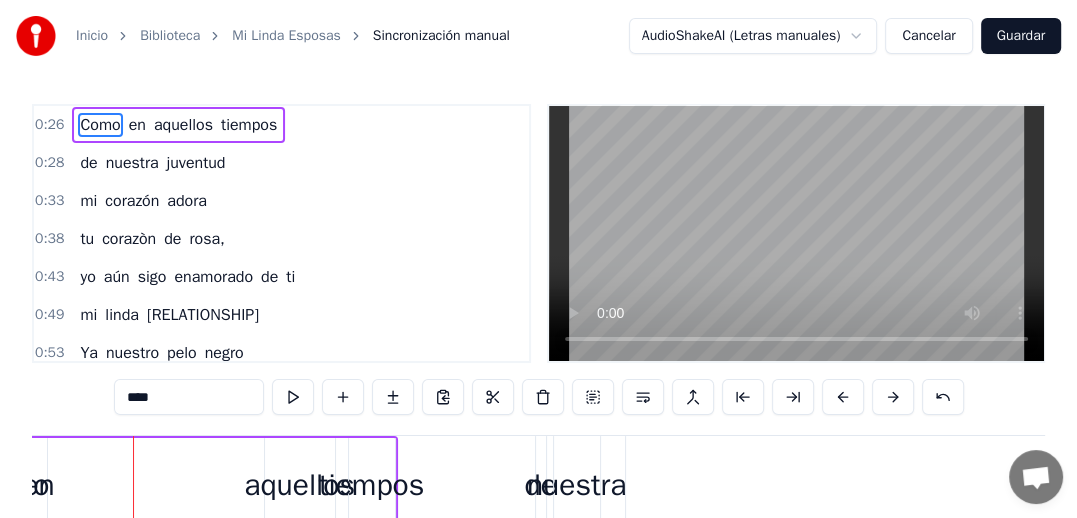 click on "Cancelar" at bounding box center (928, 36) 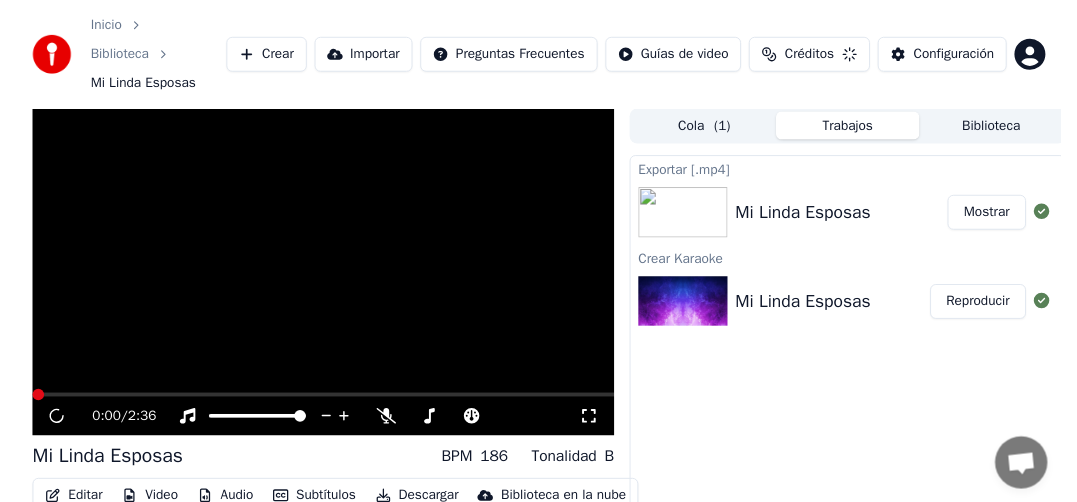scroll, scrollTop: 99, scrollLeft: 0, axis: vertical 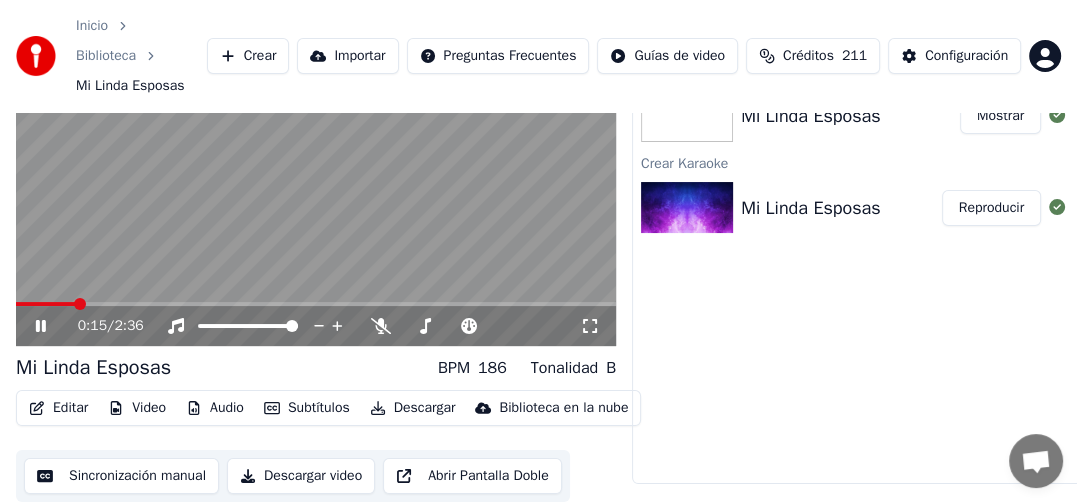 click 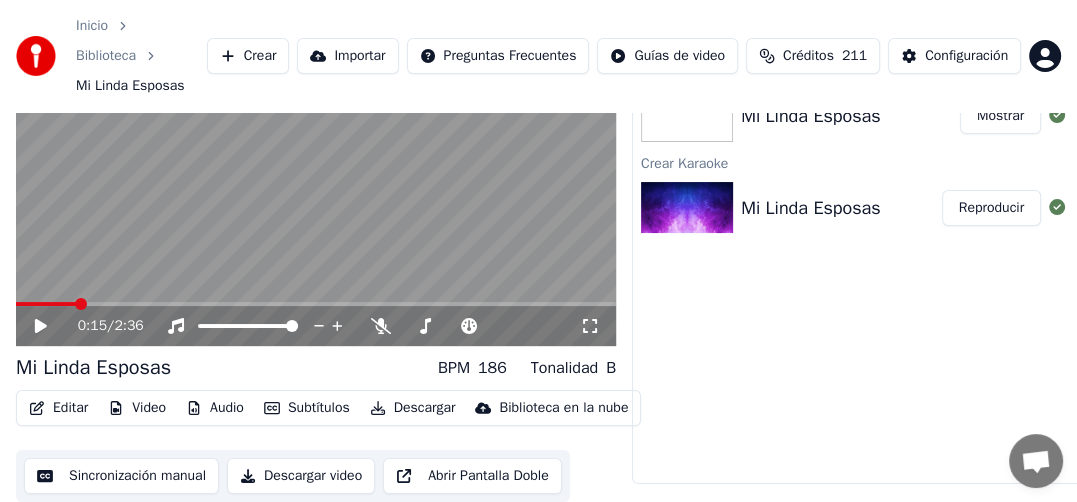 click on "Subtítulos" at bounding box center (307, 408) 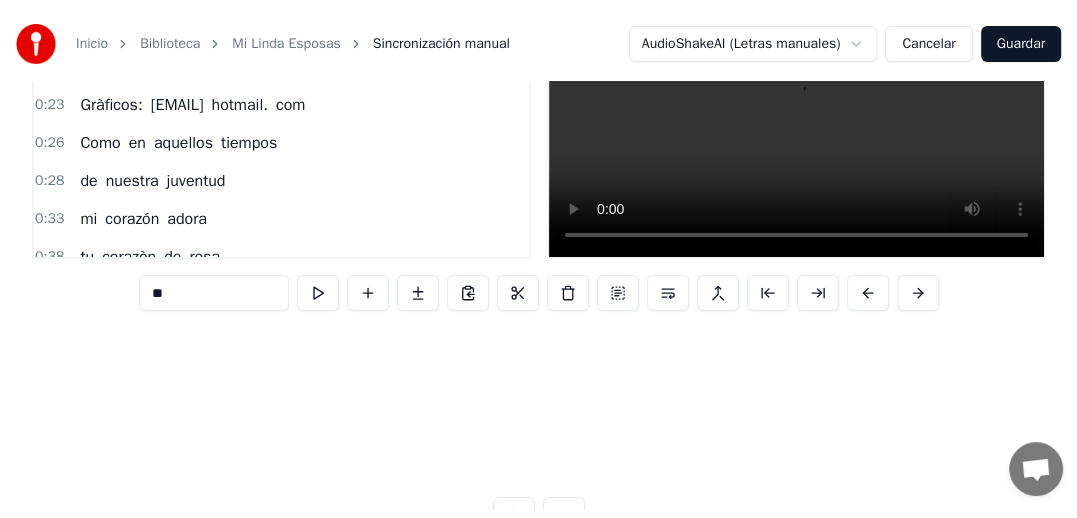 scroll, scrollTop: 0, scrollLeft: 0, axis: both 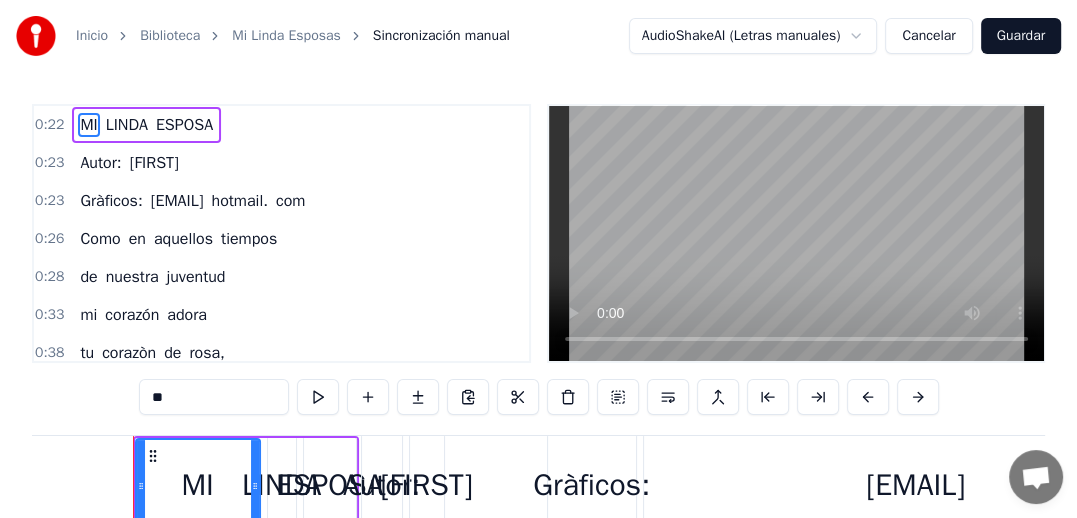 click on "Biblioteca" at bounding box center (170, 36) 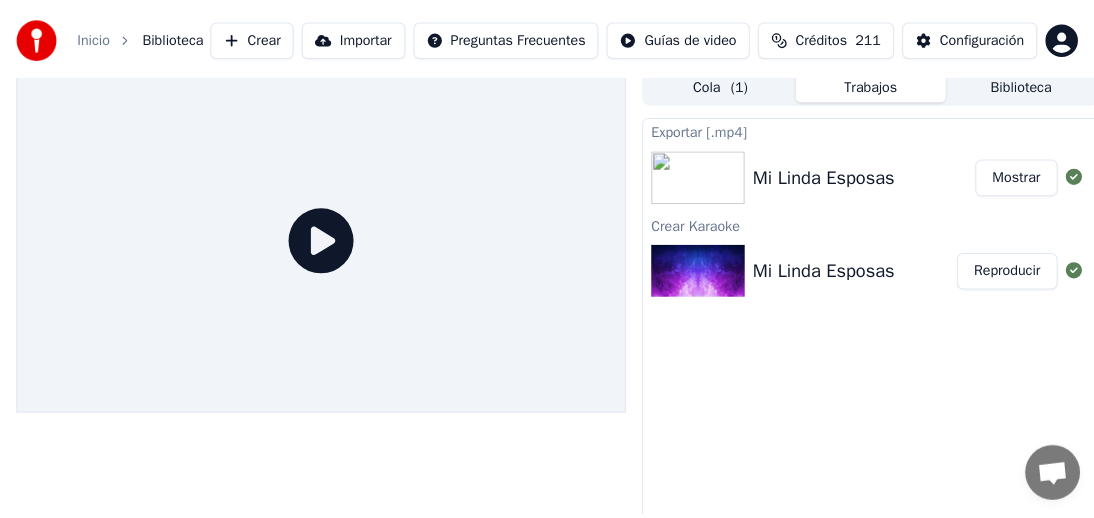 scroll, scrollTop: 0, scrollLeft: 0, axis: both 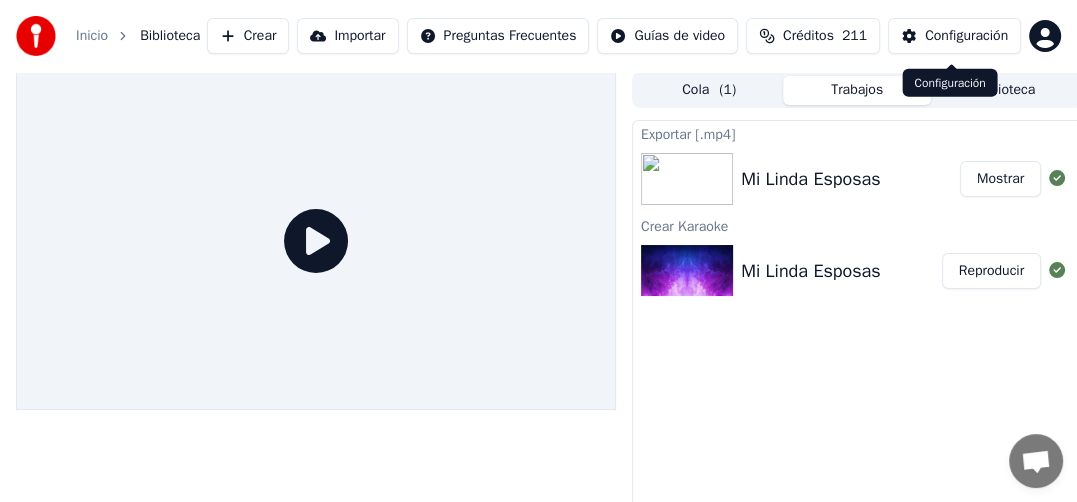 click on "Configuración" at bounding box center [966, 36] 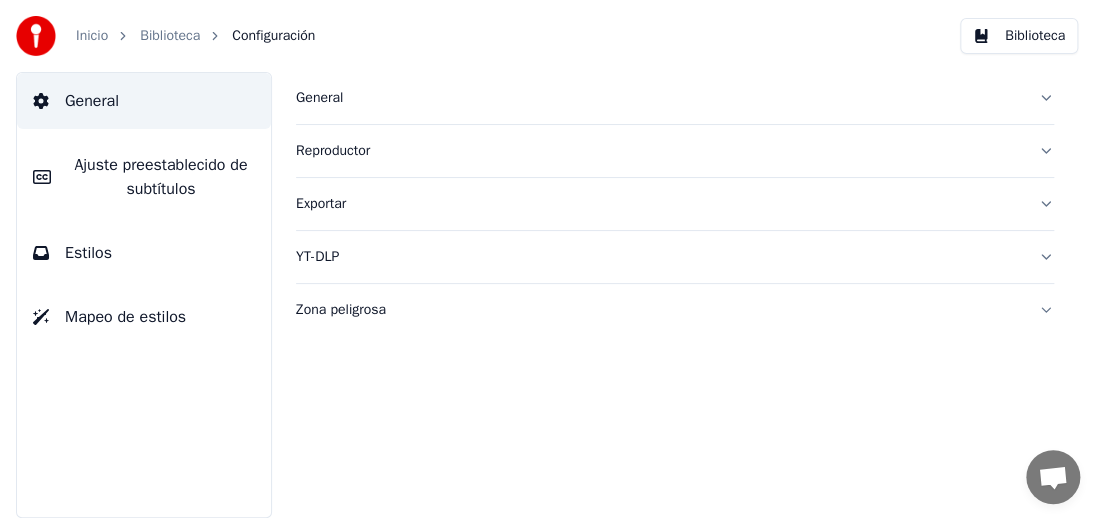 click on "Exportar" at bounding box center [659, 204] 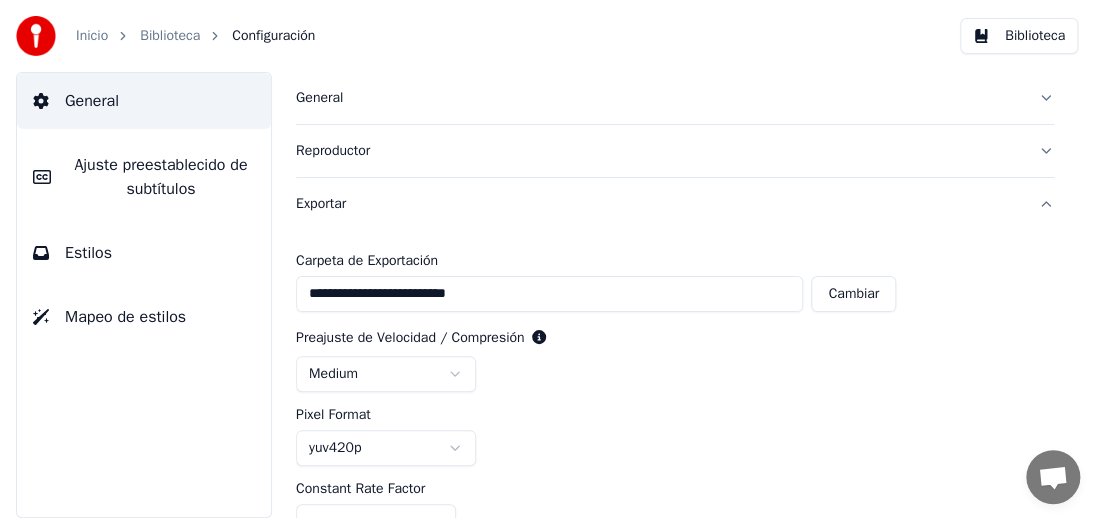 click on "Cambiar" at bounding box center [853, 294] 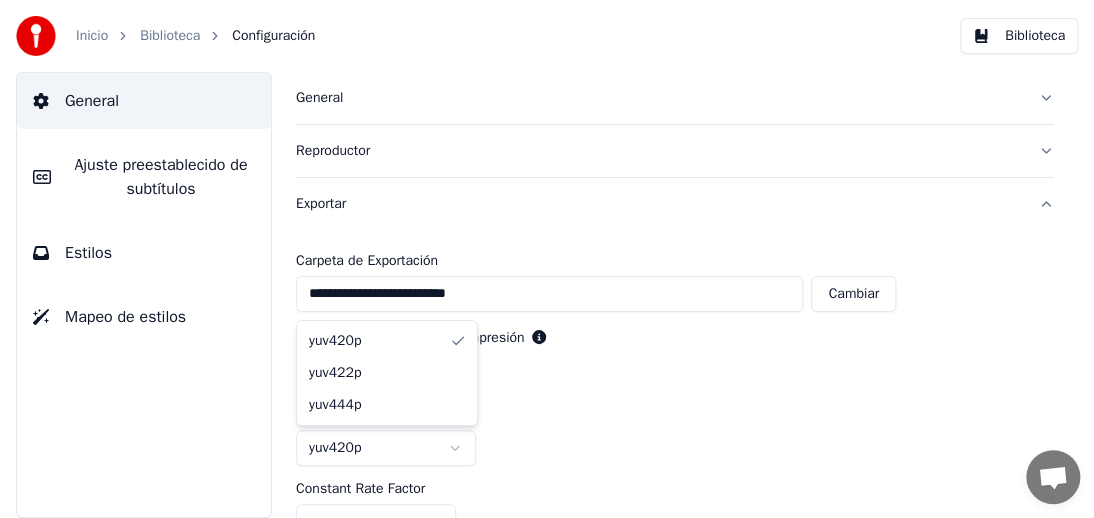 click on "**********" at bounding box center [547, 259] 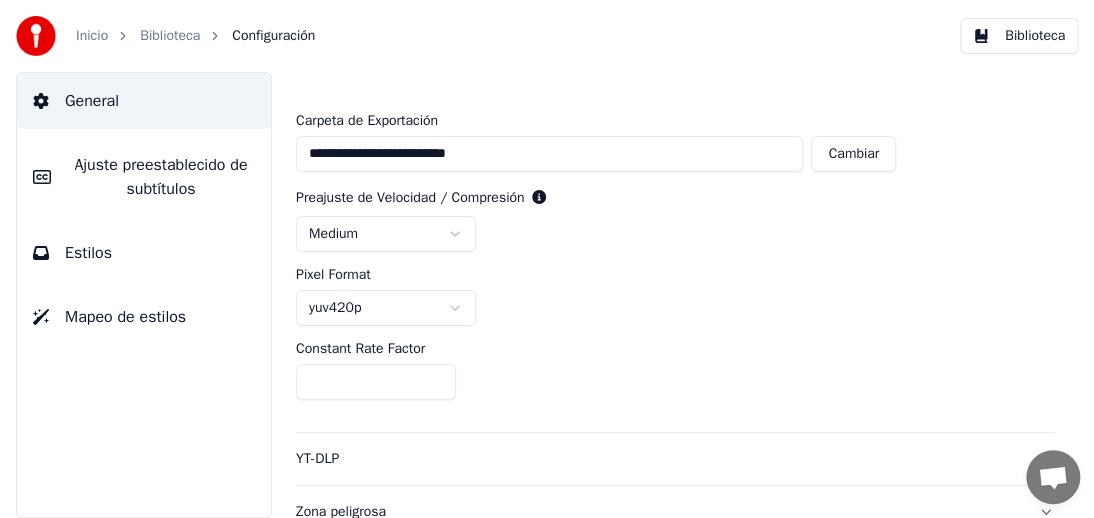 scroll, scrollTop: 148, scrollLeft: 0, axis: vertical 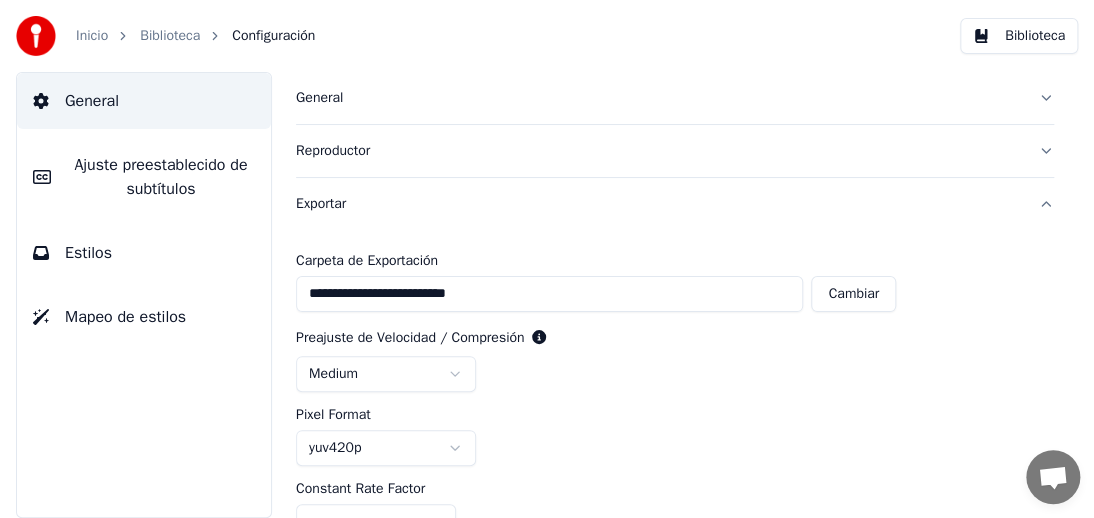 click on "Exportar" at bounding box center [659, 204] 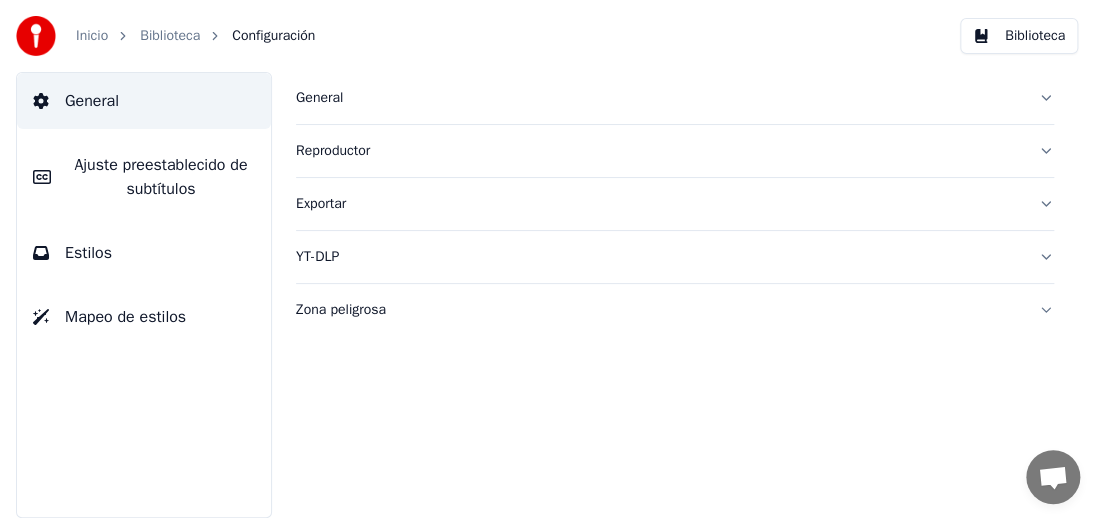 click on "Reproductor" at bounding box center [659, 151] 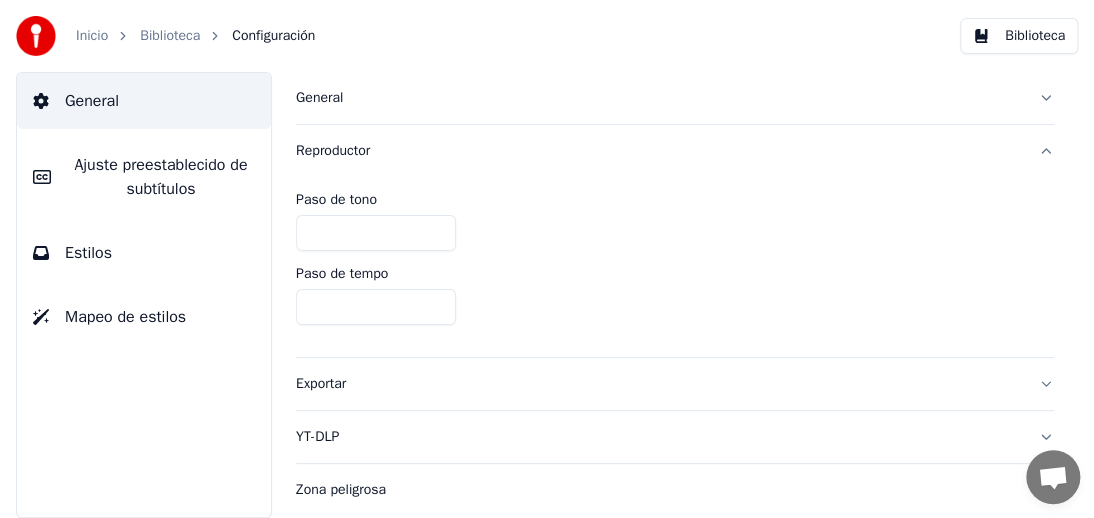 click on "*" at bounding box center [376, 233] 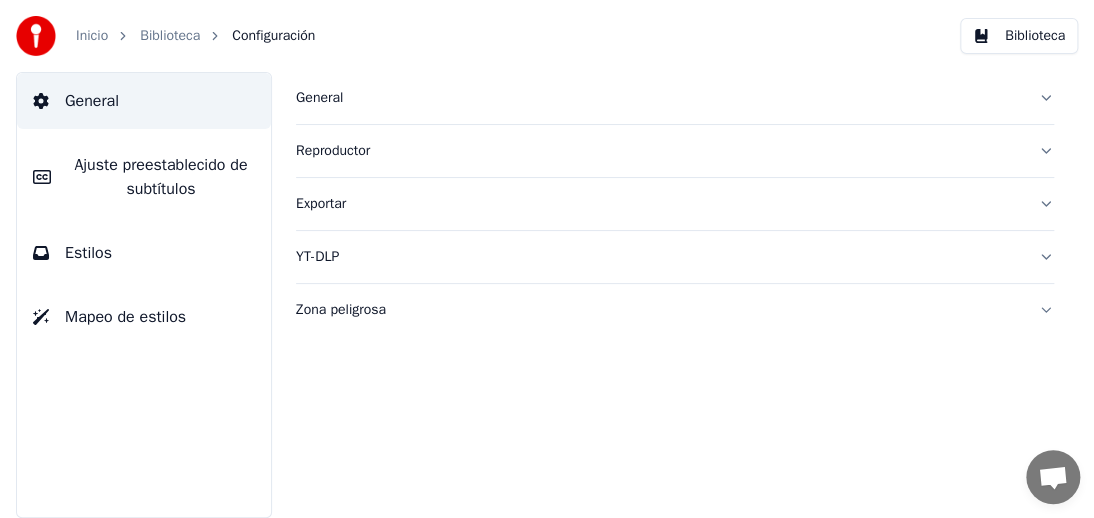 click on "Reproductor" at bounding box center [659, 151] 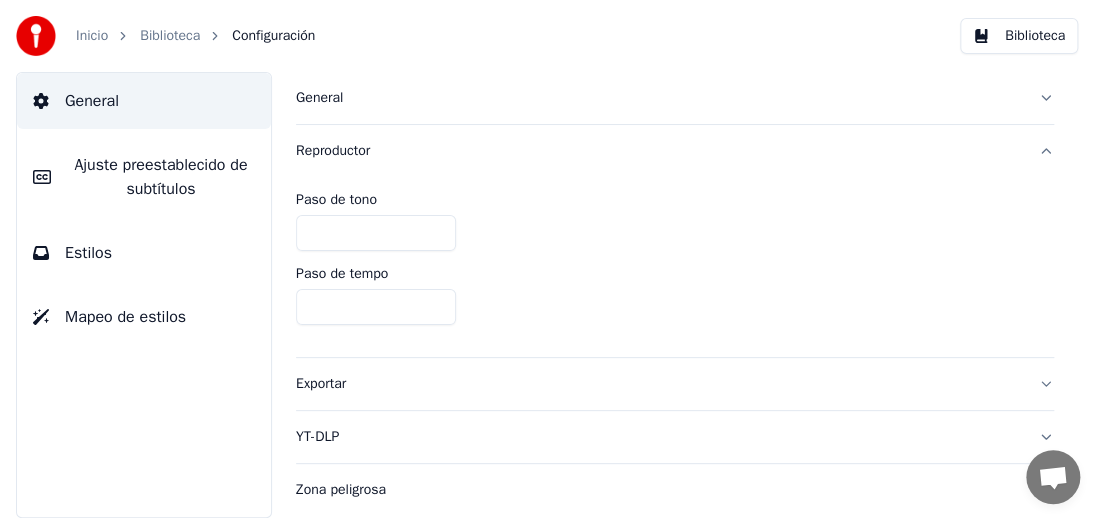 click on "General" at bounding box center [659, 98] 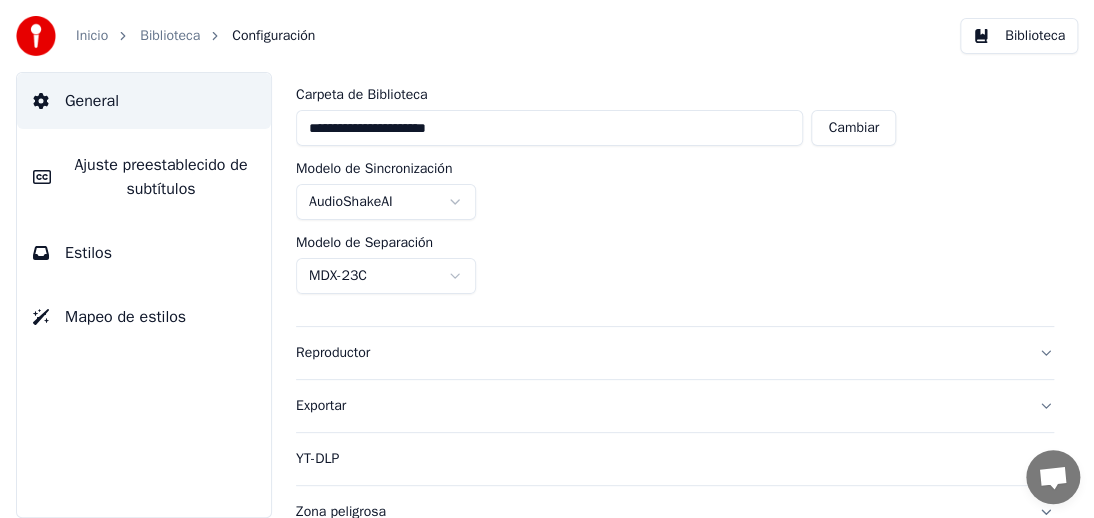 scroll, scrollTop: 138, scrollLeft: 0, axis: vertical 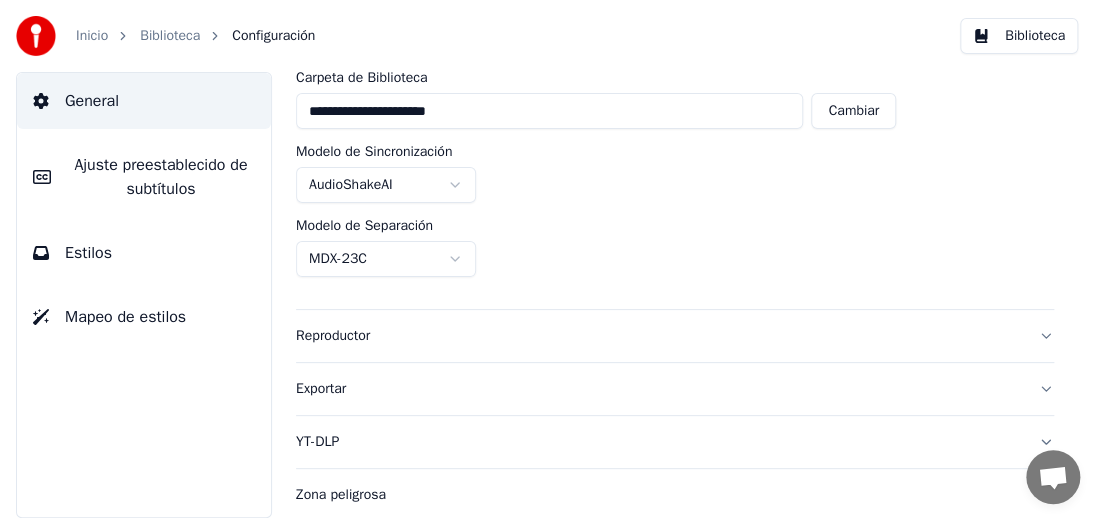 click on "YT-DLP" at bounding box center [659, 442] 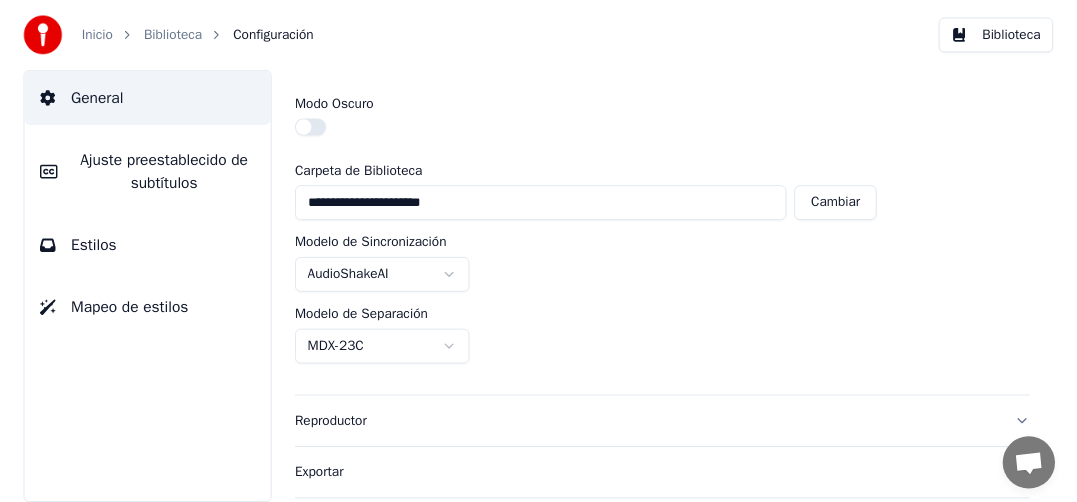 scroll, scrollTop: 0, scrollLeft: 0, axis: both 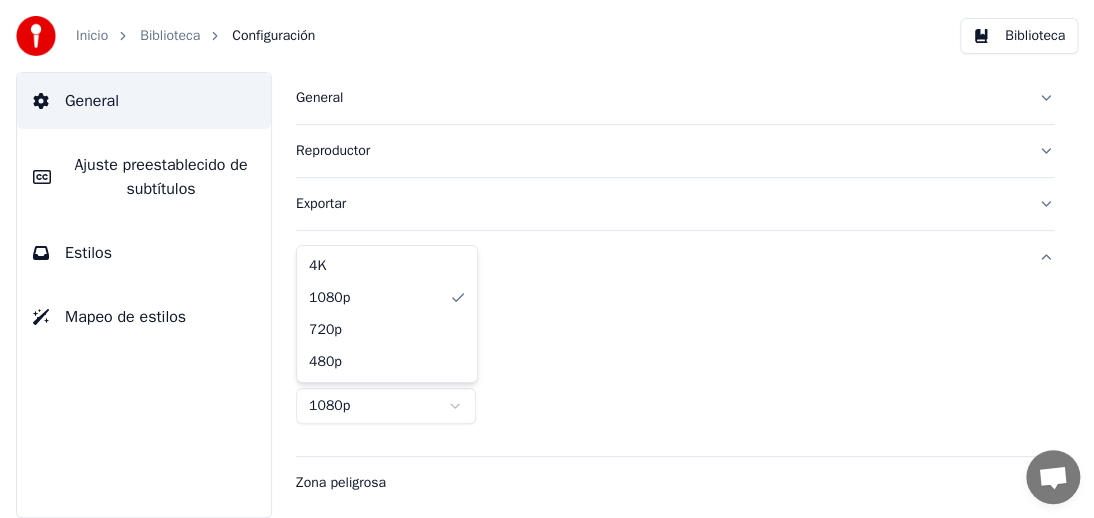click on "Inicio Biblioteca Configuración Biblioteca General Ajuste preestablecido de subtítulos Estilos Mapeo de estilos General Reproductor Exportar YT-DLP Habilitado Calidad Máxima de Vídeo 1080p Zona peligrosa 4K 1080p 720p 480p" at bounding box center [547, 259] 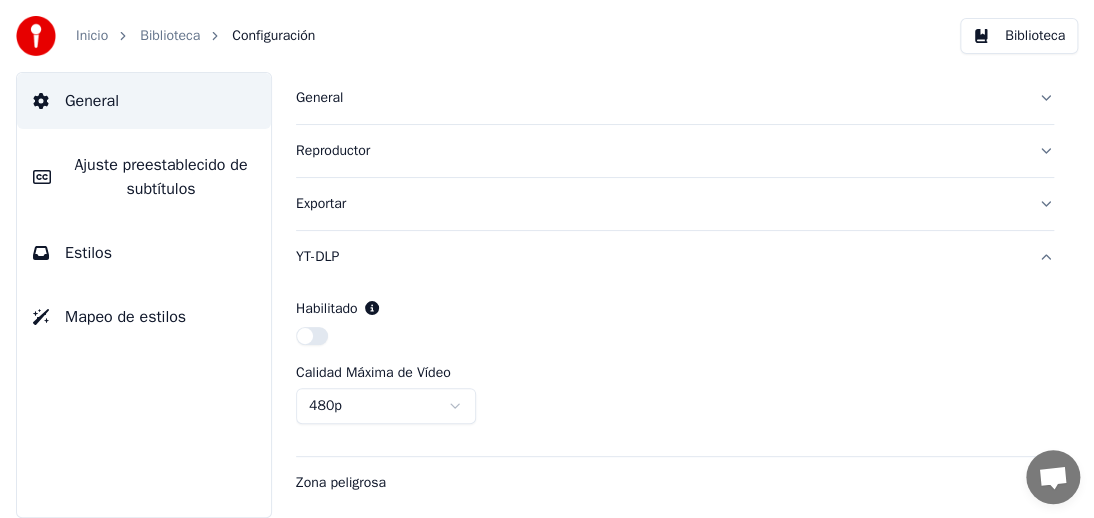 click on "Inicio Biblioteca Configuración Biblioteca General Ajuste preestablecido de subtítulos Estilos Mapeo de estilos General Reproductor Exportar YT-DLP Habilitado Calidad Máxima de Vídeo 480p Zona peligrosa" at bounding box center [547, 259] 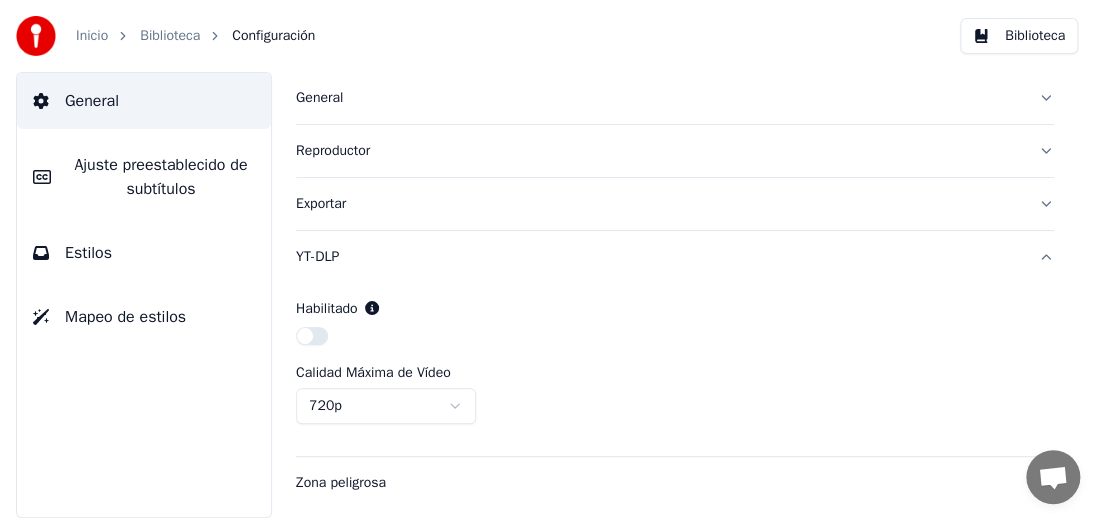 click on "Habilitado" at bounding box center [326, 309] 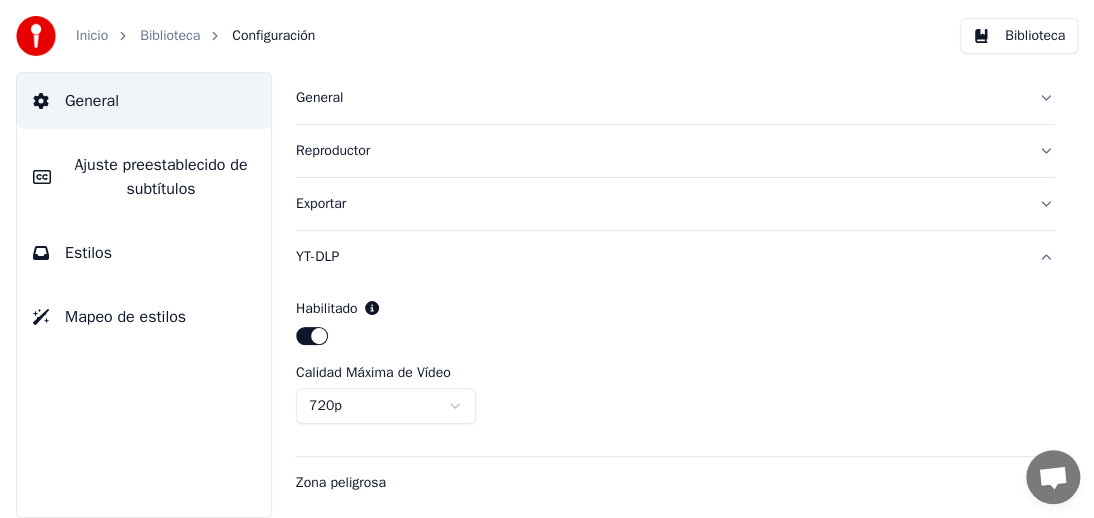 click at bounding box center [312, 336] 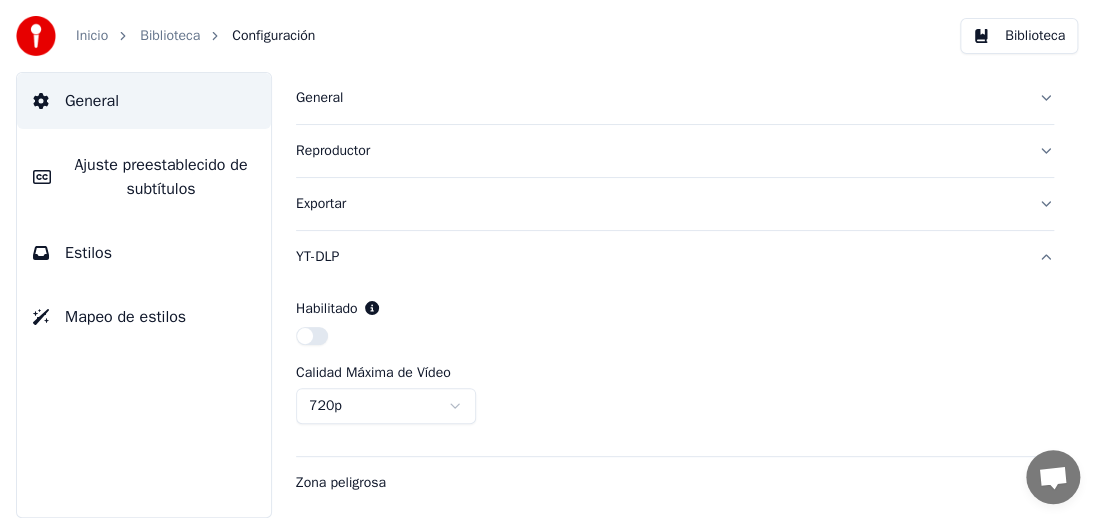click on "Zona peligrosa" at bounding box center (659, 483) 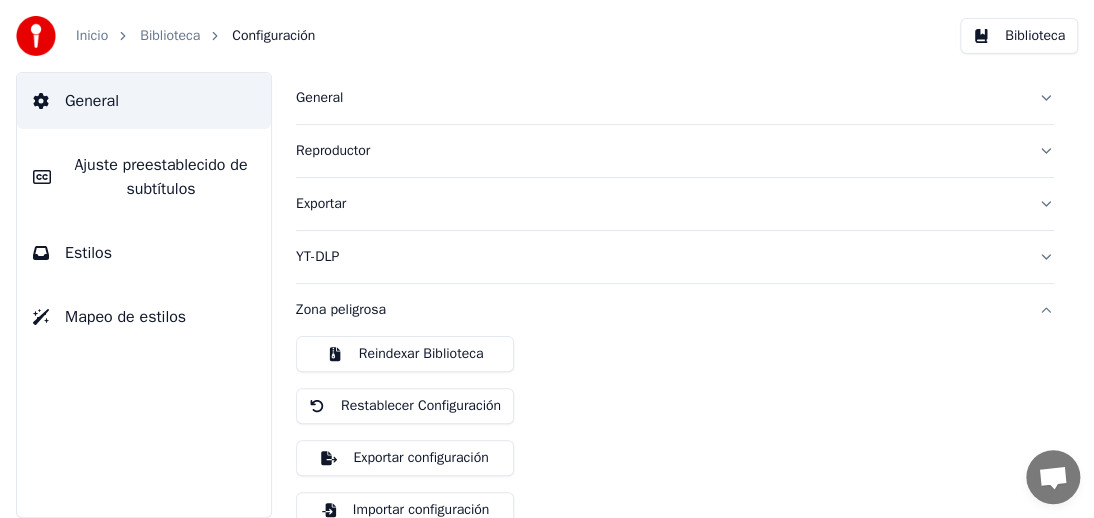 click on "General Ajuste preestablecido de subtítulos Estilos Mapeo de estilos" at bounding box center (144, 295) 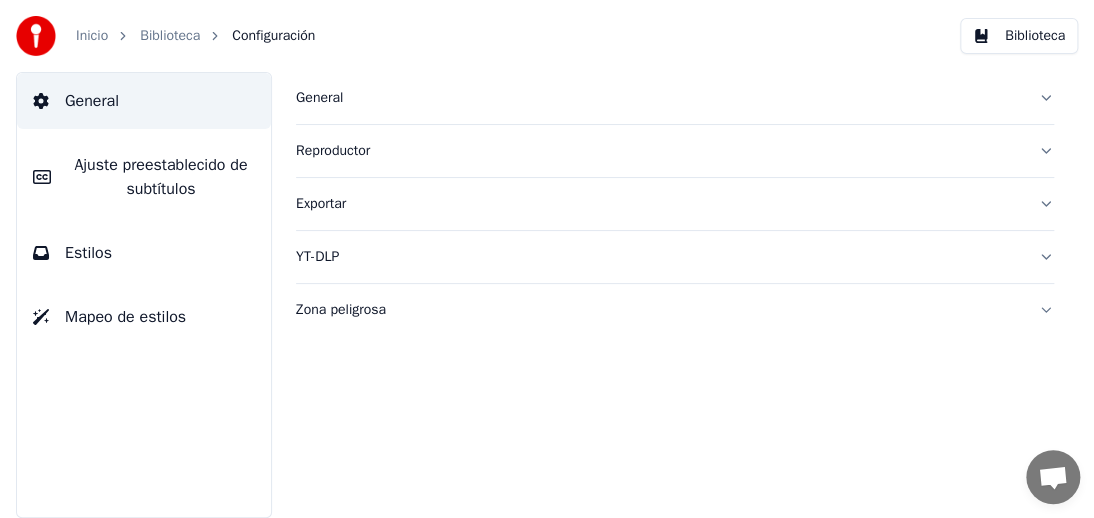 click on "Biblioteca" at bounding box center [1019, 36] 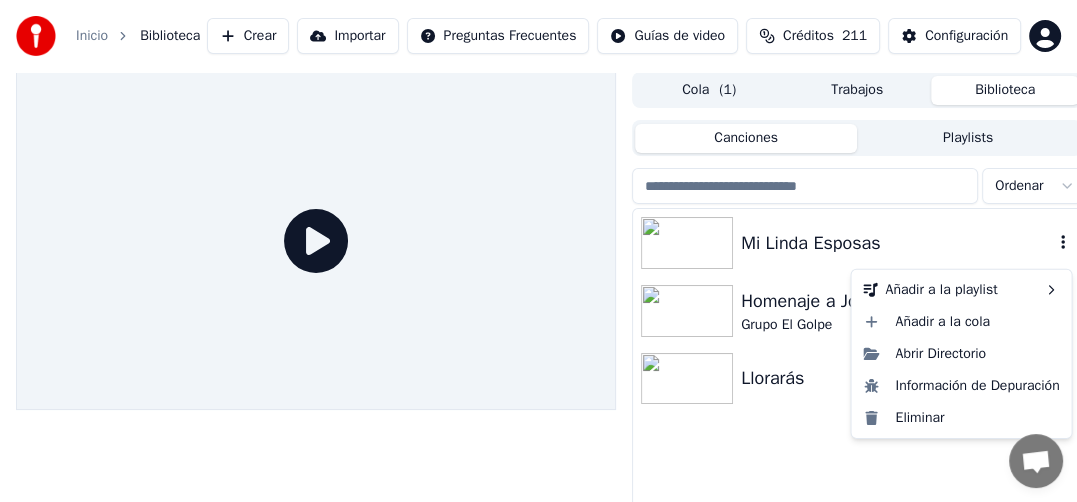 click 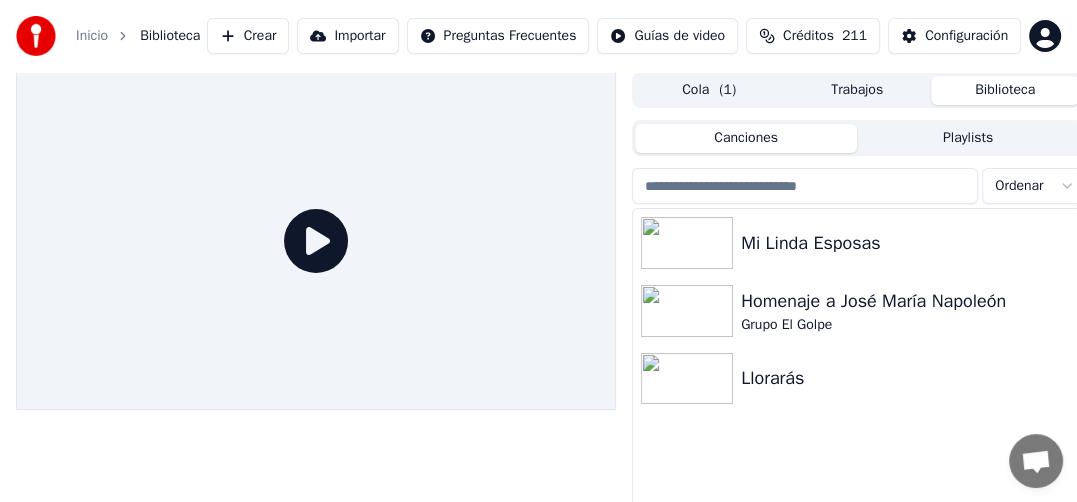 click at bounding box center (316, 241) 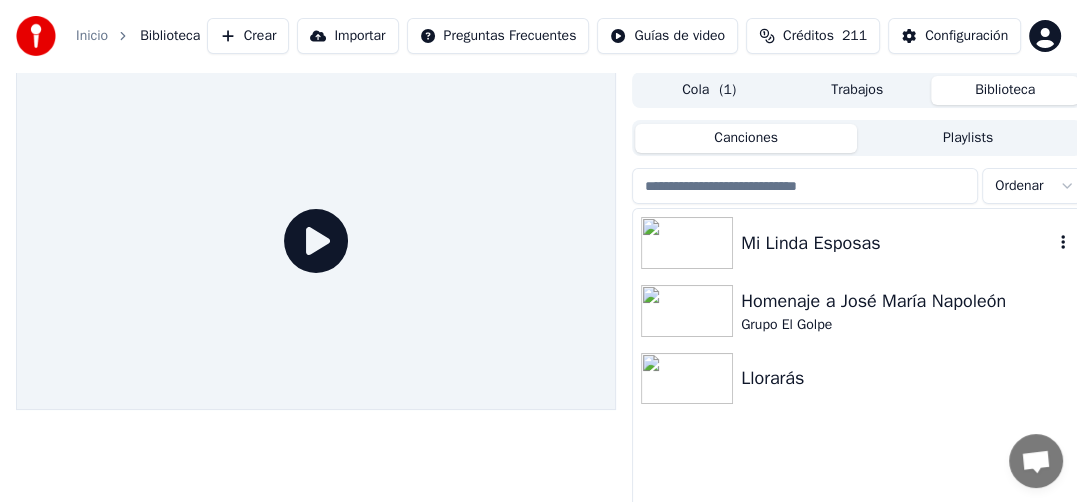 click on "Mi Linda Esposas" at bounding box center (897, 243) 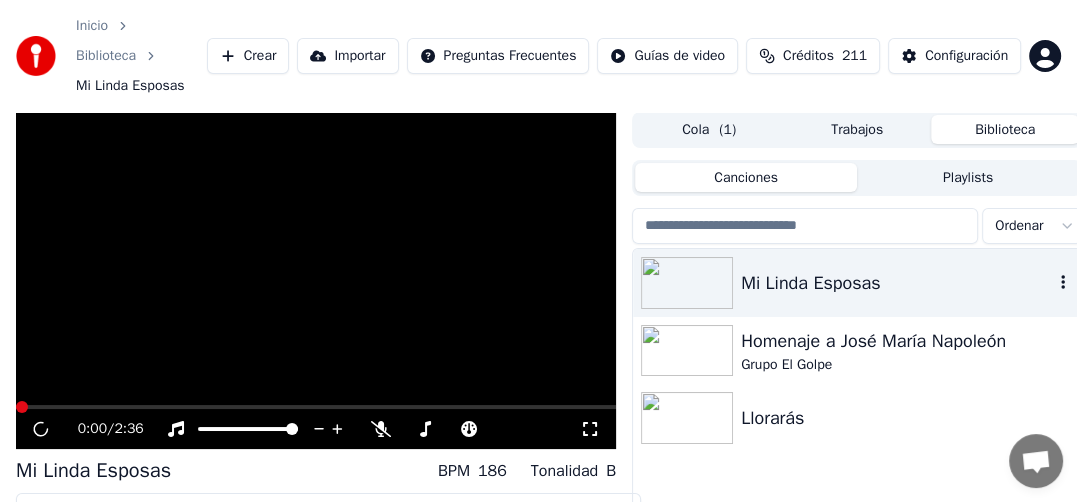 click on "Mi Linda Esposas" at bounding box center [857, 283] 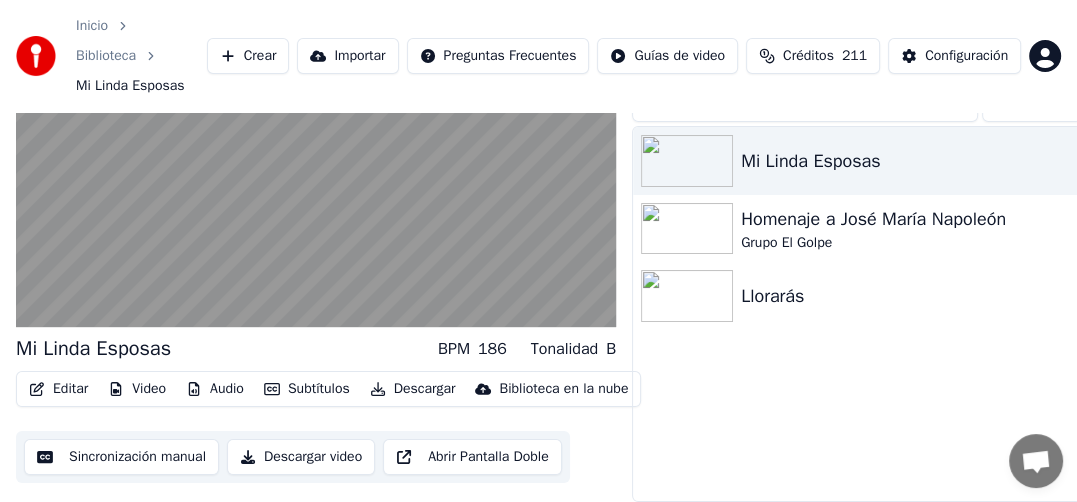 scroll, scrollTop: 135, scrollLeft: 0, axis: vertical 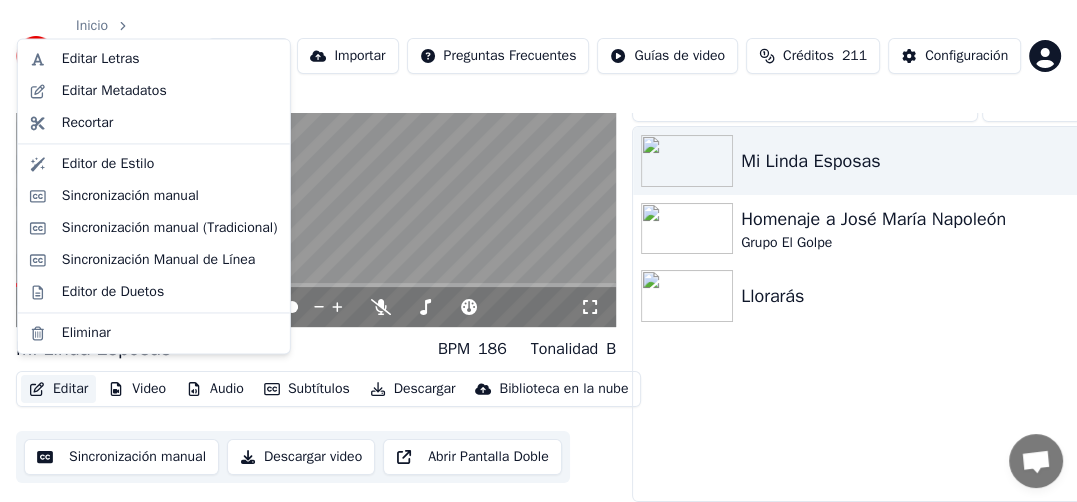 click on "Mi Linda Esposas Homenaje a José María Napoleón Grupo El Golpe Llorarás" at bounding box center [857, 314] 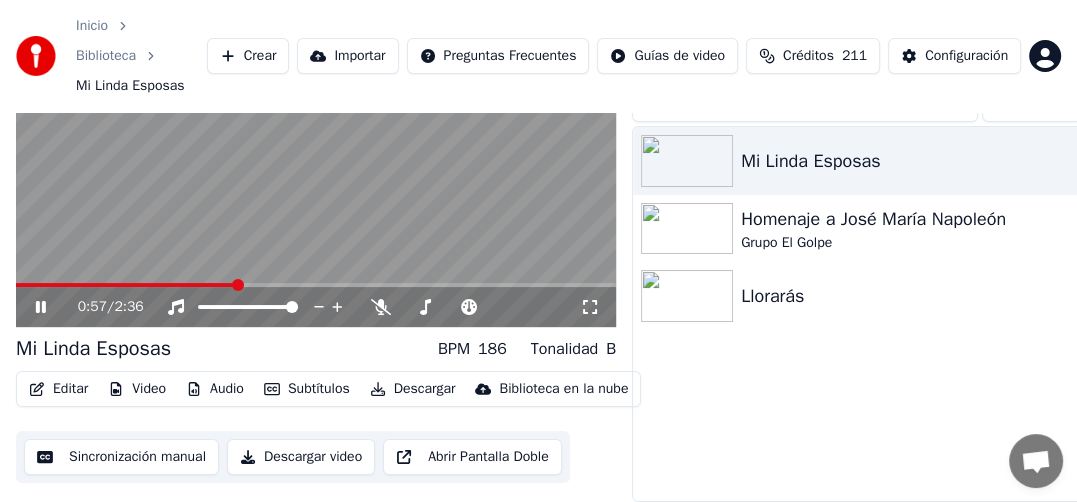 click 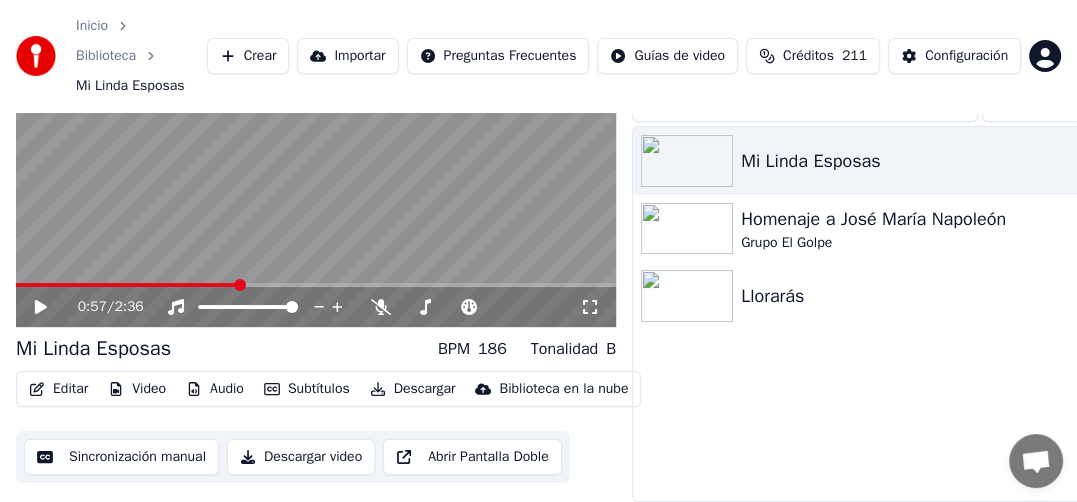 click on "Importar" at bounding box center (347, 56) 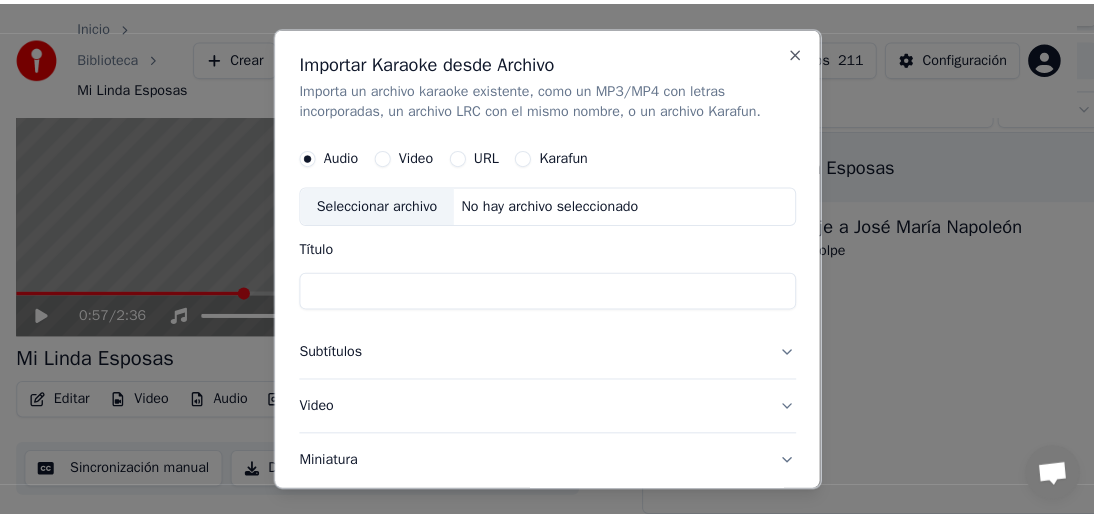 scroll, scrollTop: 118, scrollLeft: 0, axis: vertical 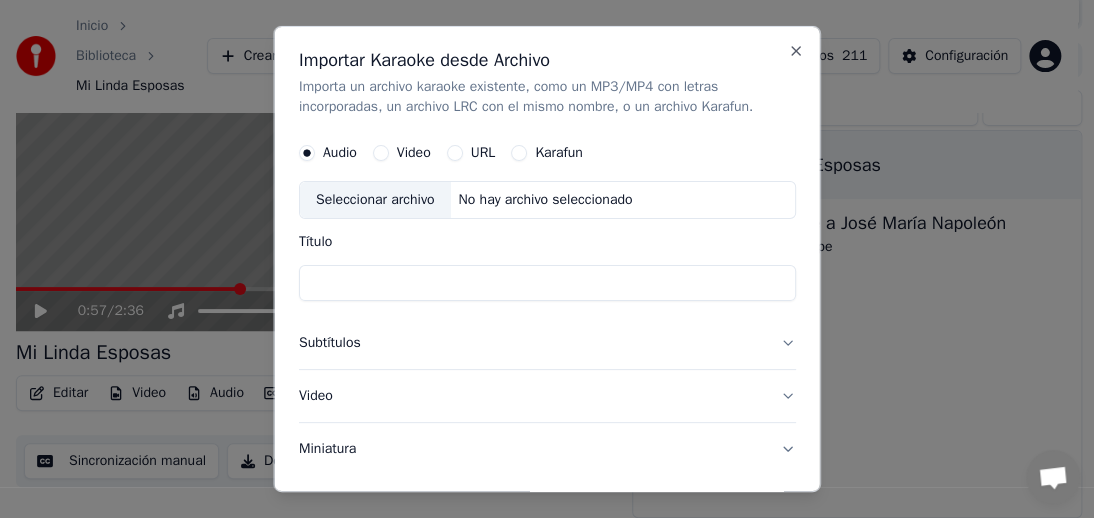 click on "Seleccionar archivo" at bounding box center [375, 200] 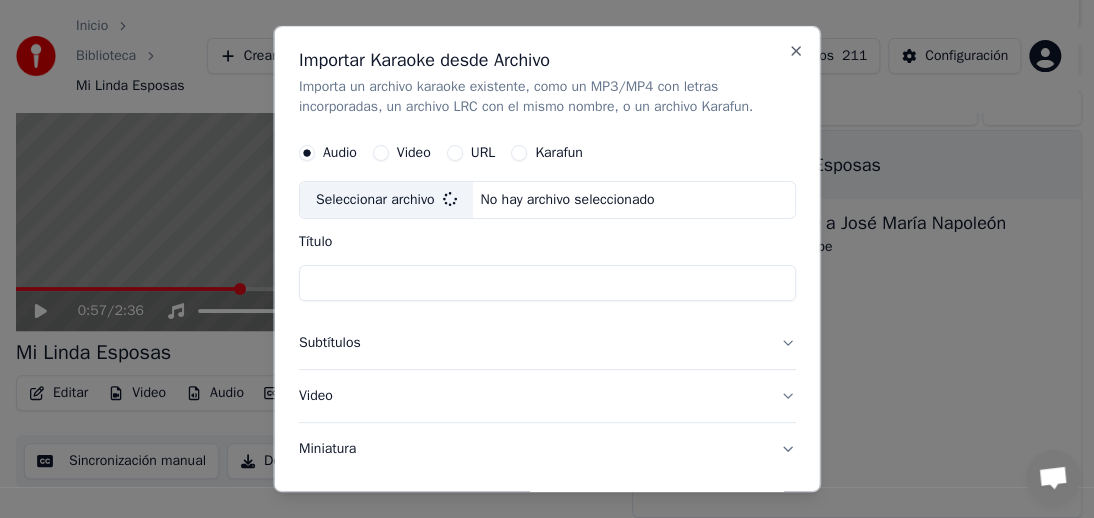 type on "**********" 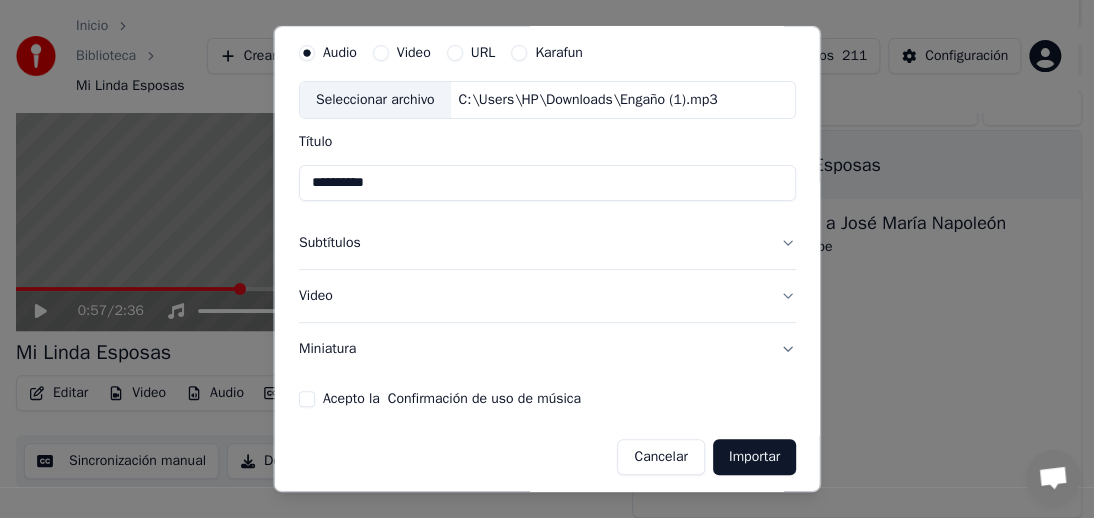scroll, scrollTop: 106, scrollLeft: 0, axis: vertical 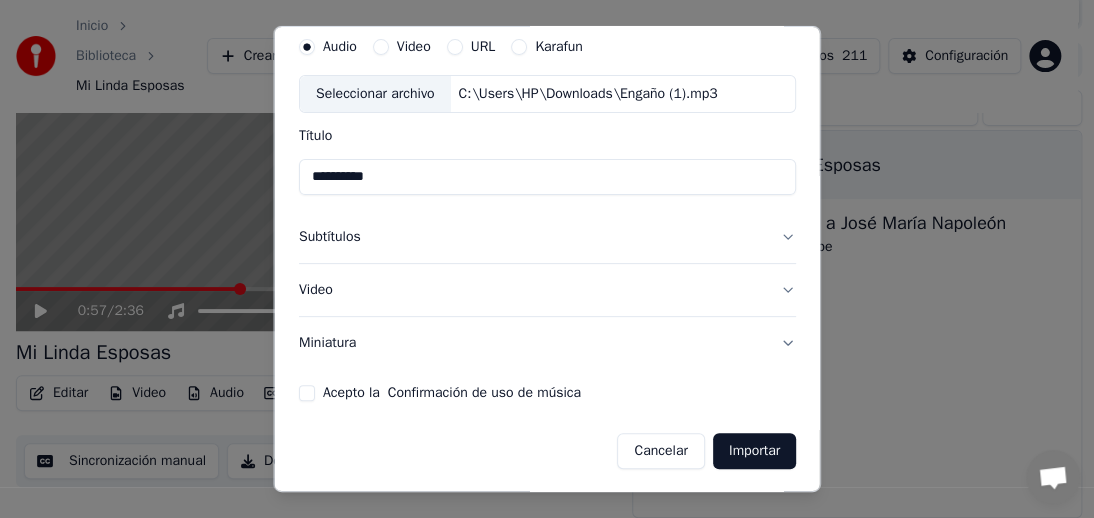 click on "Video" at bounding box center (413, 47) 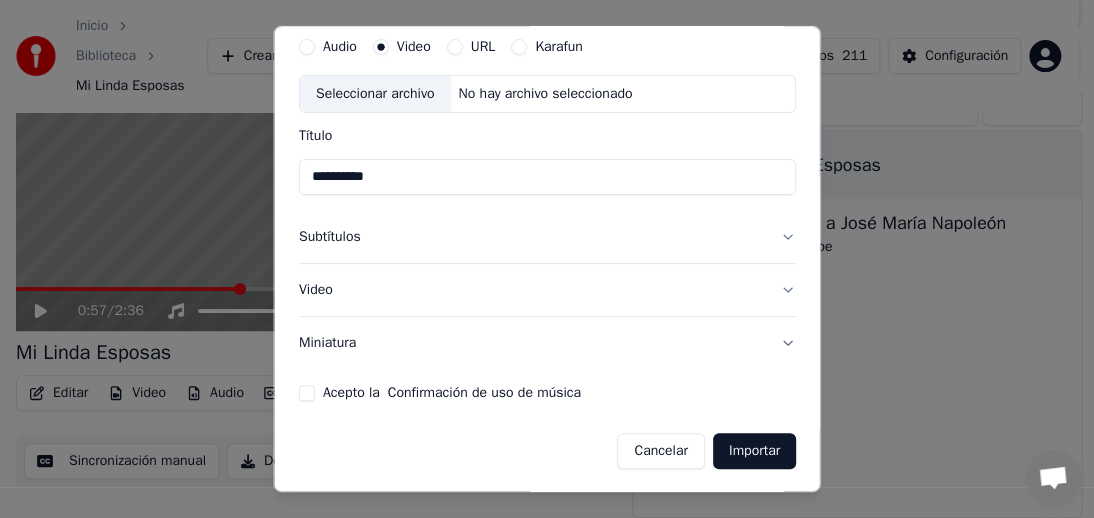 click on "Audio" at bounding box center (340, 47) 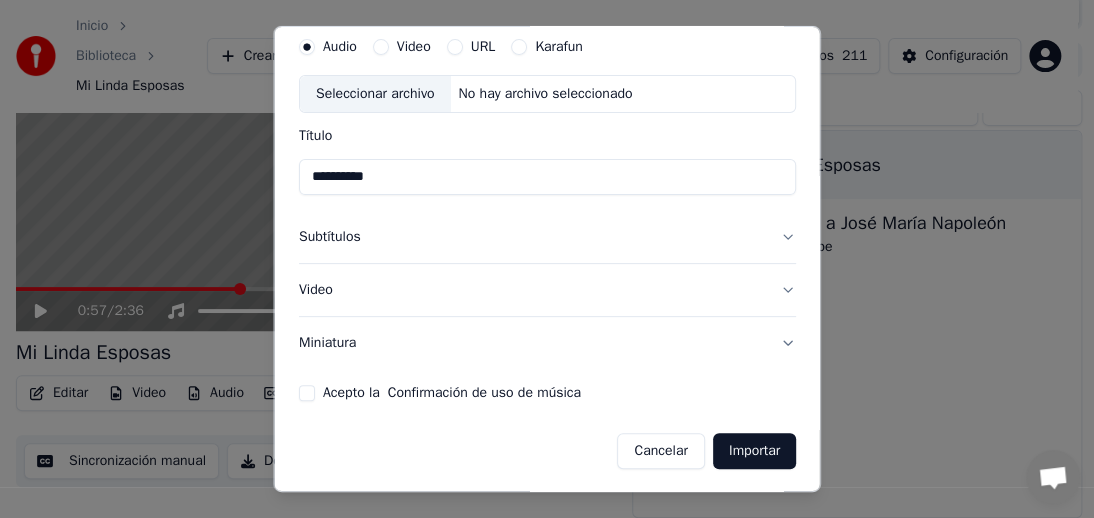 click on "URL" at bounding box center (482, 47) 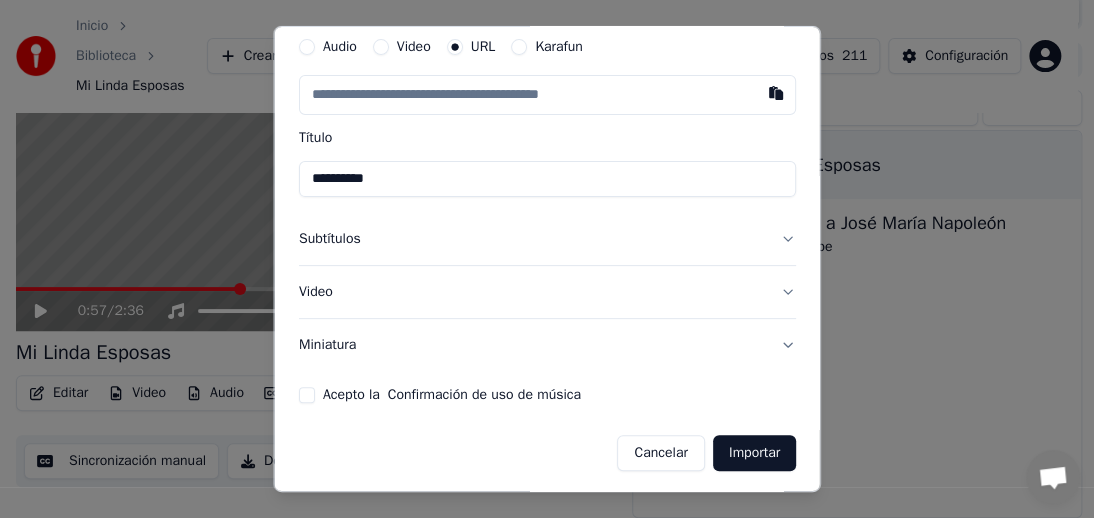 click on "Subtítulos" at bounding box center (547, 239) 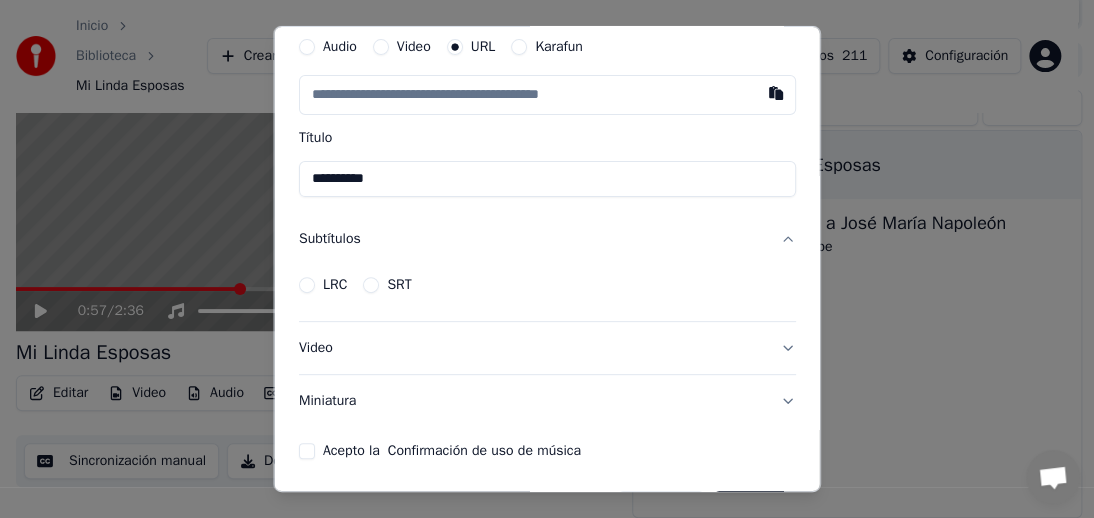 click on "LRC" at bounding box center (335, 285) 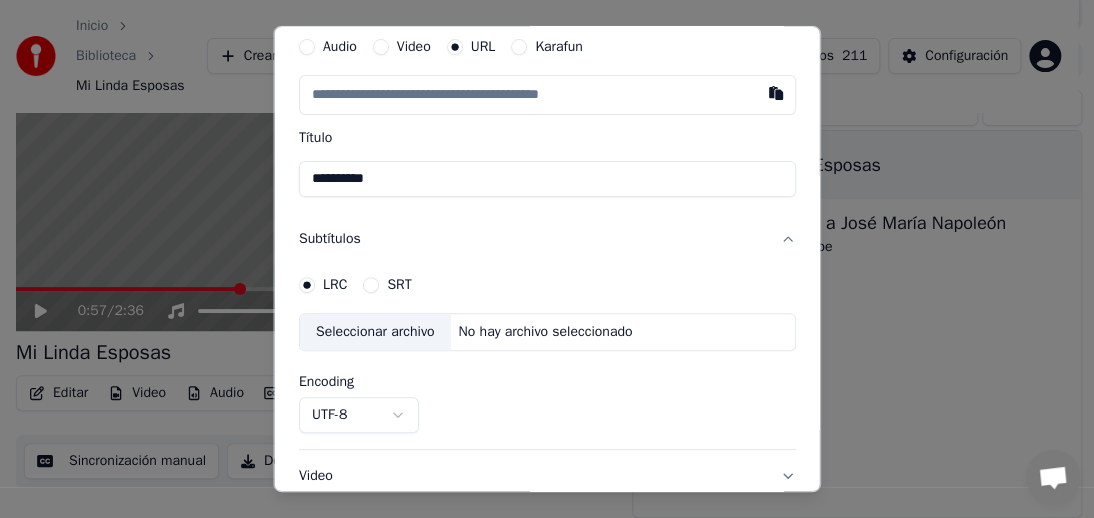 click on "Seleccionar archivo" at bounding box center (375, 332) 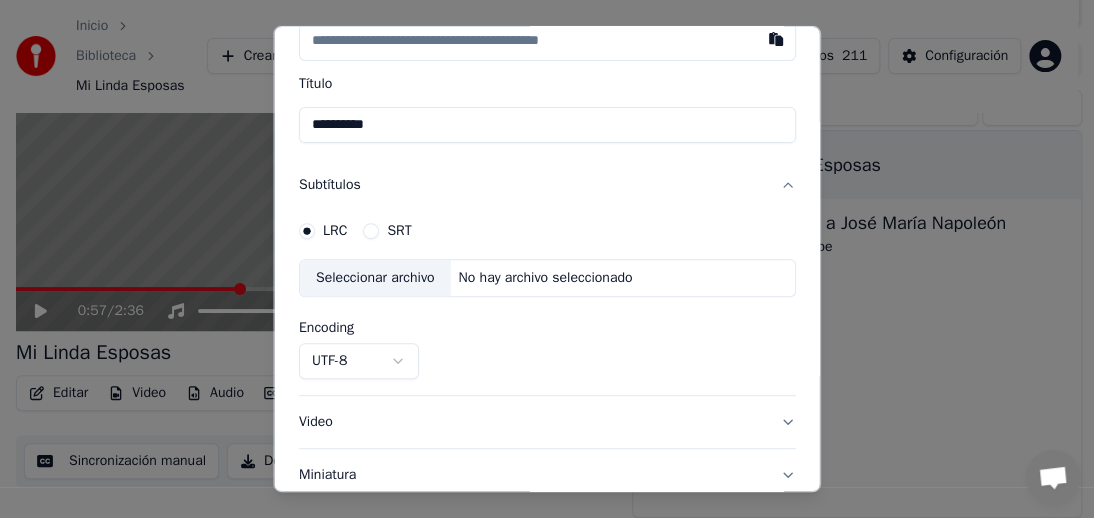 scroll, scrollTop: 158, scrollLeft: 0, axis: vertical 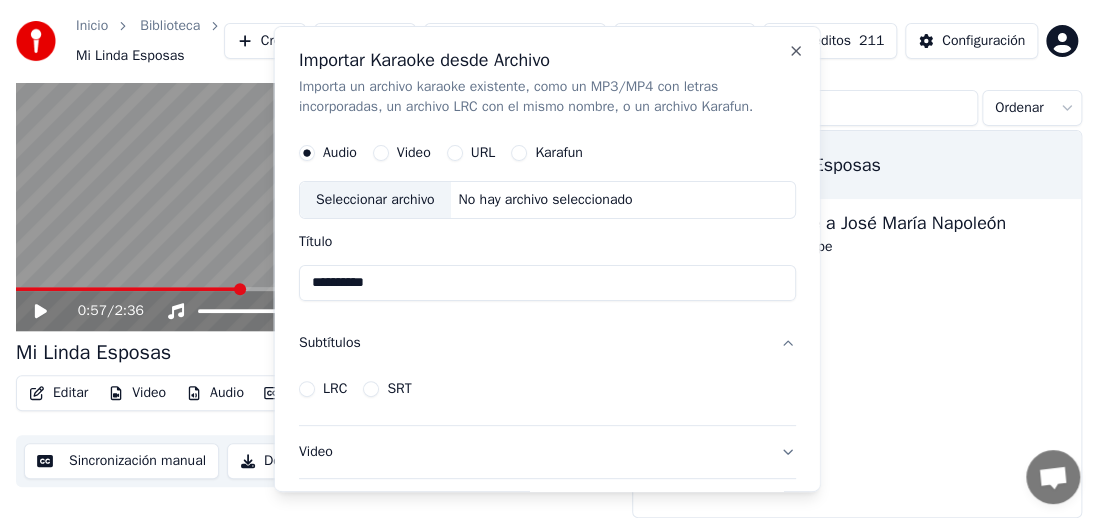 type 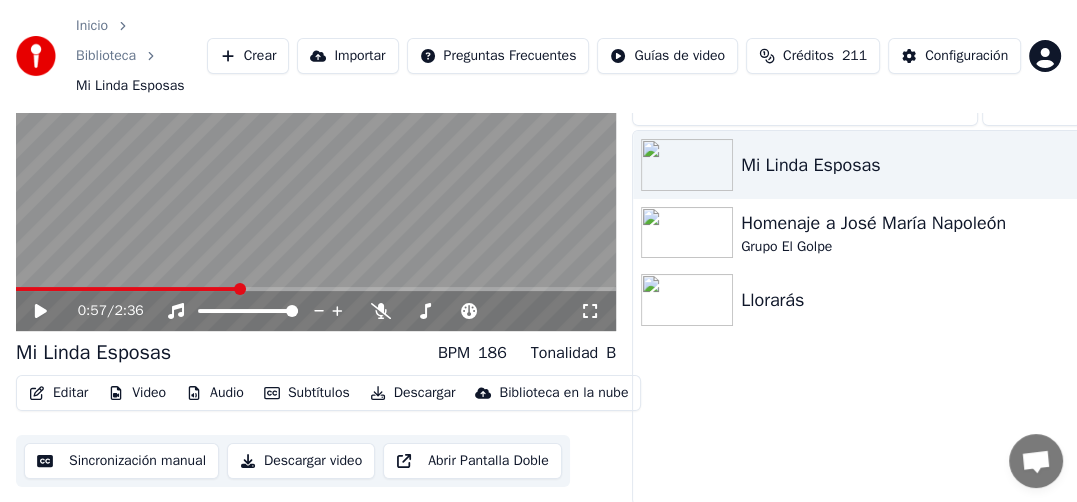 click on "Inicio Biblioteca Mi Linda Esposas Crear Importar Preguntas Frecuentes Guías de video Créditos 211 Configuración 0:57  /  2:36 Mi Linda Esposas BPM 186 Tonalidad B Editar Video Audio Subtítulos Descargar Biblioteca en la nube Sincronización manual Descargar video Abrir Pantalla Doble Cola ( 1 ) Trabajos Biblioteca Canciones Playlists Ordenar Mi Linda Esposas Homenaje a José María Napoleón Grupo El Golpe Llorarás" at bounding box center [538, 133] 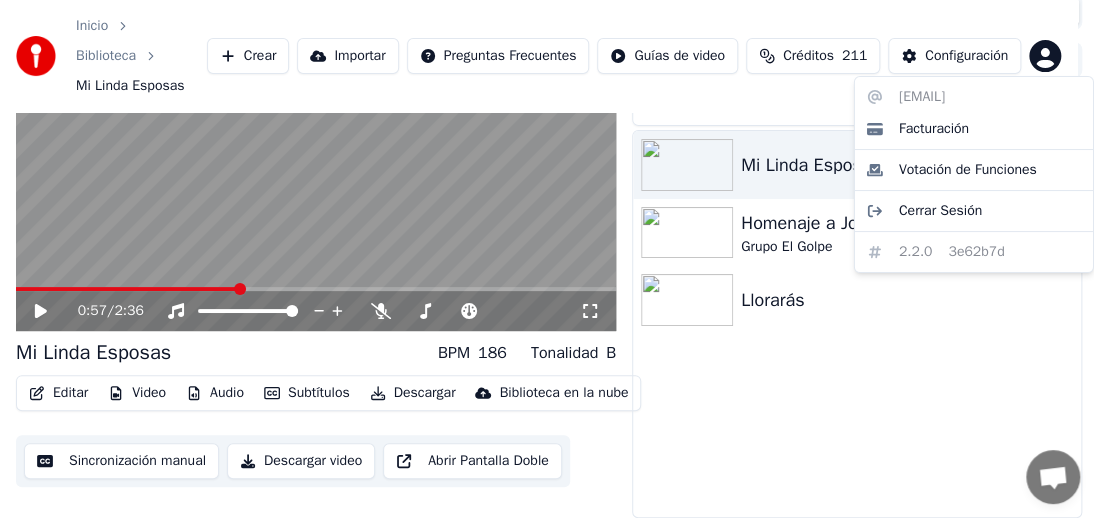 click on "Inicio Biblioteca Mi Linda Esposas Crear Importar Preguntas Frecuentes Guías de video Créditos 211 Configuración 0:57  /  2:36 Mi Linda Esposas BPM 186 Tonalidad BEditar Video Audio Subtítulos Descargar Biblioteca en la nube Sincronización manual Descargar video Abrir Pantalla Doble Cola ( 1 ) Trabajos Biblioteca Canciones Playlists Ordenar Mi Linda Esposas Homenaje a José María Napoleón Grupo El Golpe Llorarás [EMAIL] Facturación Votación de Funciones Cerrar Sesión 2.2.0 3e62b7d" at bounding box center [547, 141] 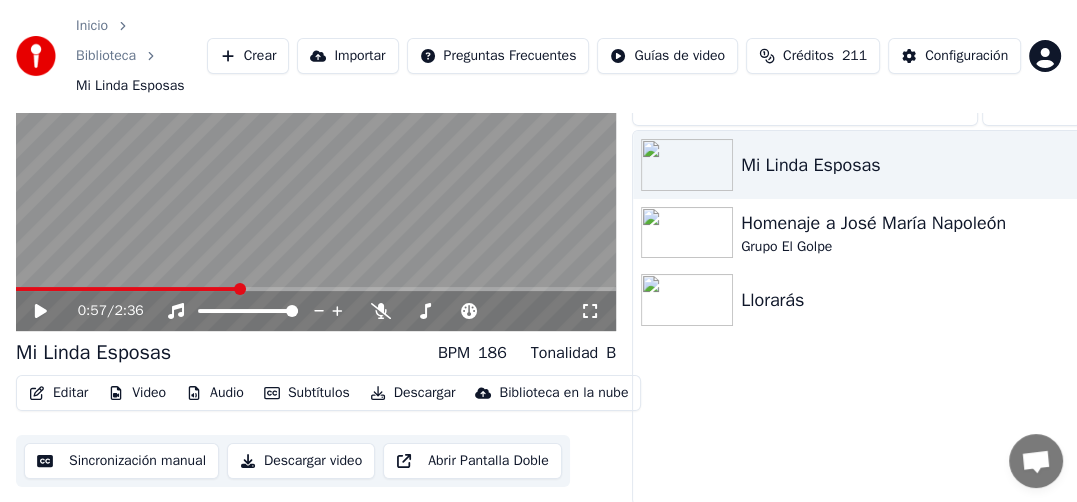 click at bounding box center (36, 56) 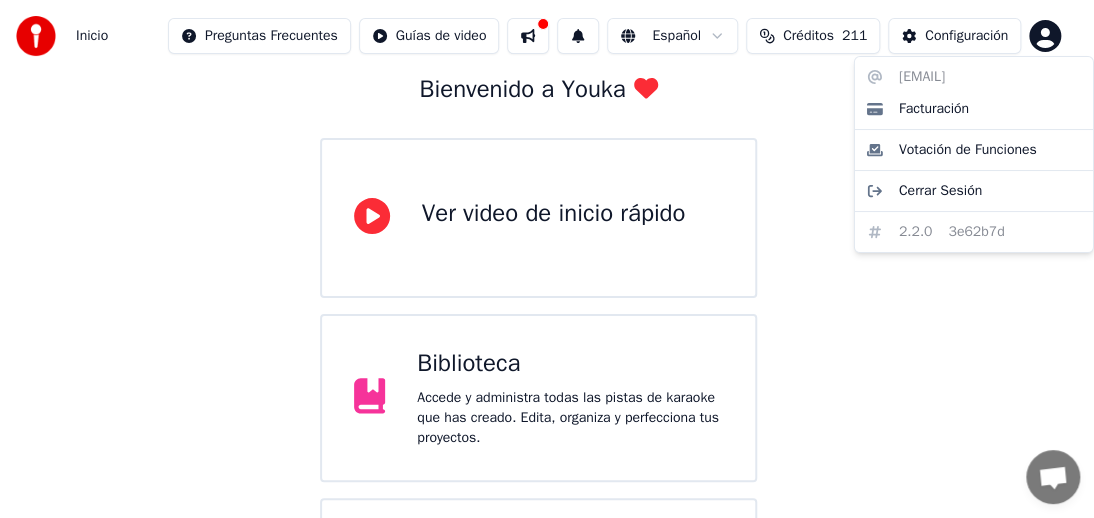 click on "Inicio Preguntas Frecuentes Guías de video Español Créditos 211 Configuración Bienvenido a Youka Ver video de inicio rápido Biblioteca Accede y administra todas las pistas de karaoke que has creado. Edita, organiza y perfecciona tus proyectos. Crear Karaoke Crea karaoke a partir de archivos de audio o video (MP3, MP4 y más), o pega una URL para generar instantáneamente un video de karaoke con letras sincronizadas. [EMAIL] Facturación Votación de Funciones Cerrar Sesión 2.2.0 3e62b7d" at bounding box center [547, 284] 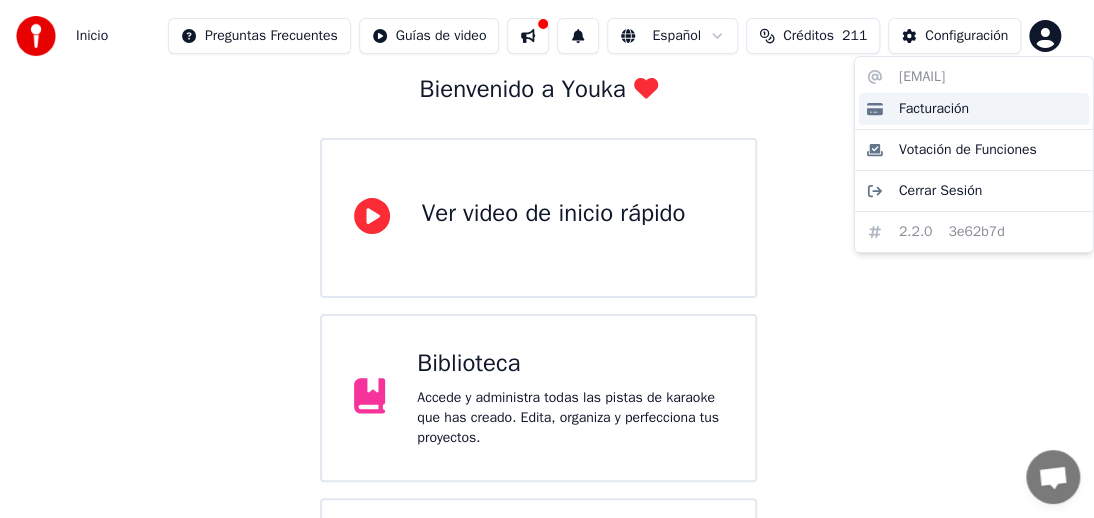 click on "Facturación" at bounding box center (934, 109) 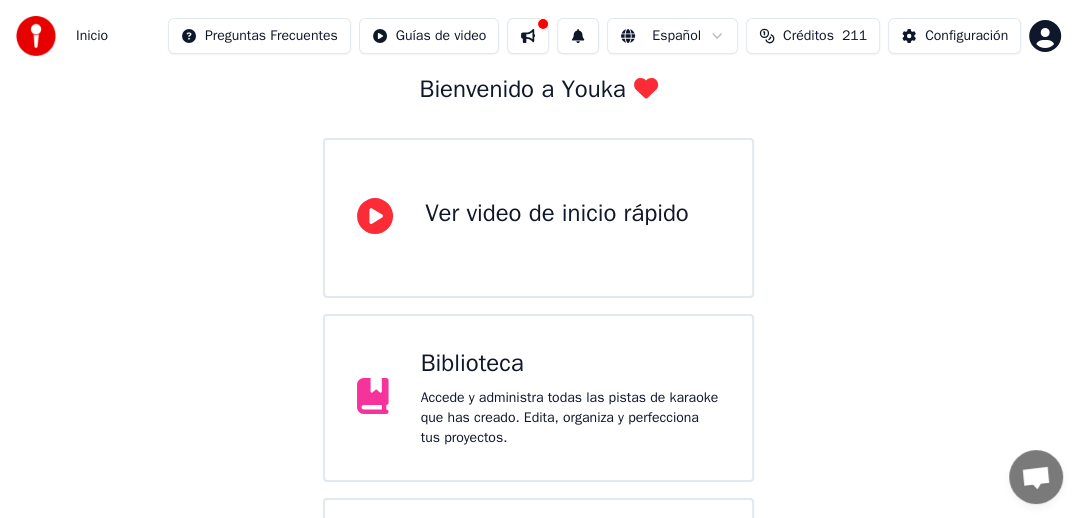 click at bounding box center [36, 36] 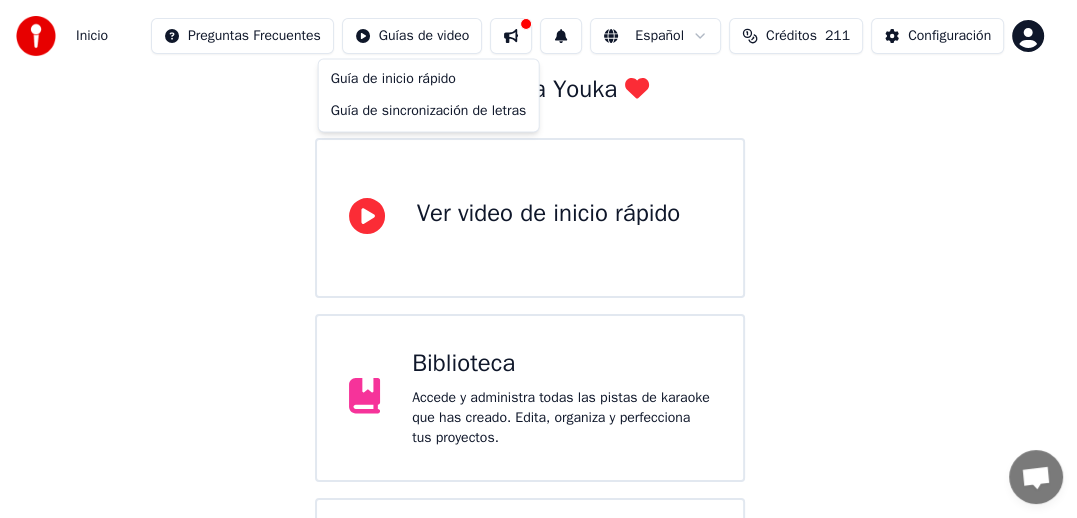 click on "Inicio Preguntas Frecuentes Guías de video Español Créditos 211 Configuración Bienvenido a Youka Ver video de inicio rápido Biblioteca Accede y administra todas las pistas de karaoke que has creado. Edita, organiza y perfecciona tus proyectos. Crear Karaoke Crea karaoke a partir de archivos de audio o video (MP3, MP4 y más), o pega una URL para generar instantáneamente un video de karaoke con letras sincronizadas. Guía de inicio rápido Guía de sincronización de letras" at bounding box center [538, 284] 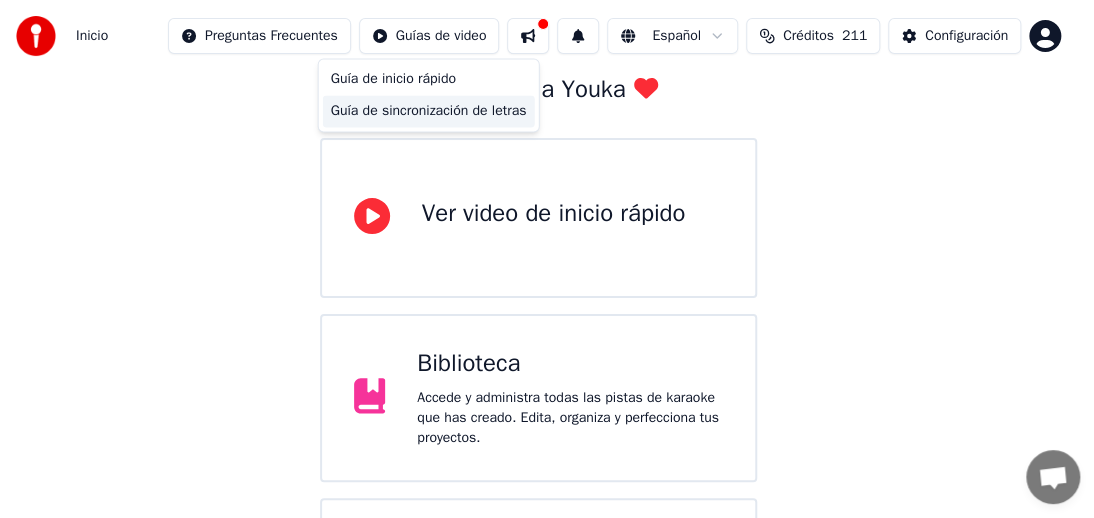 click on "Guía de sincronización de letras" at bounding box center [429, 111] 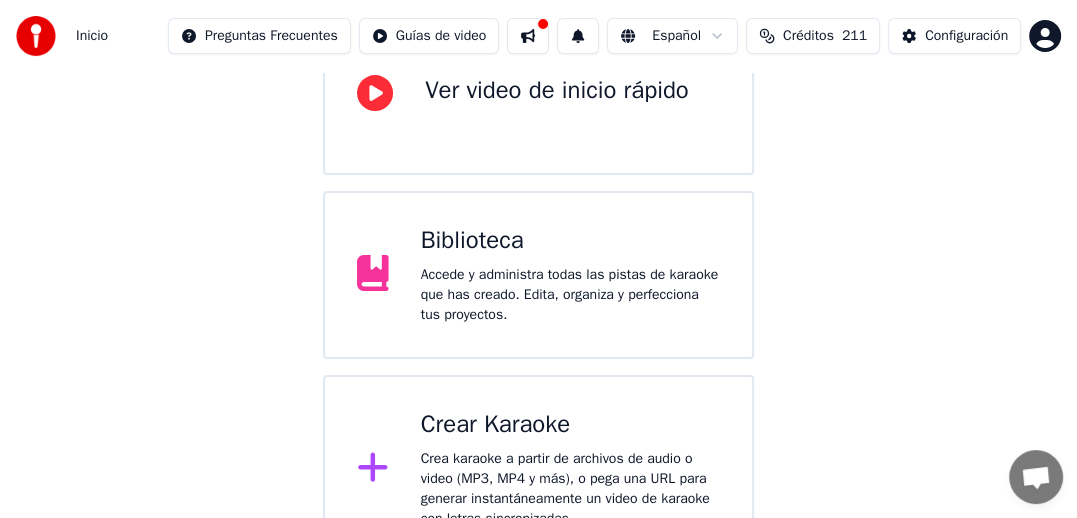 scroll, scrollTop: 284, scrollLeft: 0, axis: vertical 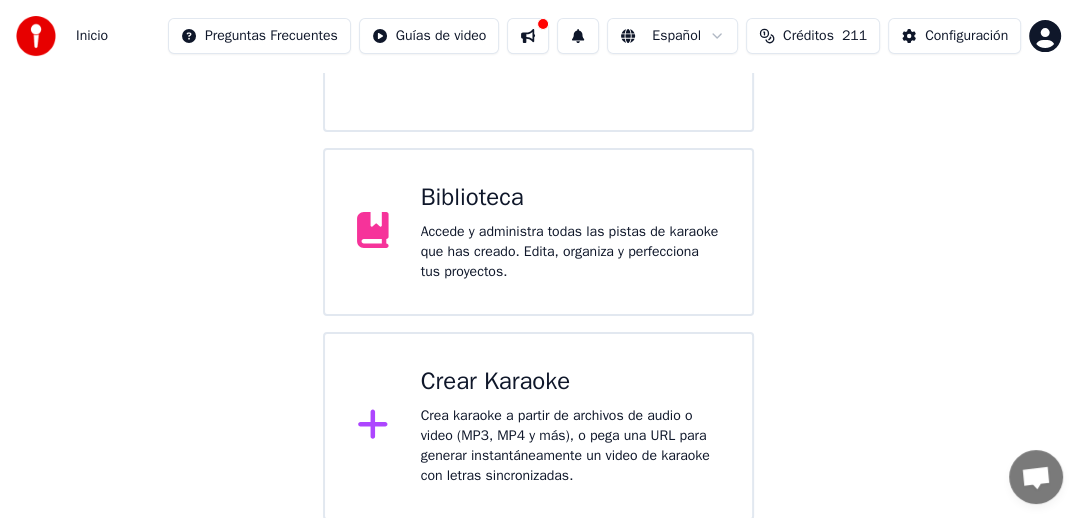 click on "Accede y administra todas las pistas de karaoke que has creado. Edita, organiza y perfecciona tus proyectos." at bounding box center [570, 252] 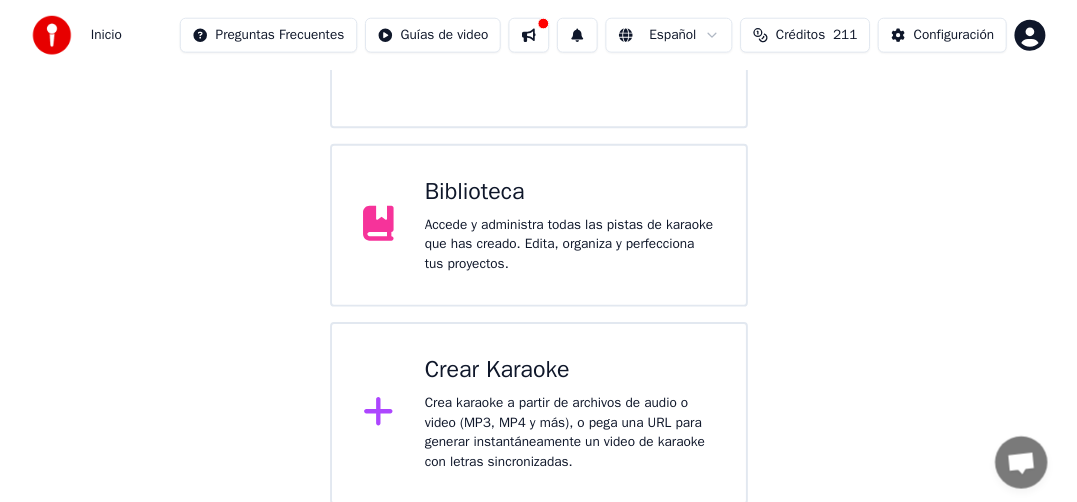 scroll, scrollTop: 104, scrollLeft: 0, axis: vertical 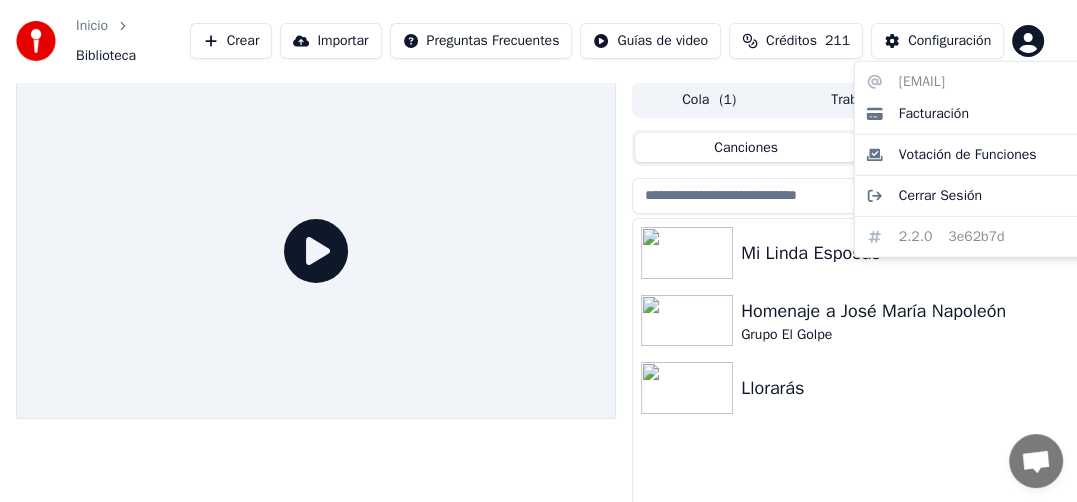 click on "Inicio Biblioteca Crear Importar Preguntas Frecuentes Guías de video Créditos 211 Configuración Cola ( 1 ) Trabajos Biblioteca Canciones Playlists Ordenar Mi Linda Esposas Homenaje a José María Napoleón Grupo El Golpe Llorarás tocafacilhoy@gmail.com Facturación Votación de Funciones Cerrar Sesión 2.2.0 3e62b7d" at bounding box center (538, 251) 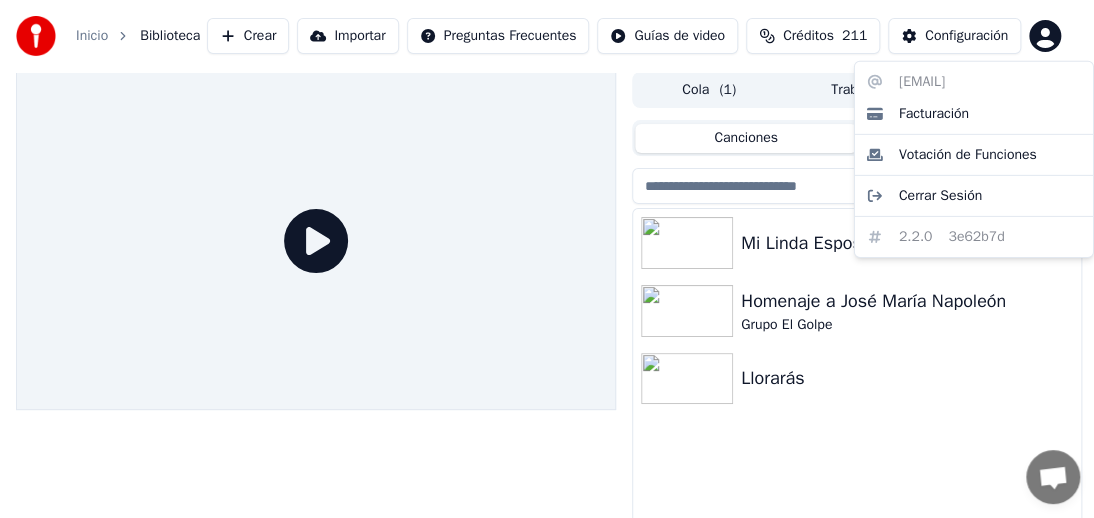 click on "Inicio Biblioteca Crear Importar Preguntas Frecuentes Guías de video Créditos 211 Configuración Cola ( 1 ) Trabajos Biblioteca Canciones Playlists Ordenar Mi Linda Esposas Homenaje a José María Napoleón Grupo El Golpe Llorarás tocafacilhoy@gmail.com Facturación Votación de Funciones Cerrar Sesión 2.2.0 3e62b7d" at bounding box center [547, 259] 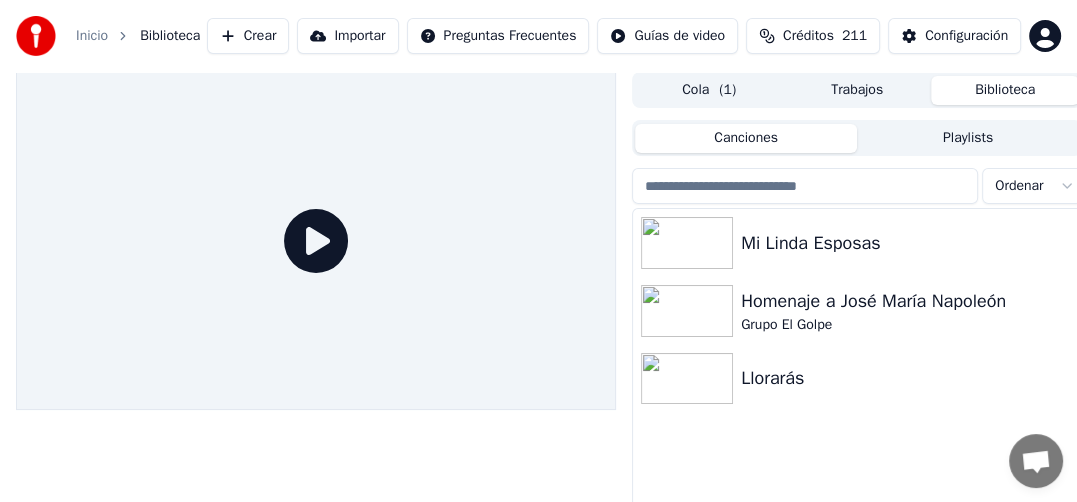 click on "Configuración" at bounding box center [966, 36] 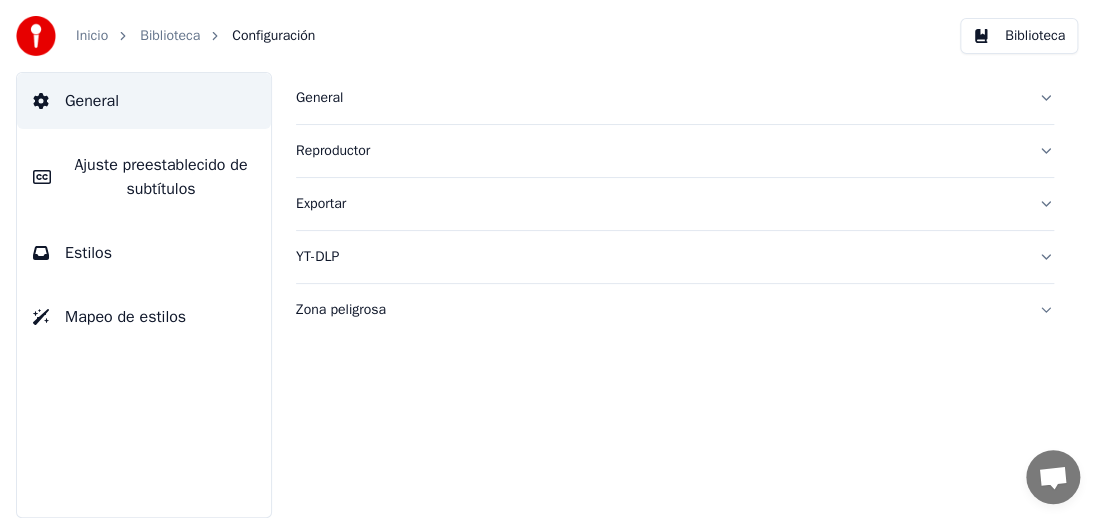 click on "Biblioteca" at bounding box center [1019, 36] 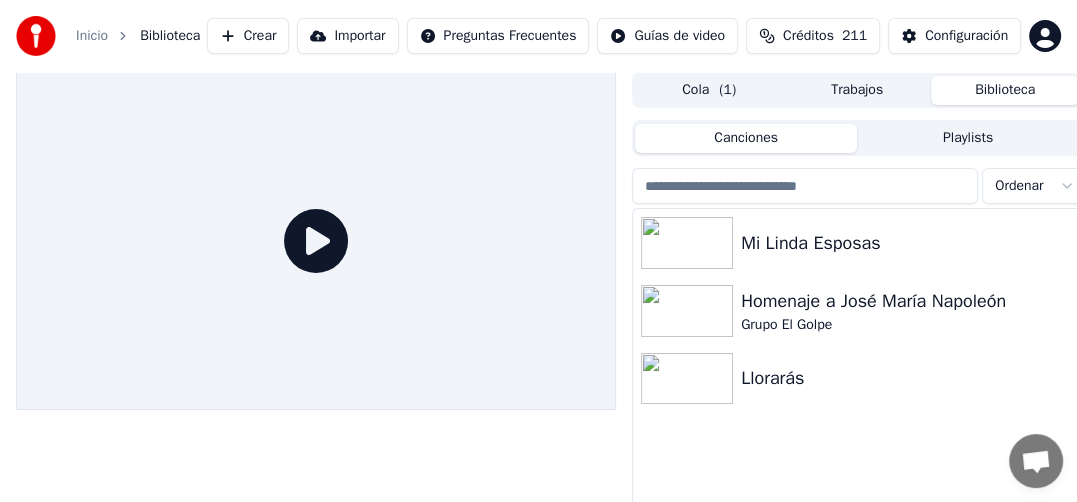 click on "Trabajos" at bounding box center [857, 90] 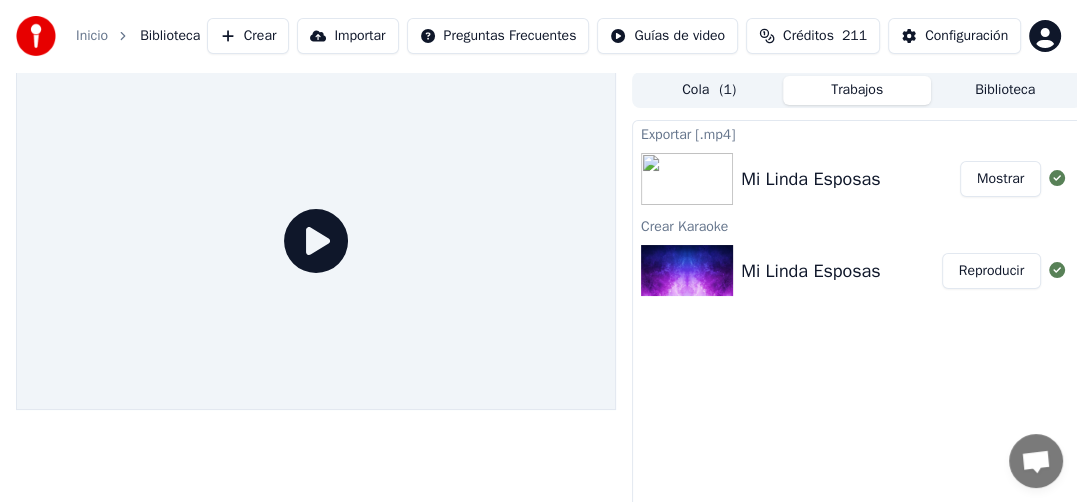 click on "Exportar [.mp4]" at bounding box center (857, 133) 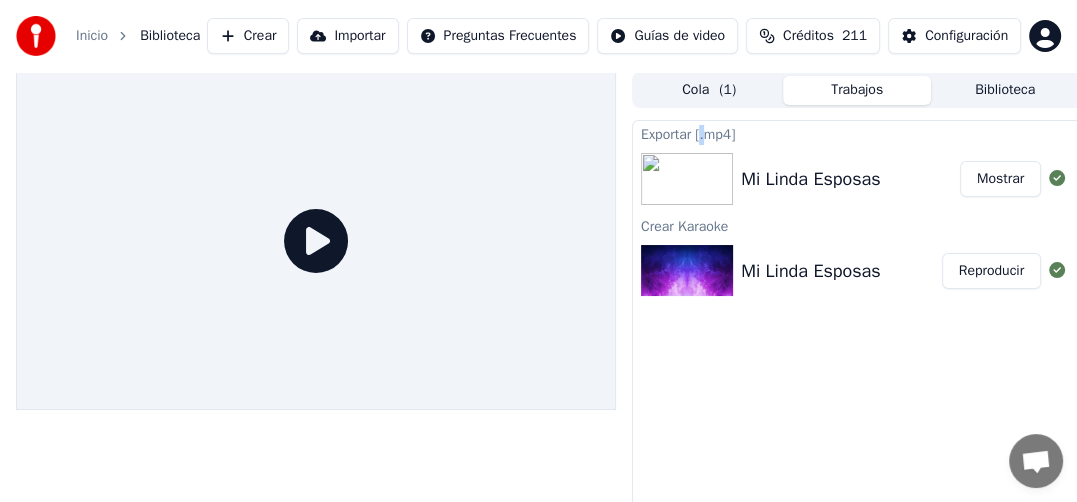 click on "Mostrar" at bounding box center [1000, 179] 